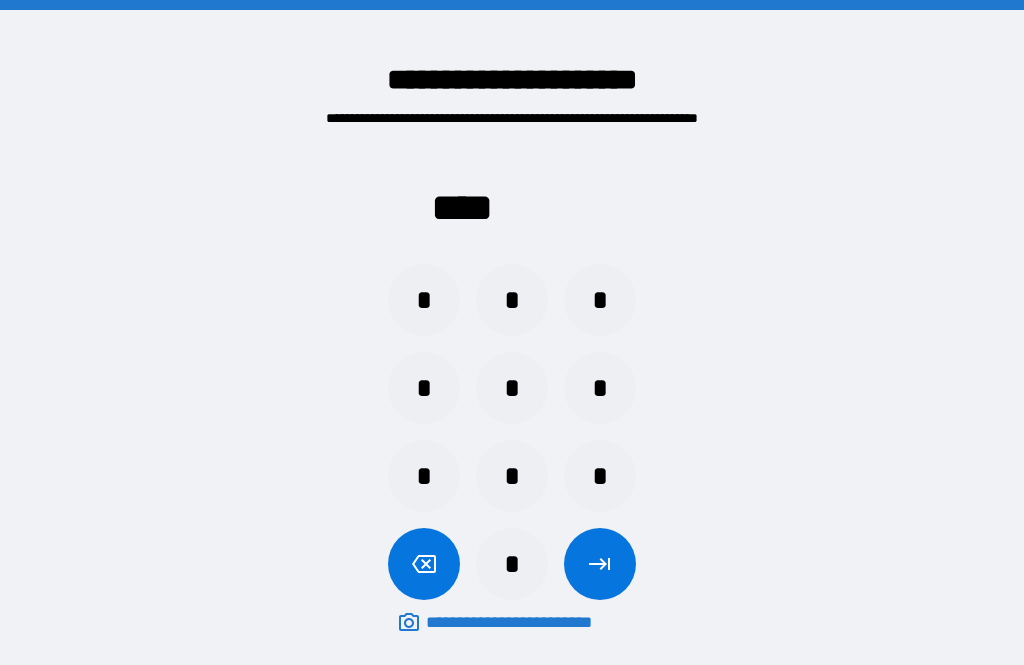 scroll, scrollTop: 64, scrollLeft: 0, axis: vertical 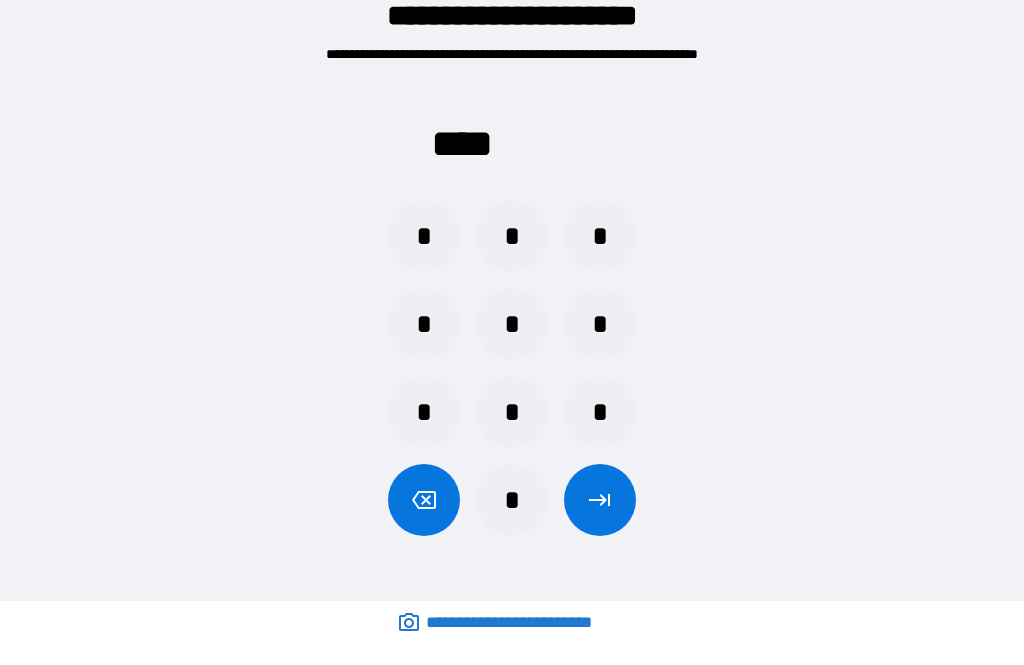 click on "*" at bounding box center [512, 236] 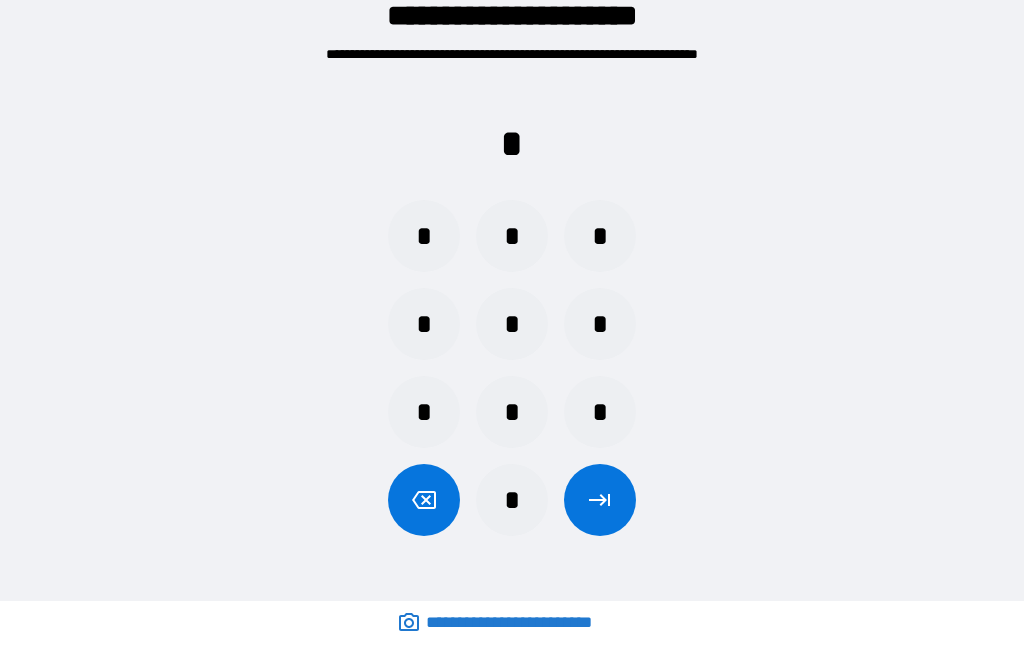 click on "*" at bounding box center (512, 500) 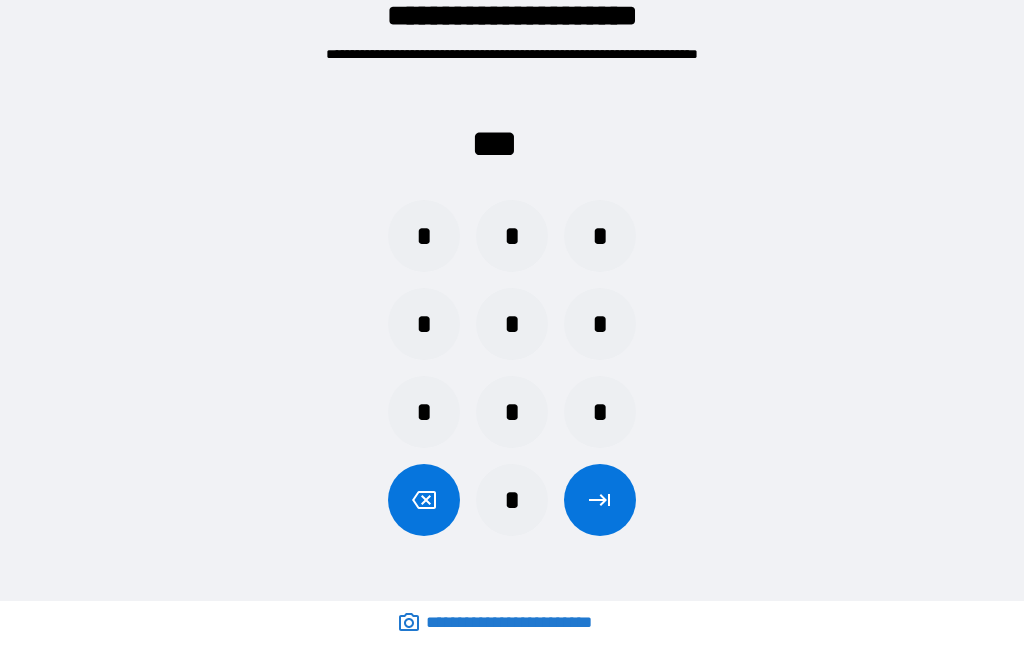 click on "*" at bounding box center (512, 500) 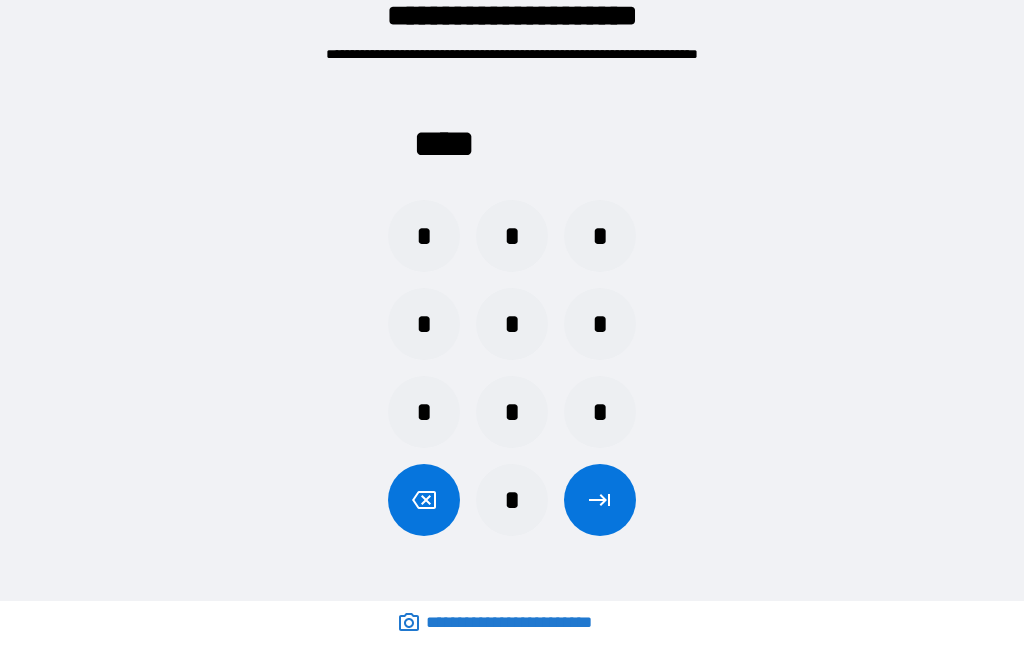 click 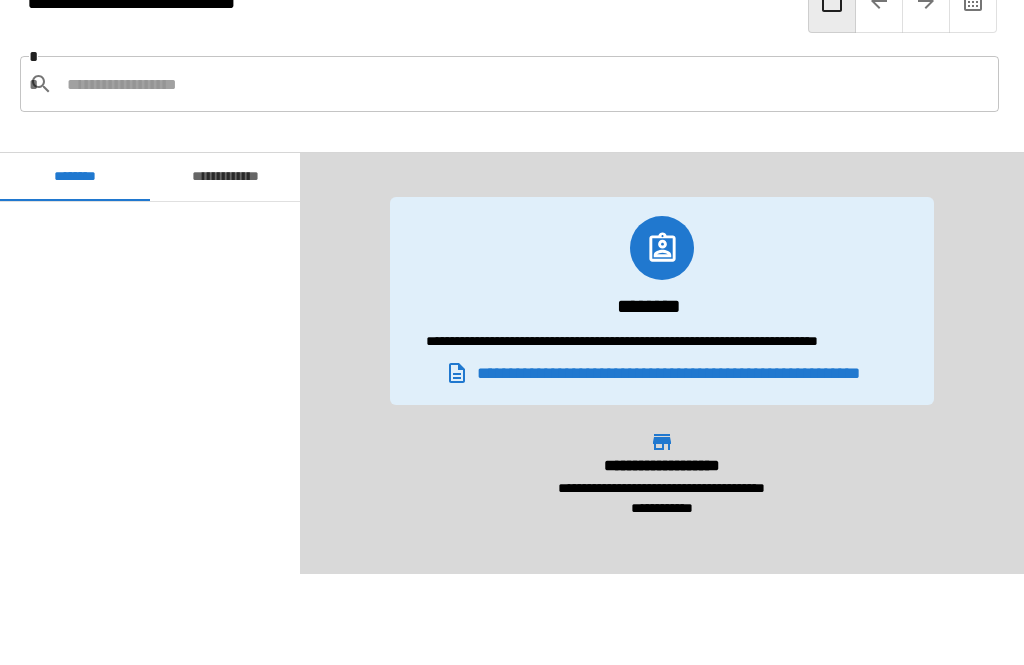 scroll, scrollTop: 420, scrollLeft: 0, axis: vertical 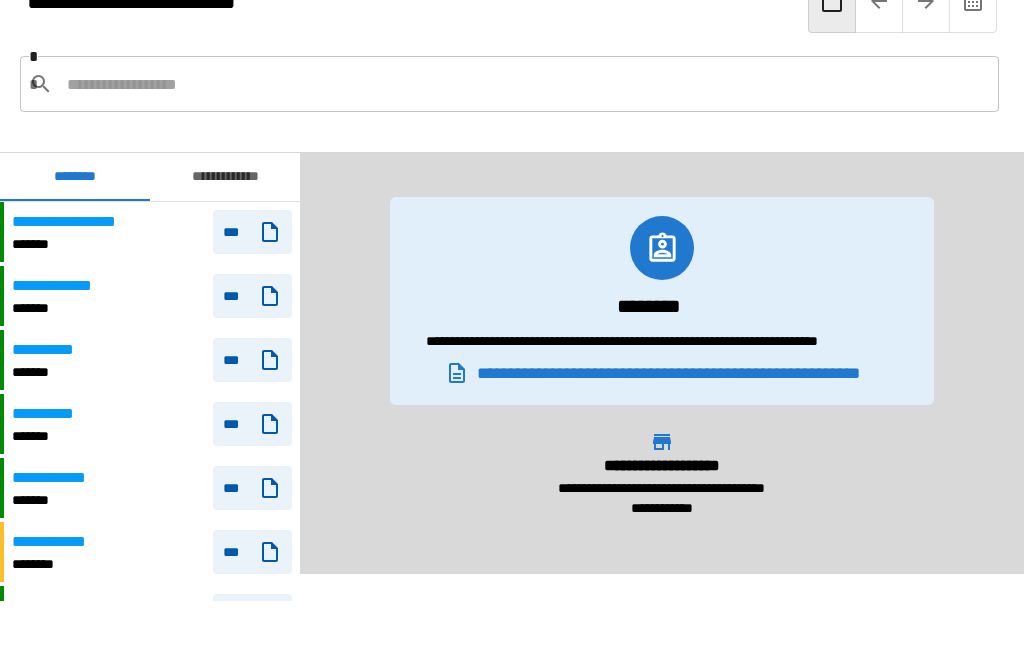 click on "***" at bounding box center [252, 360] 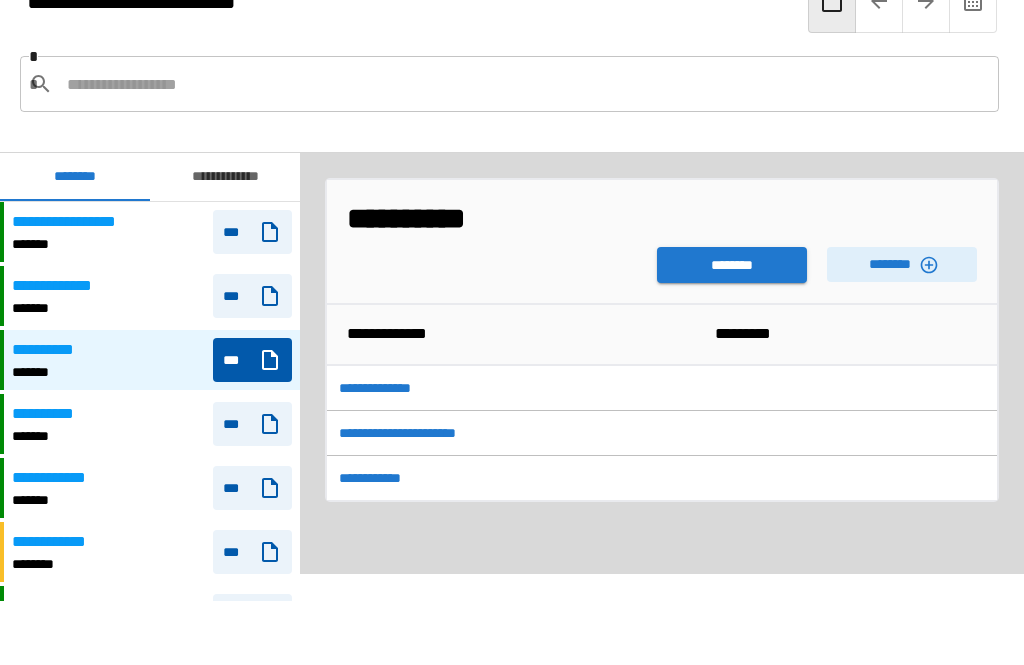 click on "********" at bounding box center [732, 265] 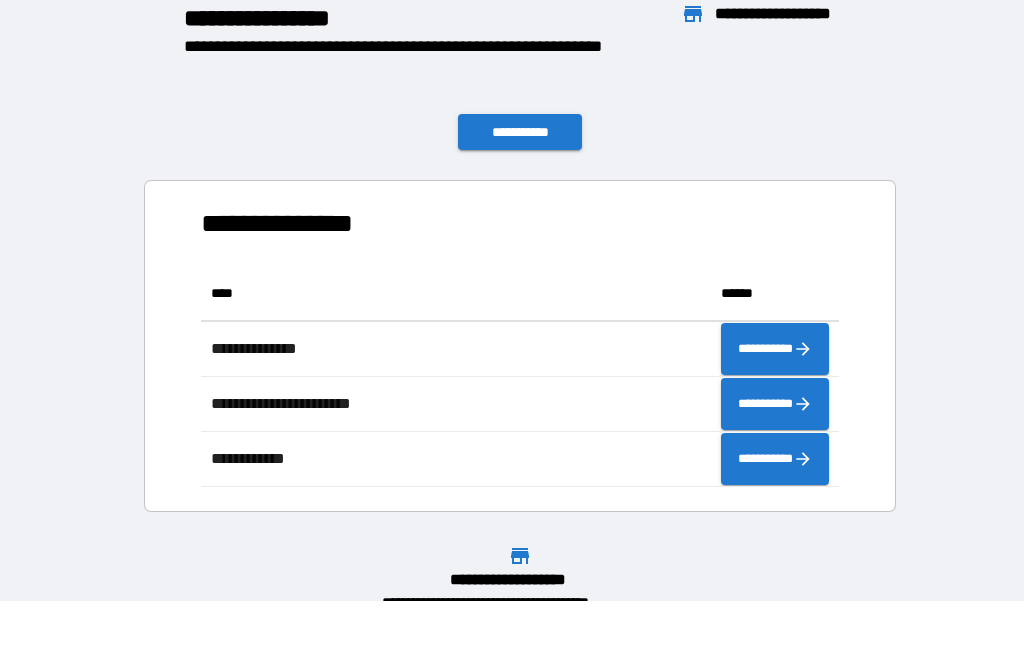 scroll, scrollTop: 221, scrollLeft: 638, axis: both 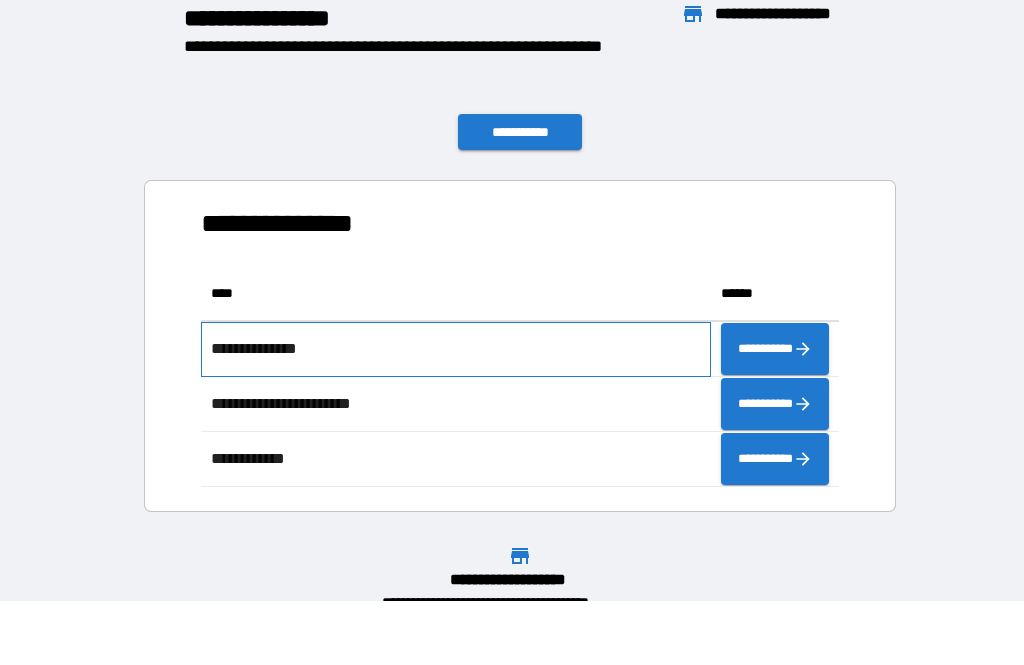 click on "**********" at bounding box center (456, 349) 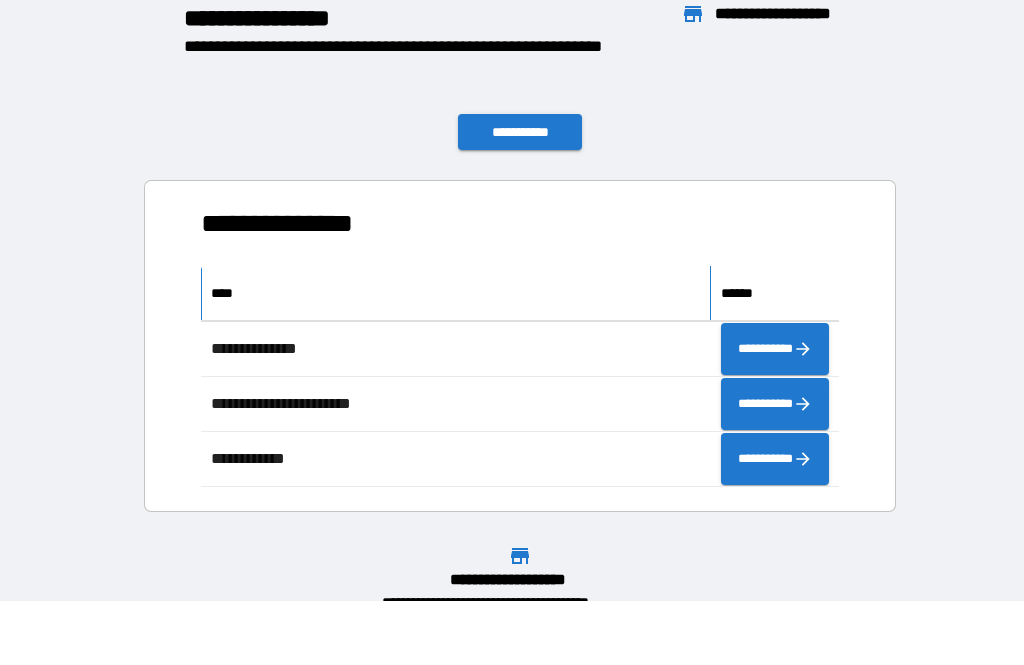 click on "****" at bounding box center [456, 293] 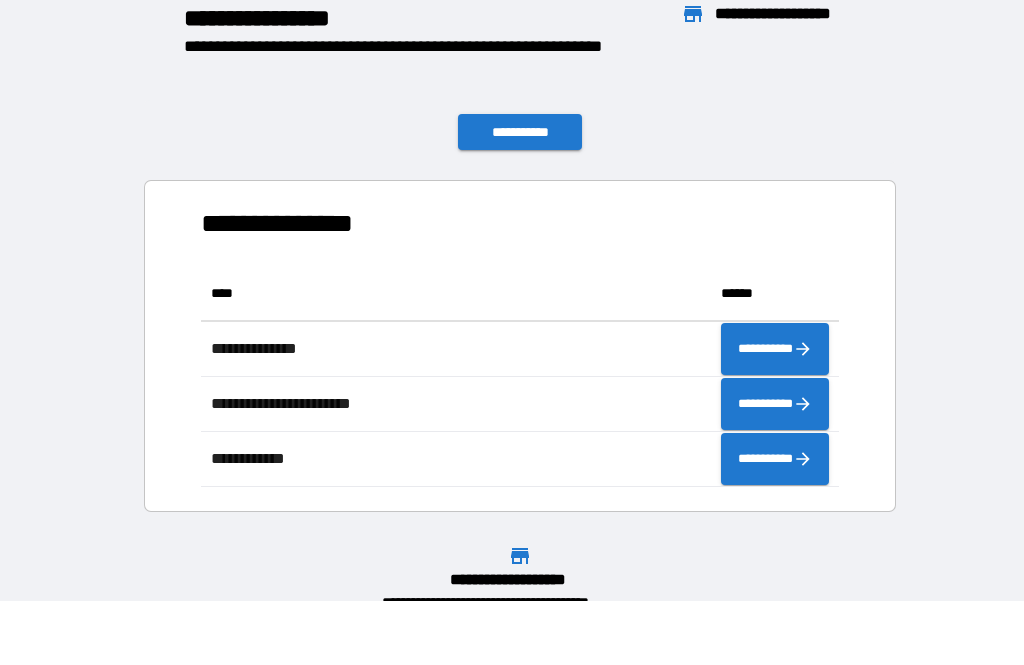 click on "[FIRST] [LAST] [STREET_NAME] [CITY] [STATE] [POSTAL_CODE] [COUNTRY] [PHONE] [EMAIL] [DOB] [SSN] [CREDIT_CARD] [PASSPORT] [DRIVER_LICENSE]" at bounding box center (512, 289) 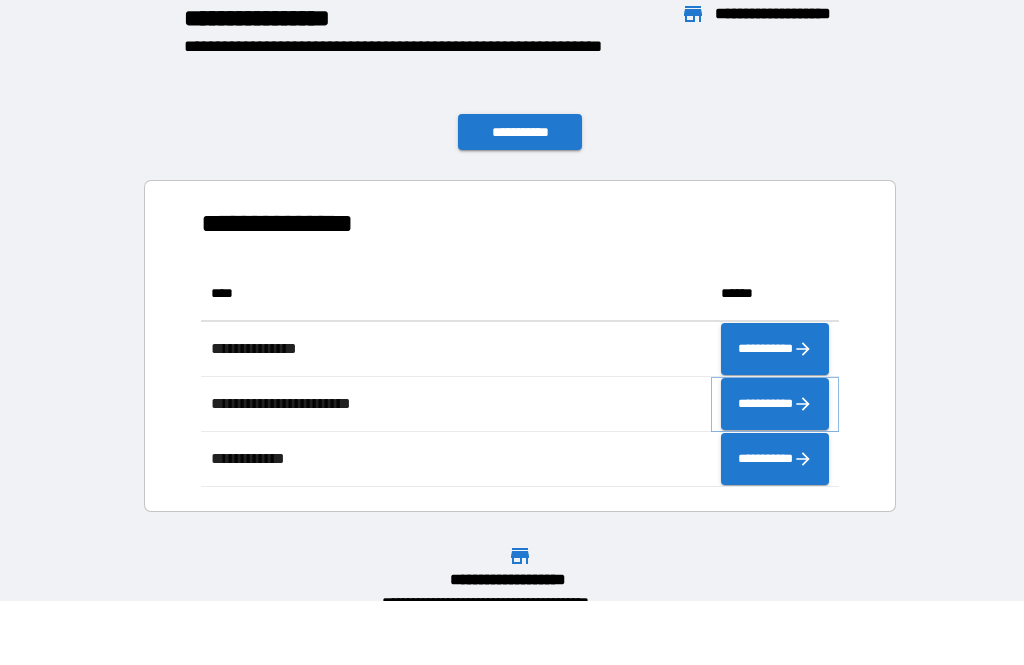 click on "**********" at bounding box center (775, 404) 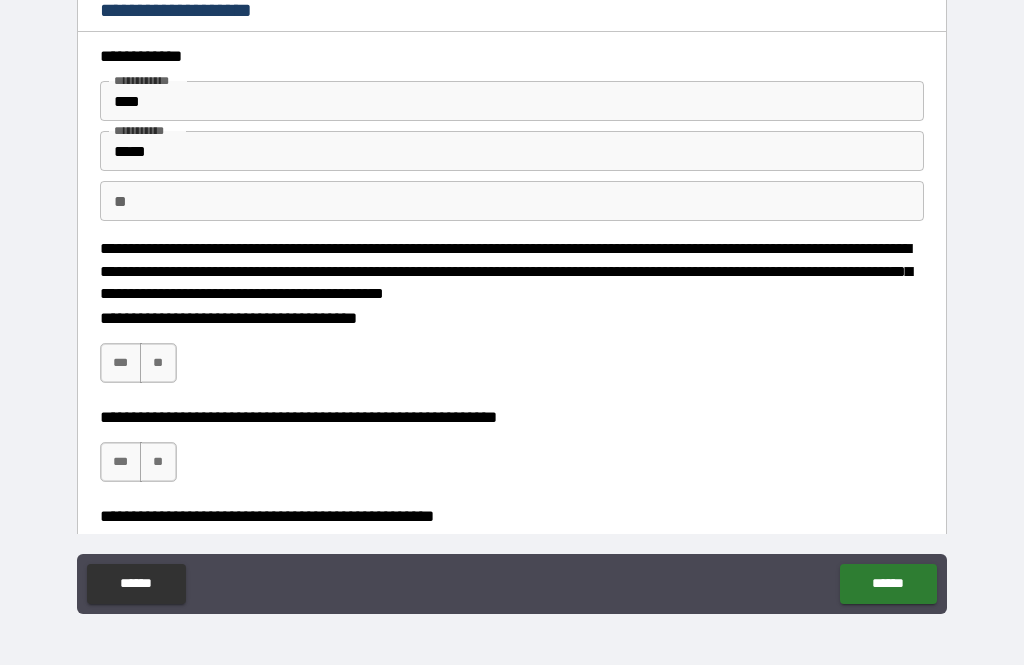 click on "**" at bounding box center (158, 363) 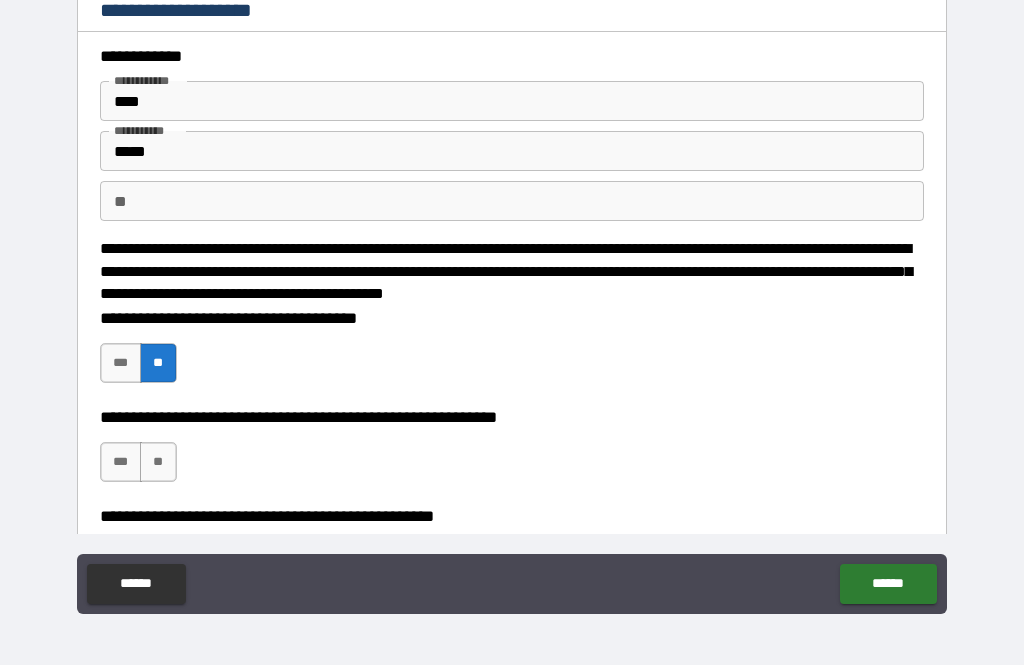 click on "**" at bounding box center (158, 462) 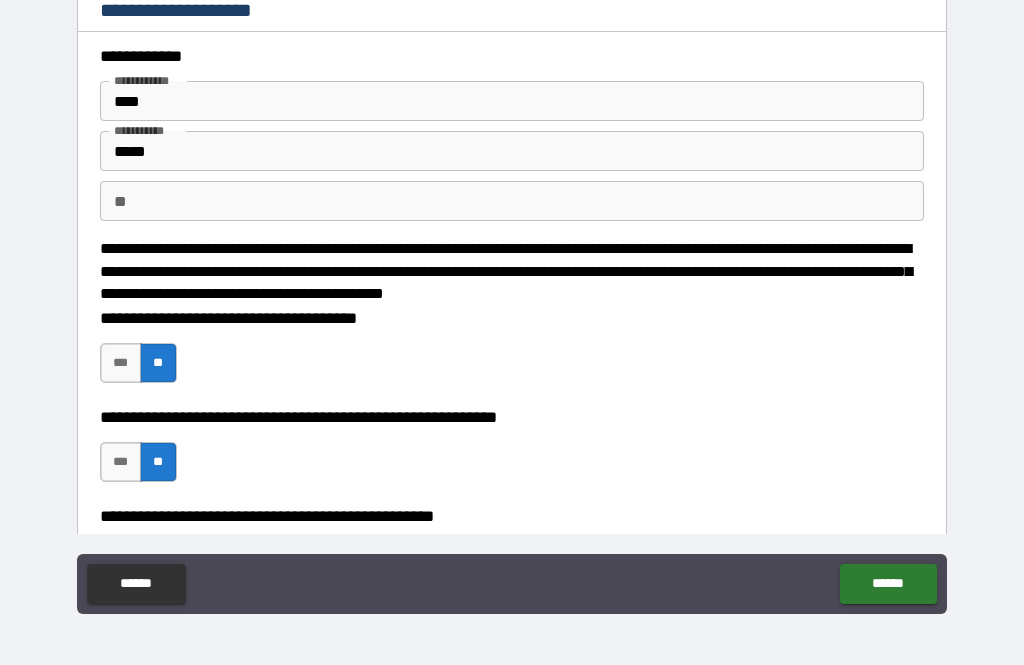 scroll, scrollTop: 138, scrollLeft: 0, axis: vertical 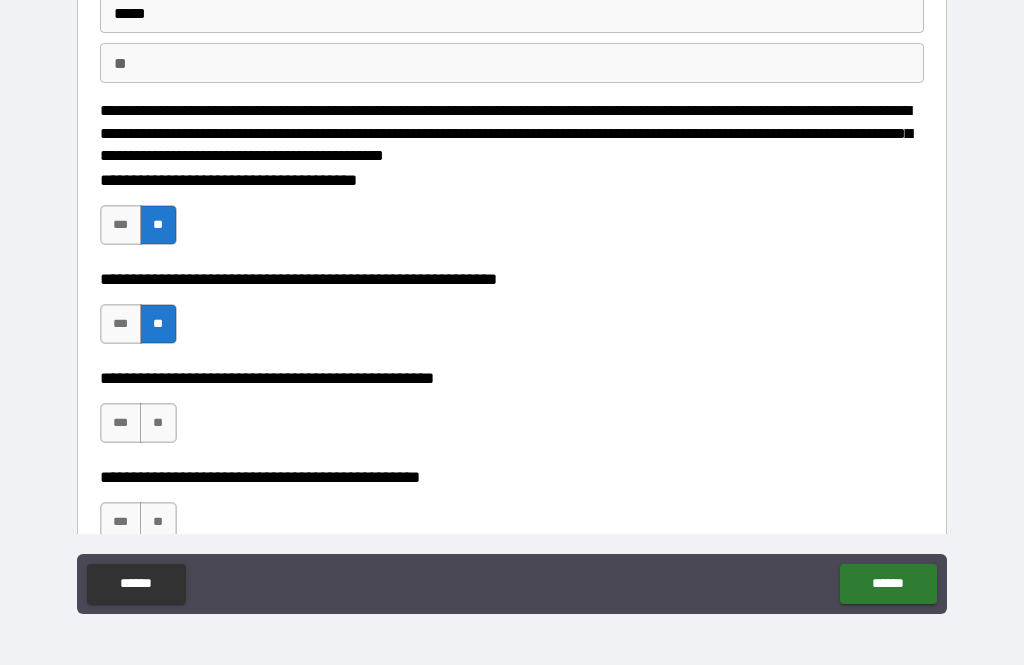 click on "**" at bounding box center [158, 423] 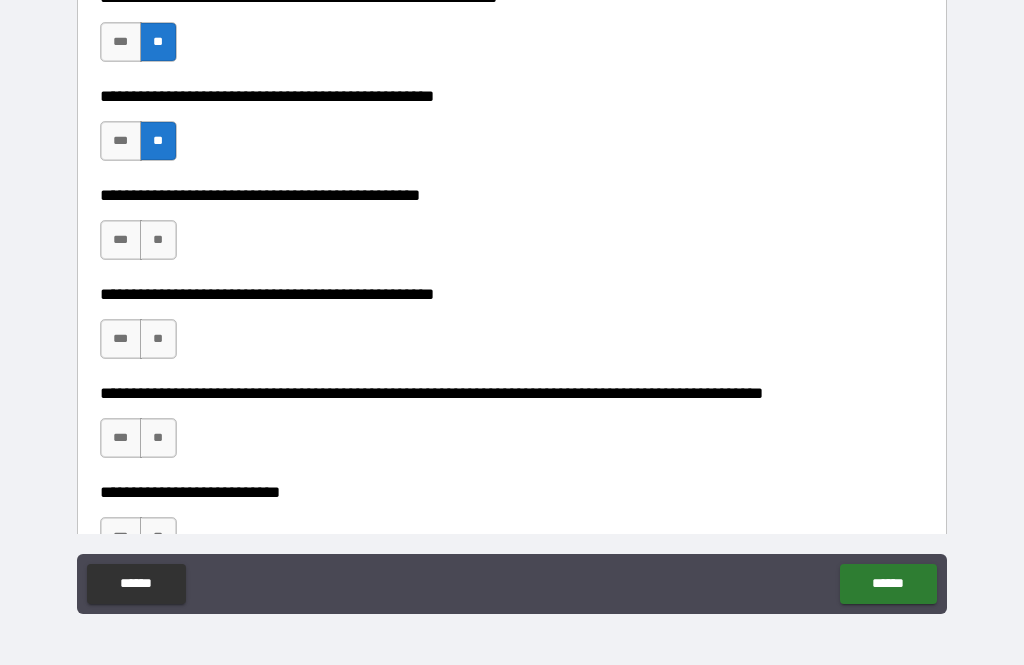 scroll, scrollTop: 424, scrollLeft: 0, axis: vertical 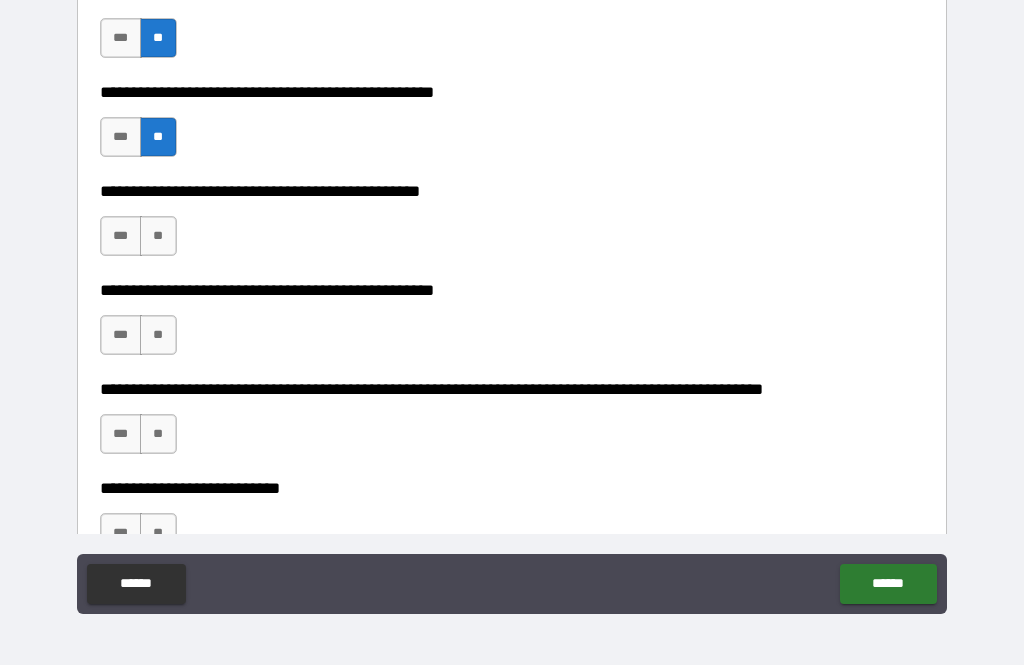 click on "***" at bounding box center [121, 236] 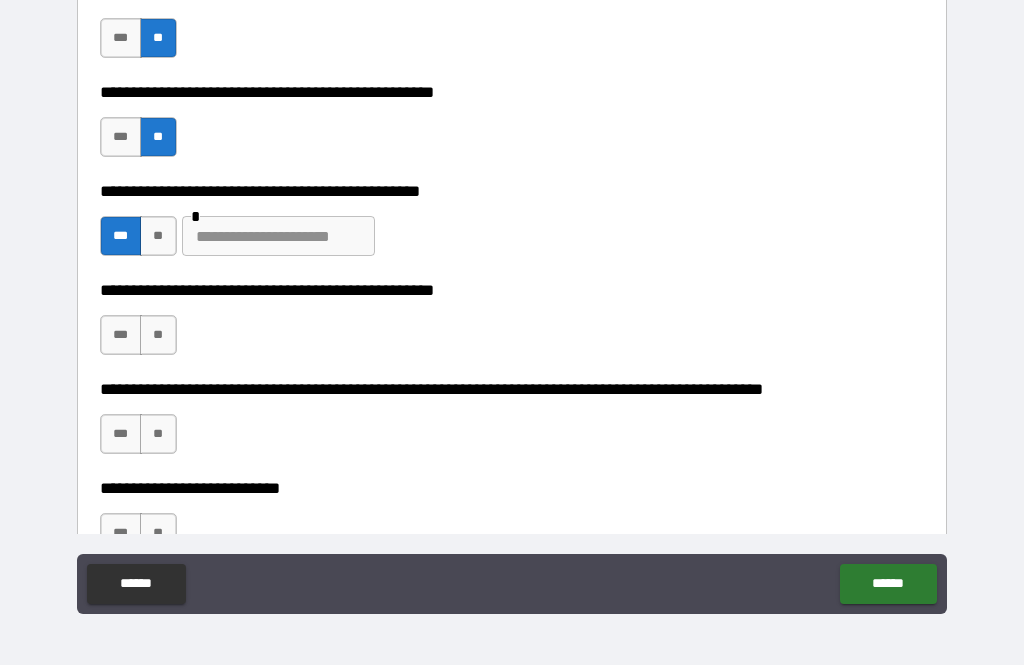 click at bounding box center [278, 236] 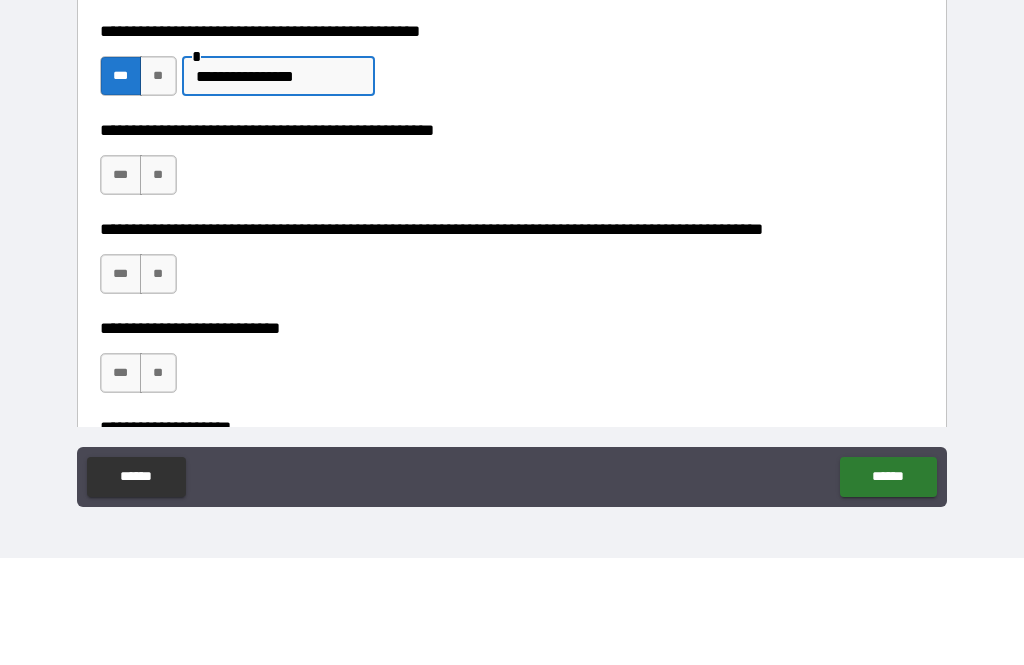 scroll, scrollTop: 479, scrollLeft: 0, axis: vertical 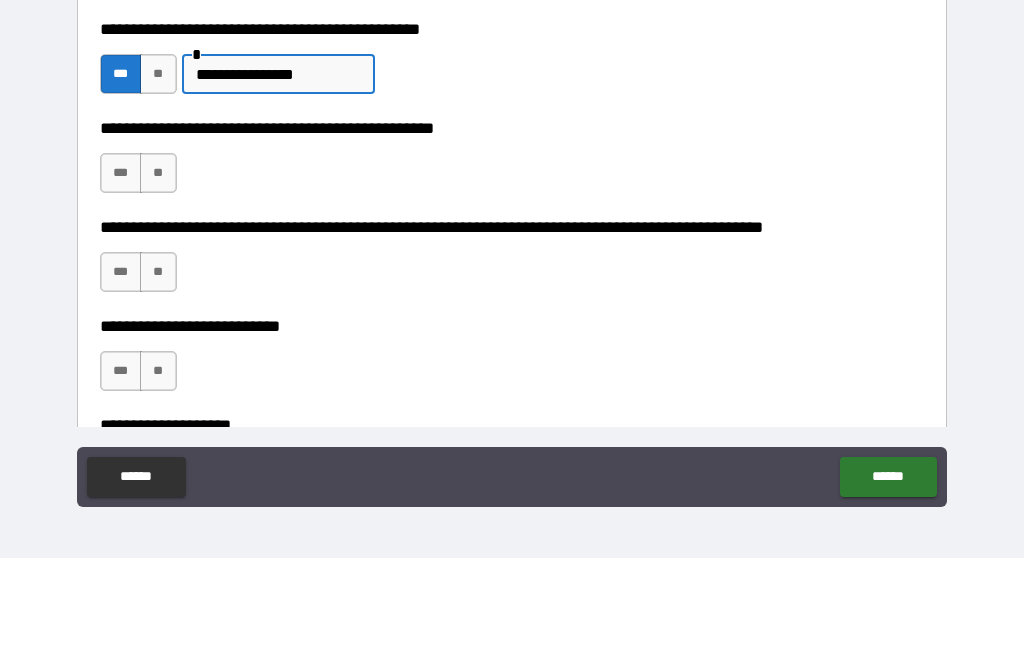 type on "**********" 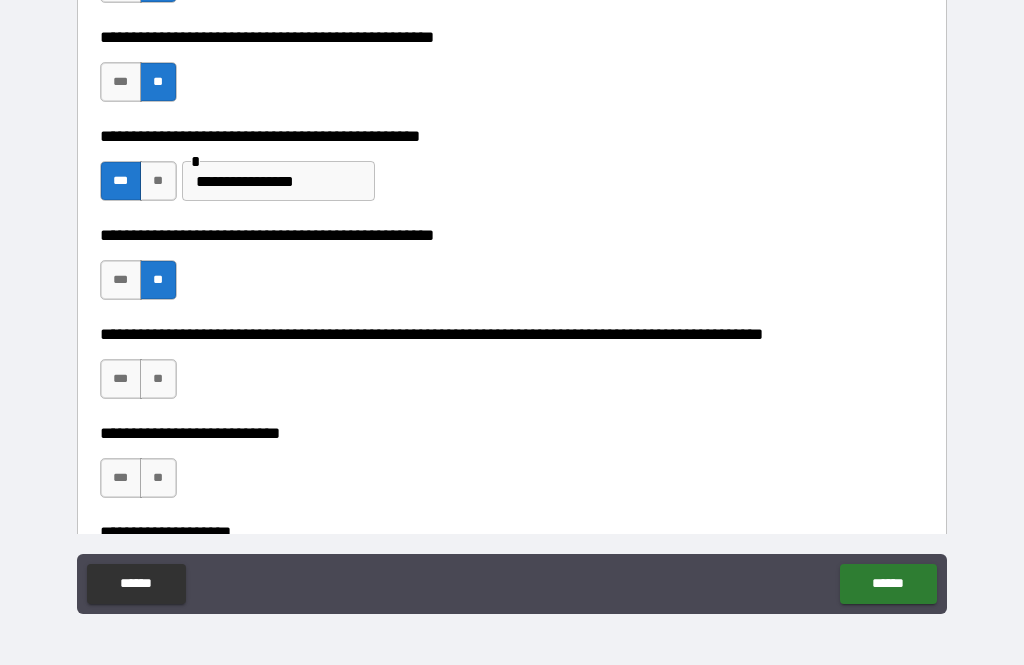 click on "**" at bounding box center (158, 379) 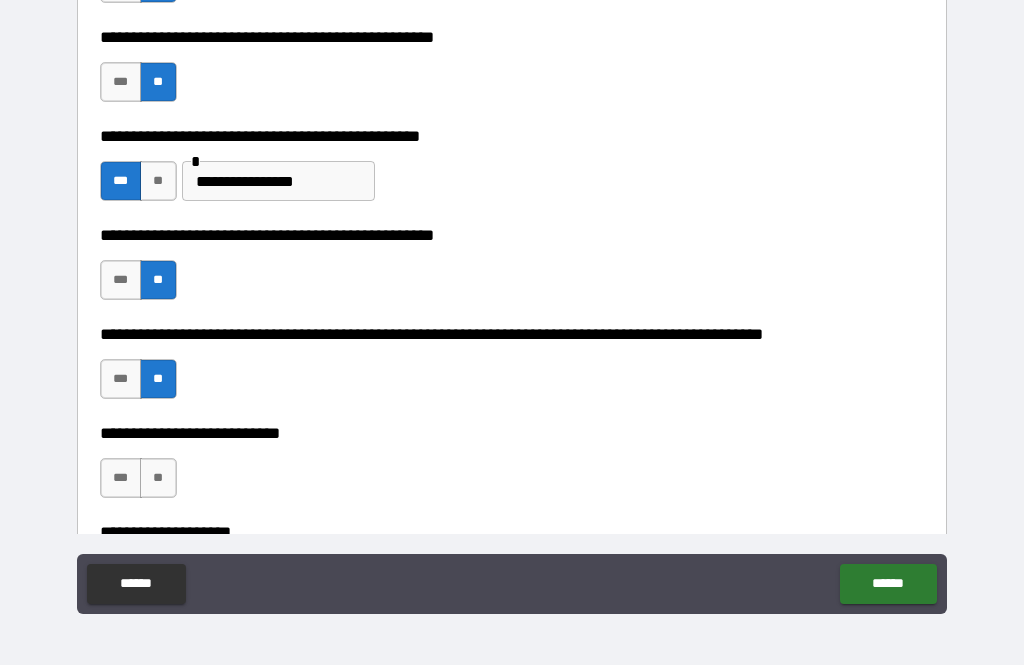 click on "**" at bounding box center [158, 478] 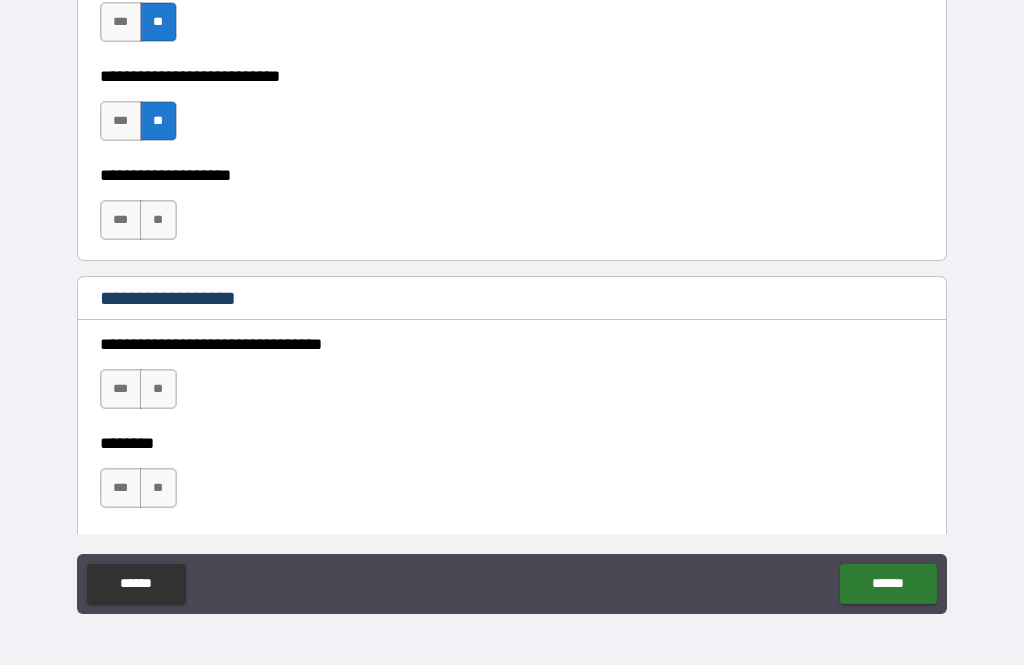 scroll, scrollTop: 838, scrollLeft: 0, axis: vertical 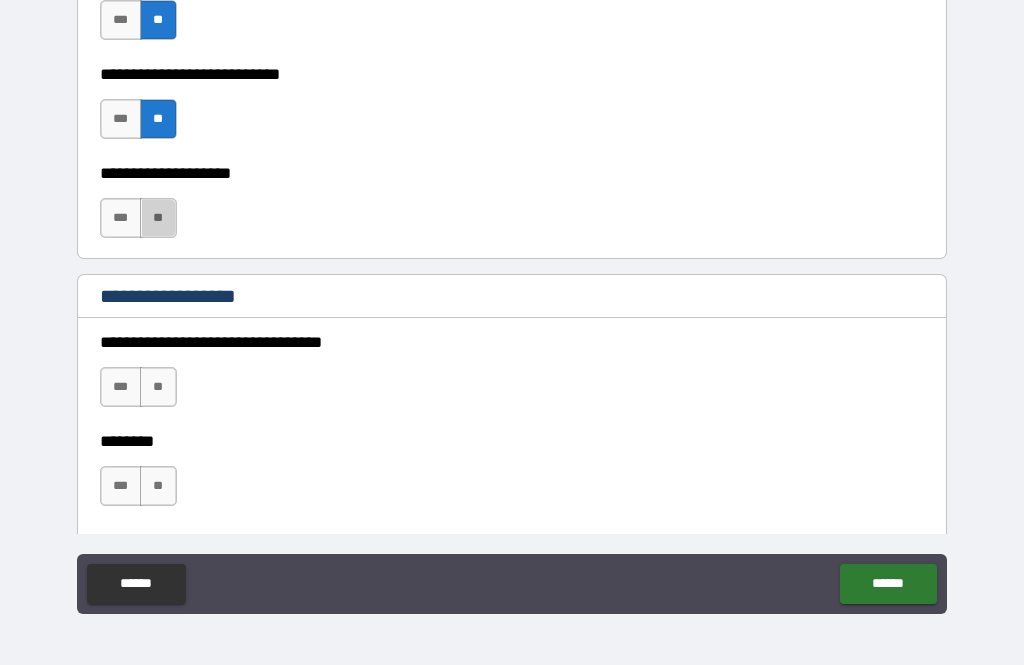 click on "**" at bounding box center (158, 218) 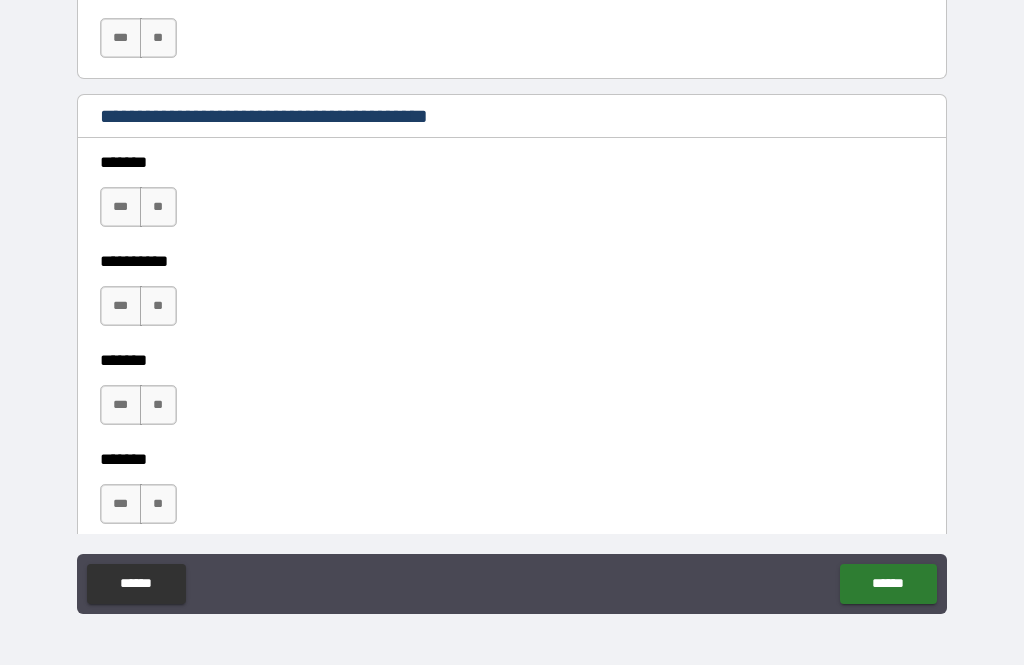 scroll, scrollTop: 1387, scrollLeft: 0, axis: vertical 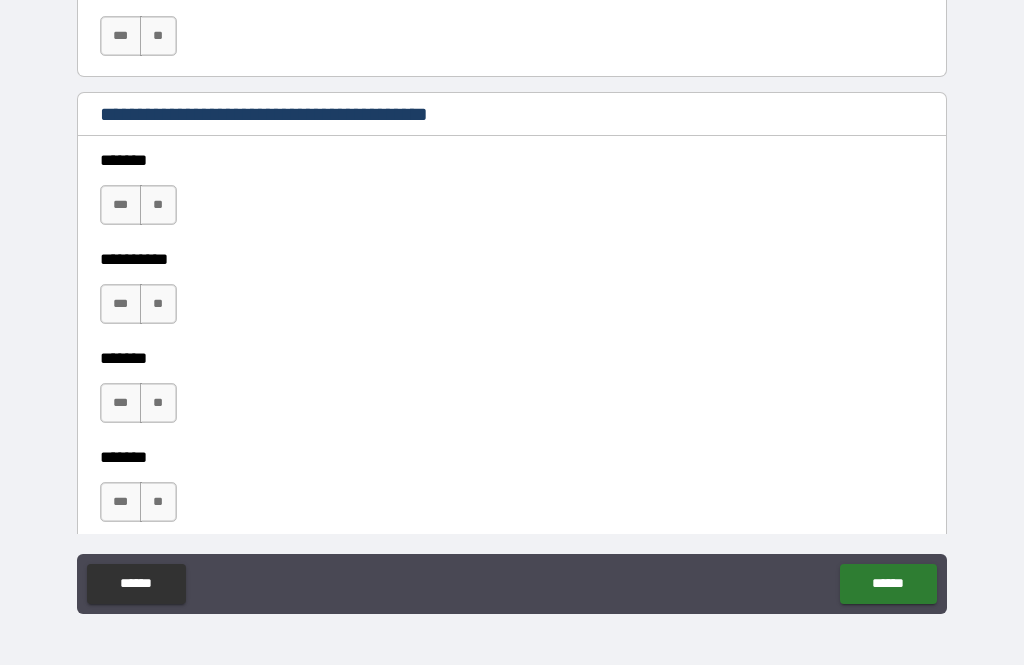 click on "**" at bounding box center [158, 205] 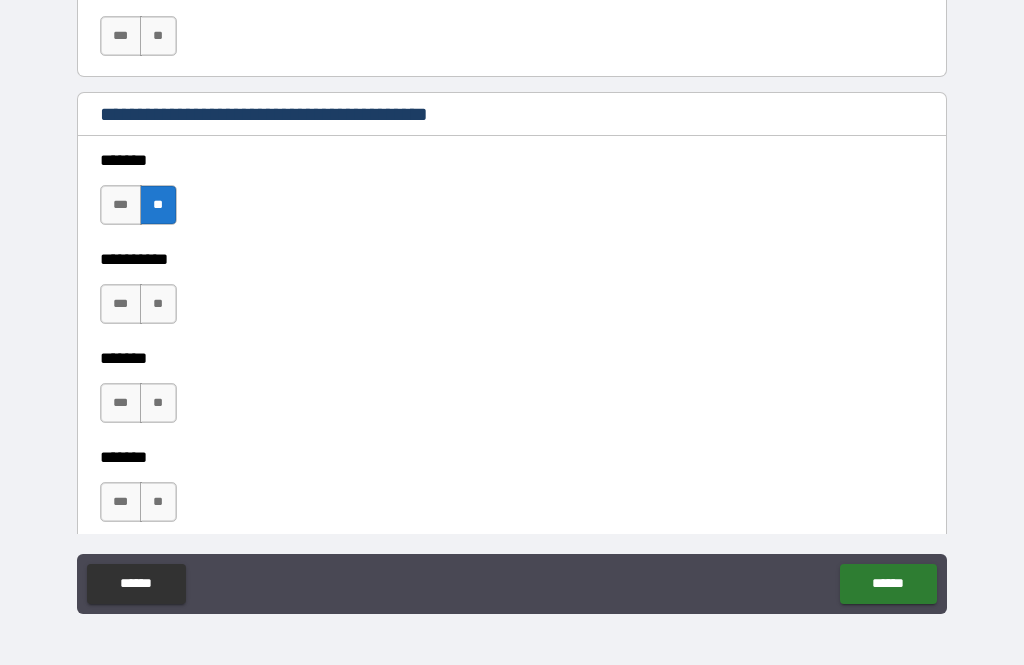 click on "**" at bounding box center (158, 304) 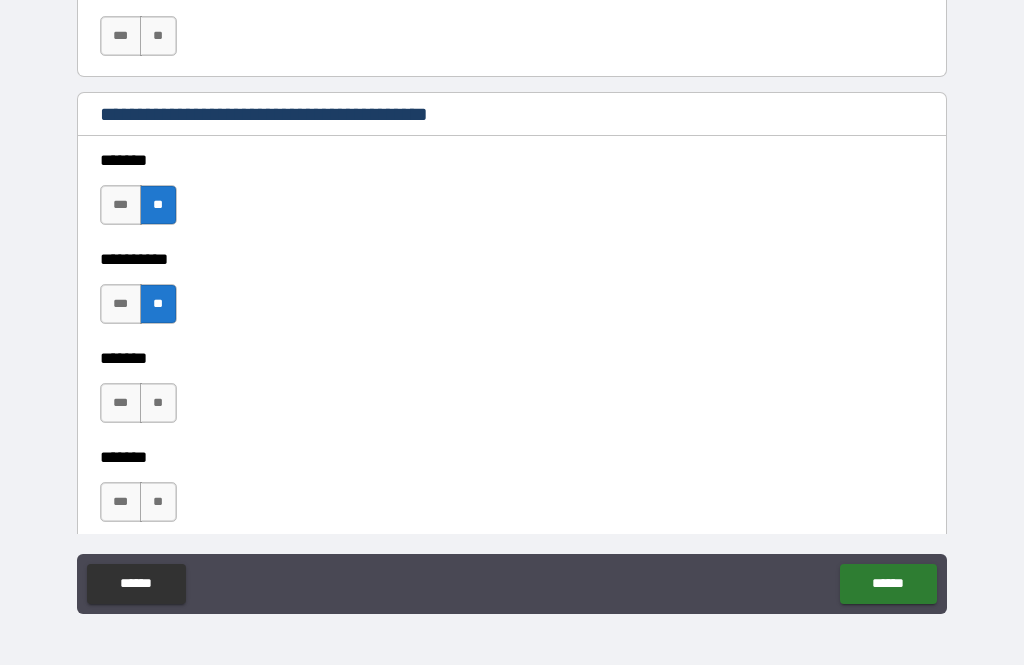 click on "**" at bounding box center (158, 403) 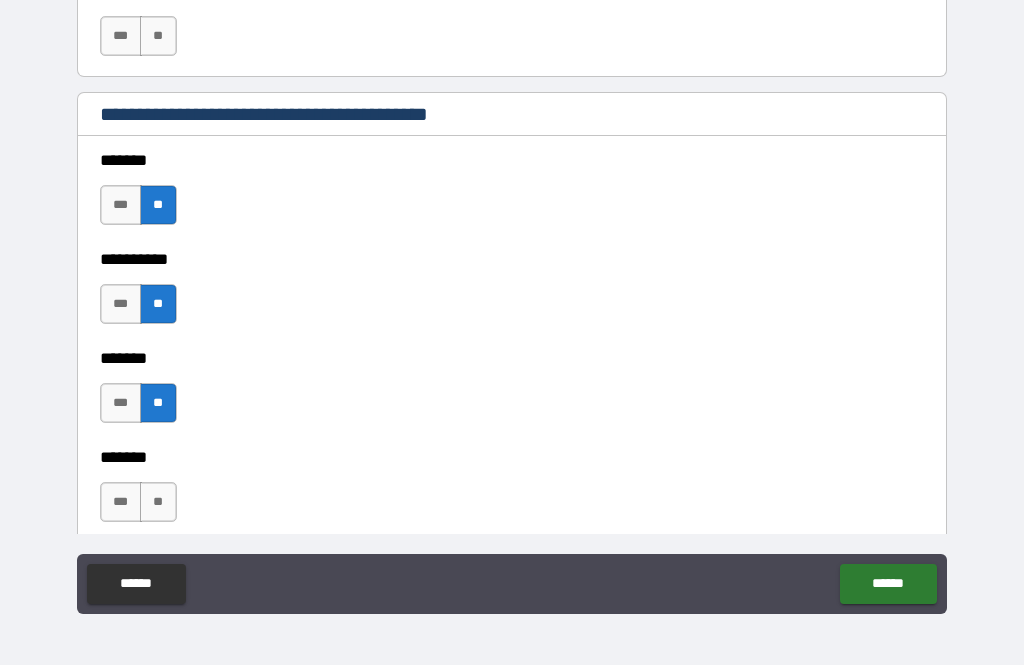 click on "**" at bounding box center [158, 502] 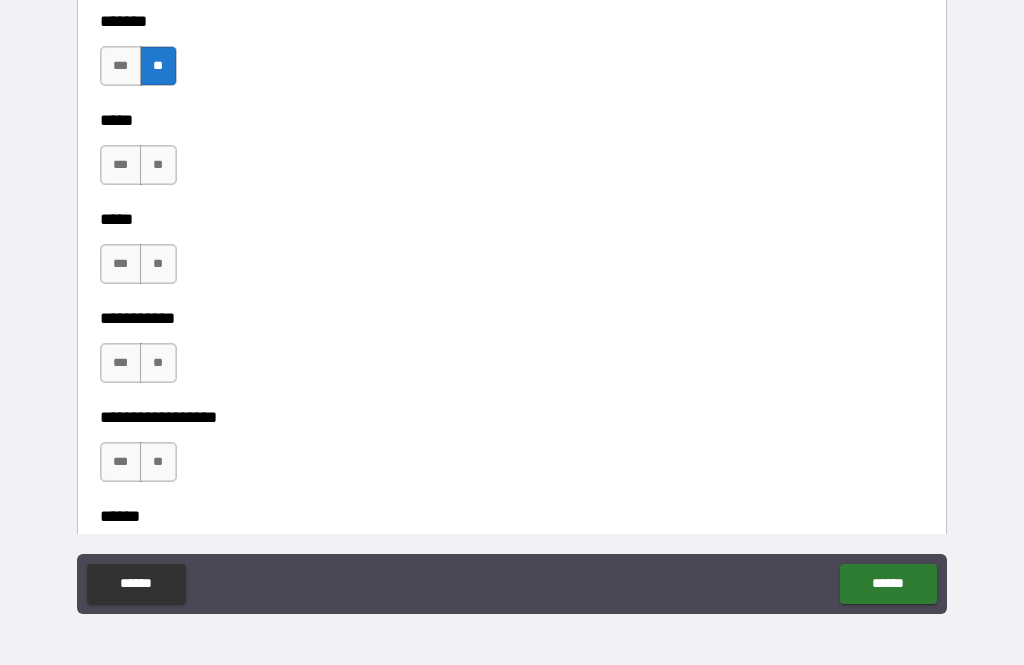 scroll, scrollTop: 1849, scrollLeft: 0, axis: vertical 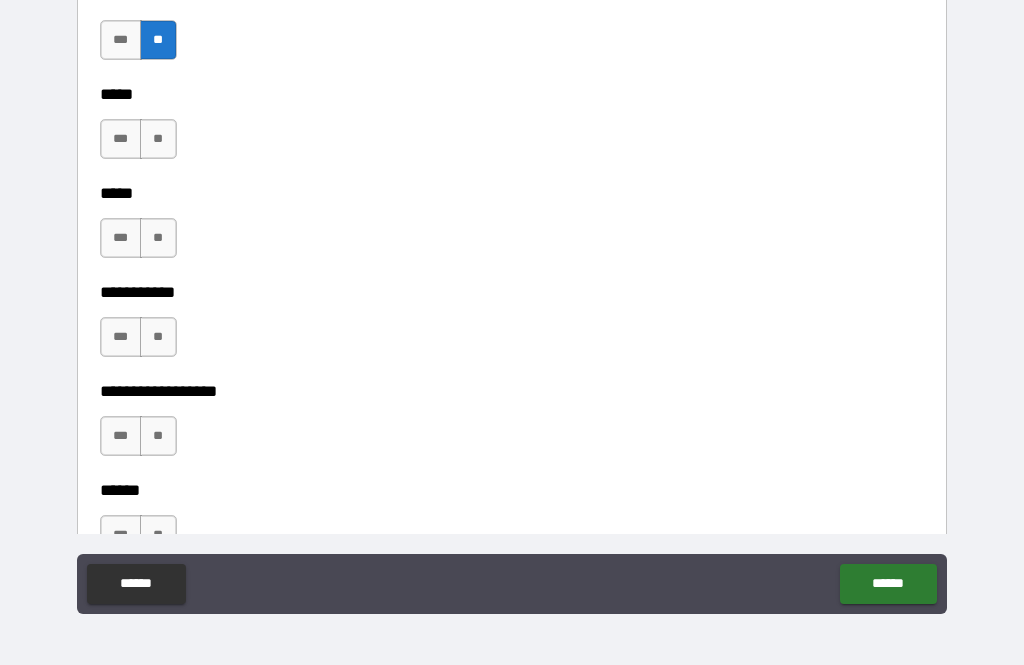 click on "**" at bounding box center [158, 139] 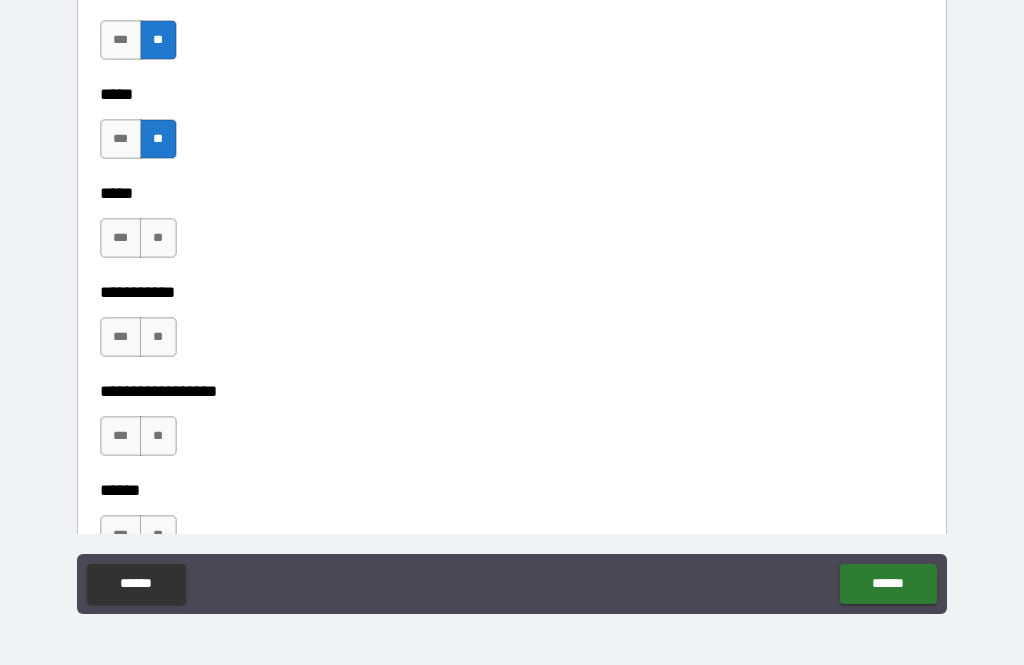 click on "**" at bounding box center [158, 238] 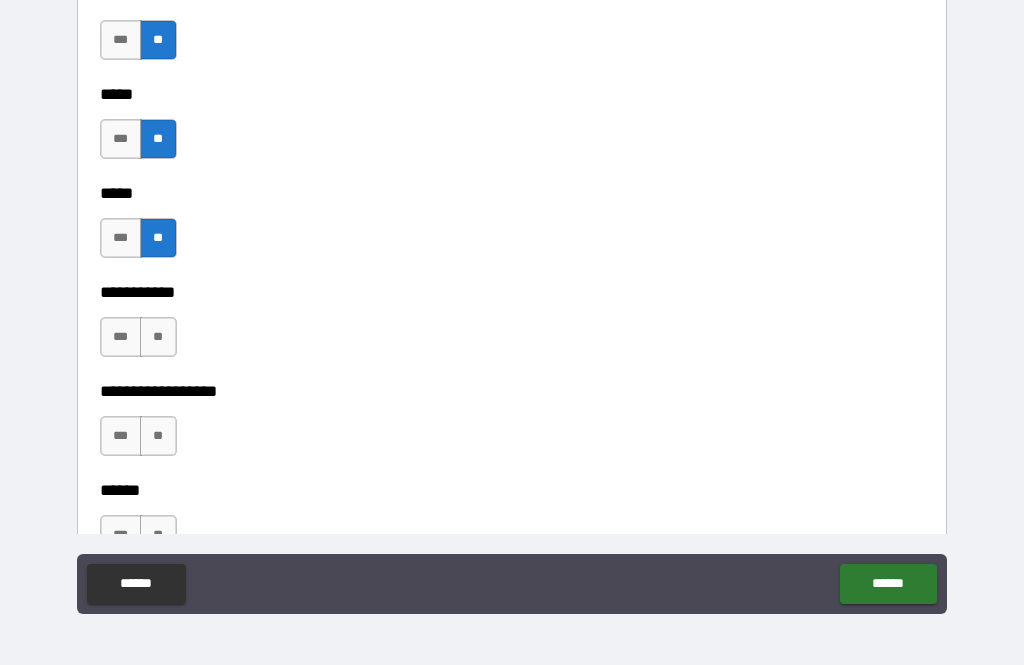 click on "**" at bounding box center [158, 337] 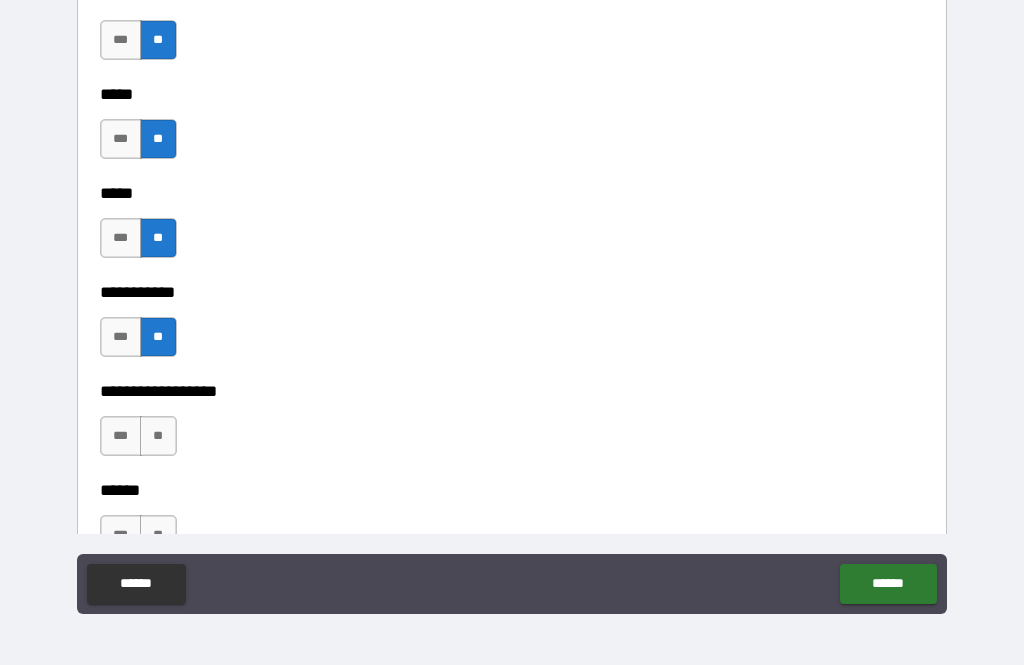 click on "**" at bounding box center (158, 436) 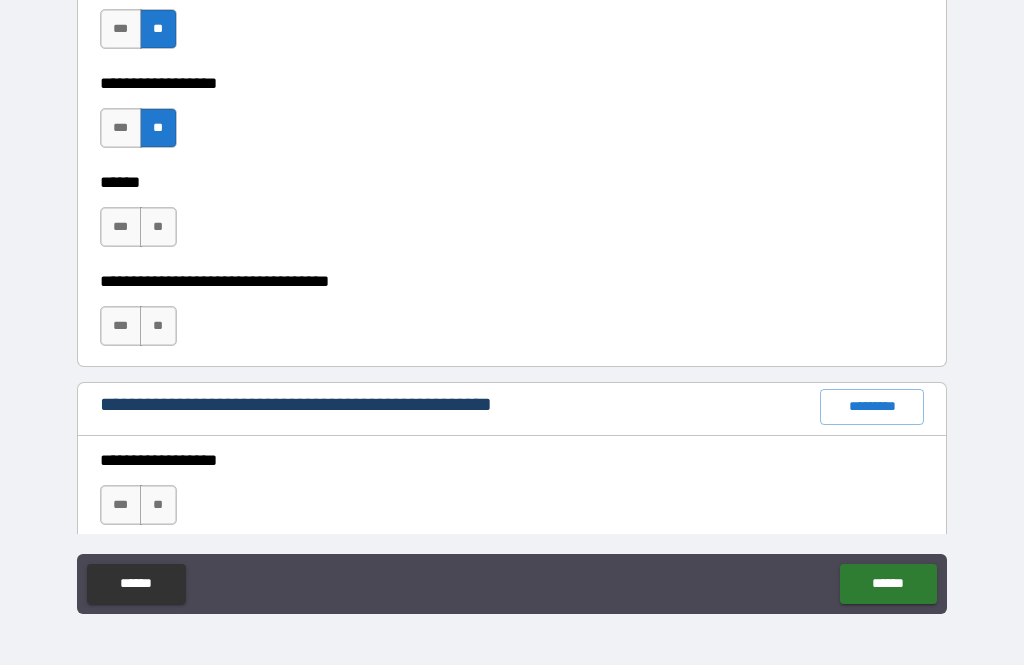 scroll, scrollTop: 2165, scrollLeft: 0, axis: vertical 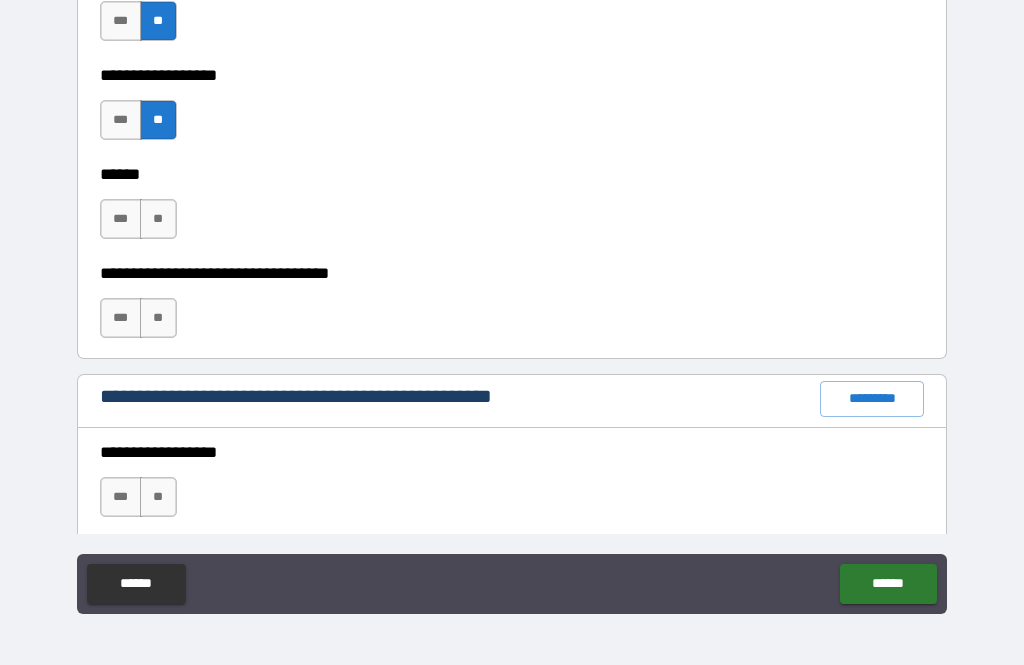 click on "**" at bounding box center [158, 219] 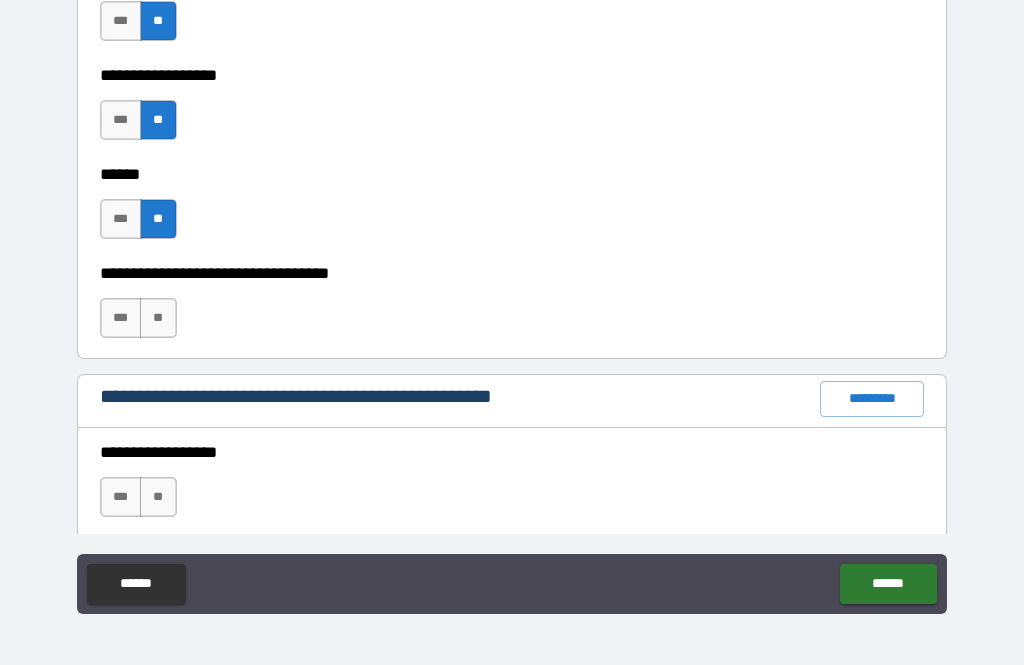 click on "**" at bounding box center (158, 318) 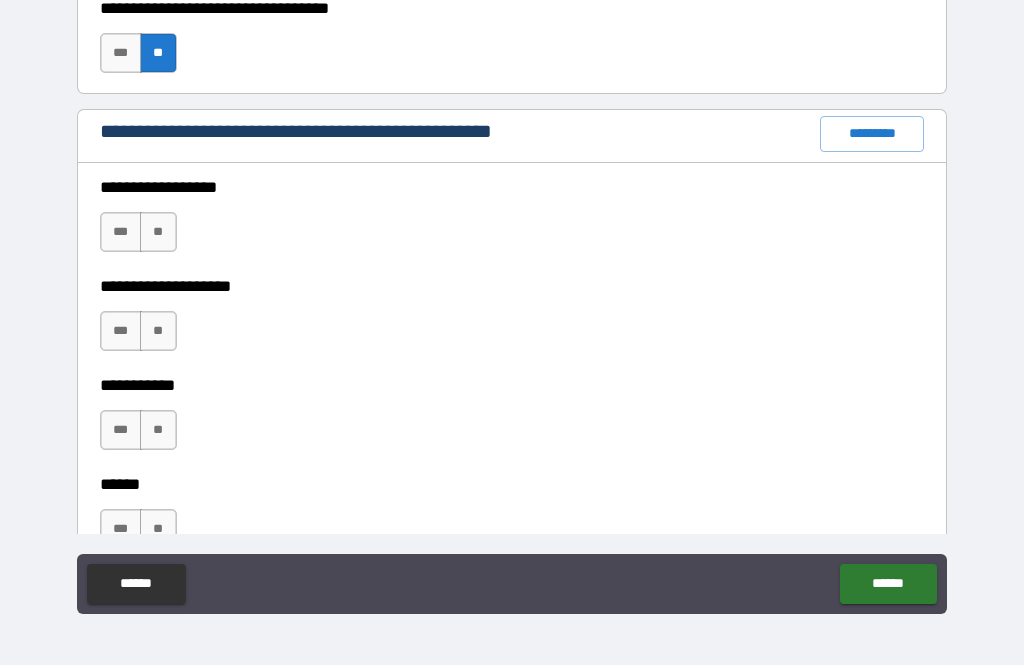 scroll, scrollTop: 2439, scrollLeft: 0, axis: vertical 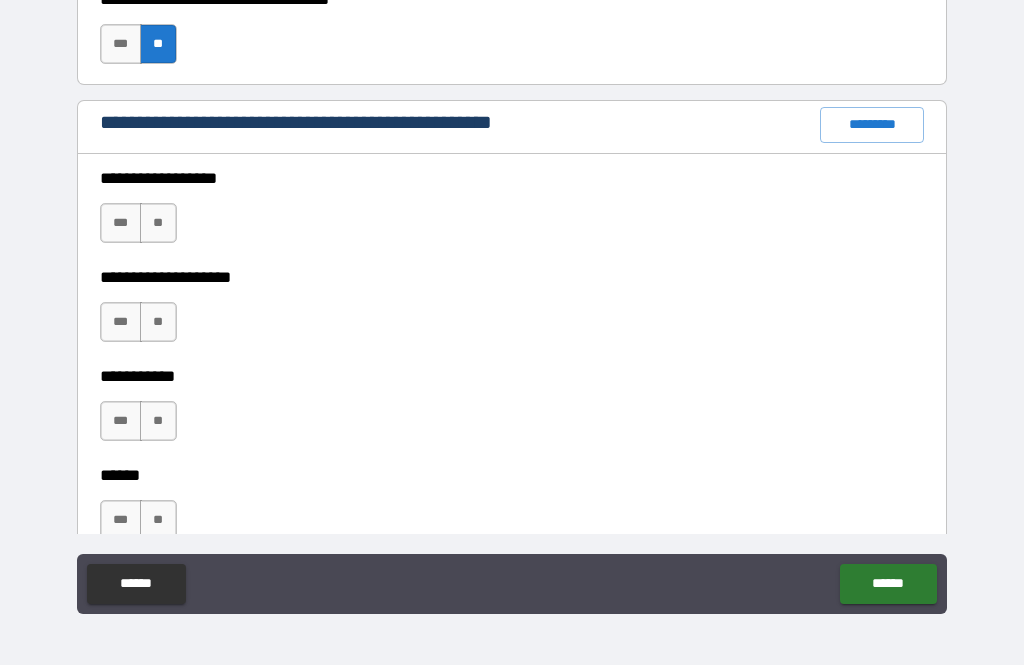 click on "**" at bounding box center (158, 223) 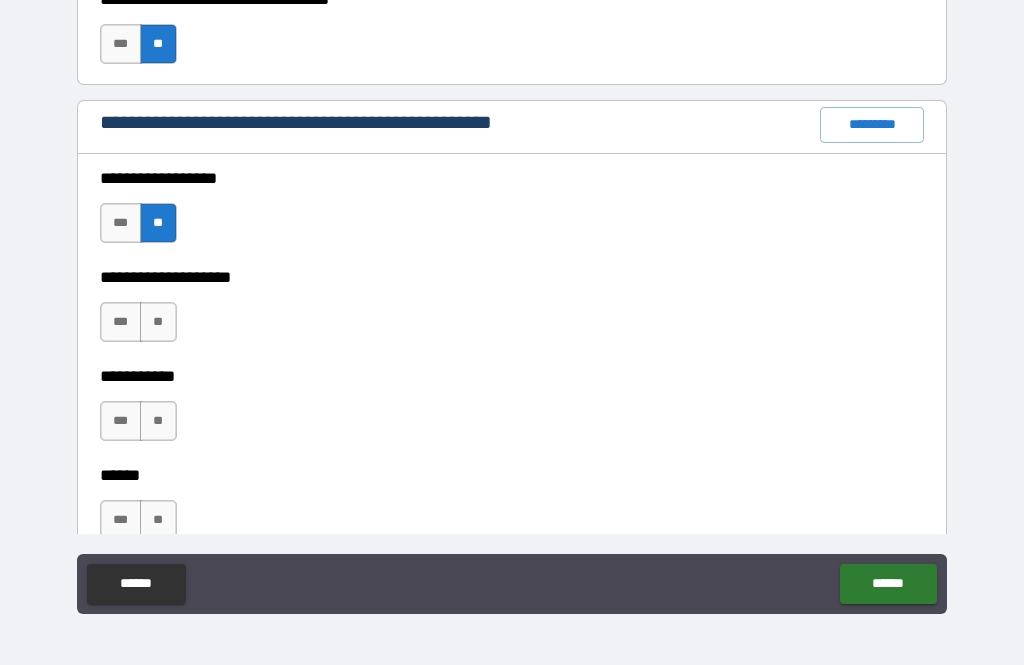 click on "*********" at bounding box center [872, 125] 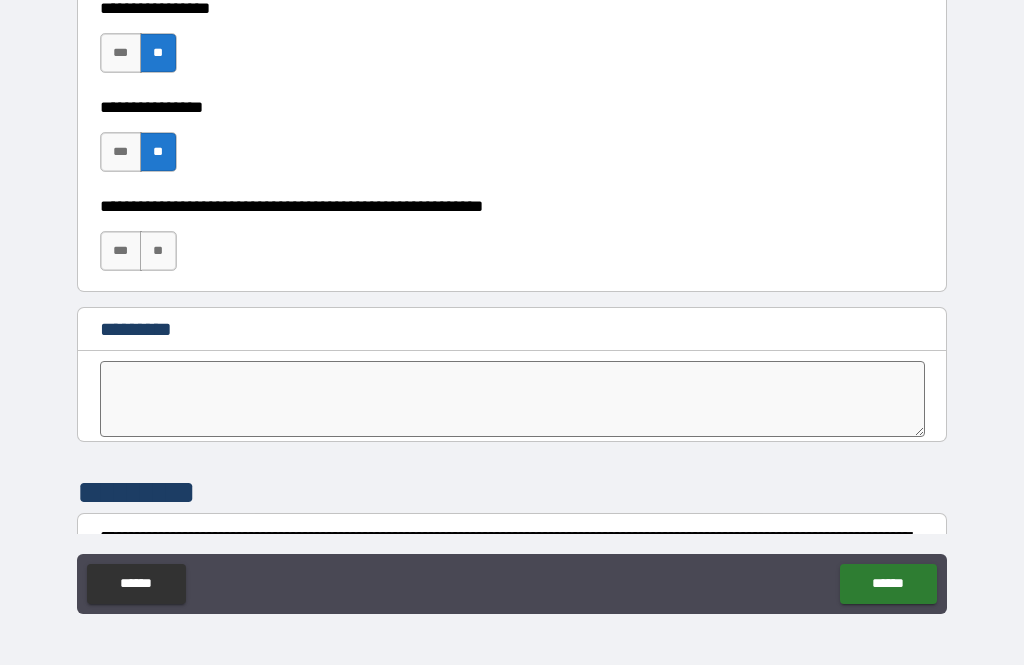 scroll, scrollTop: 10035, scrollLeft: 0, axis: vertical 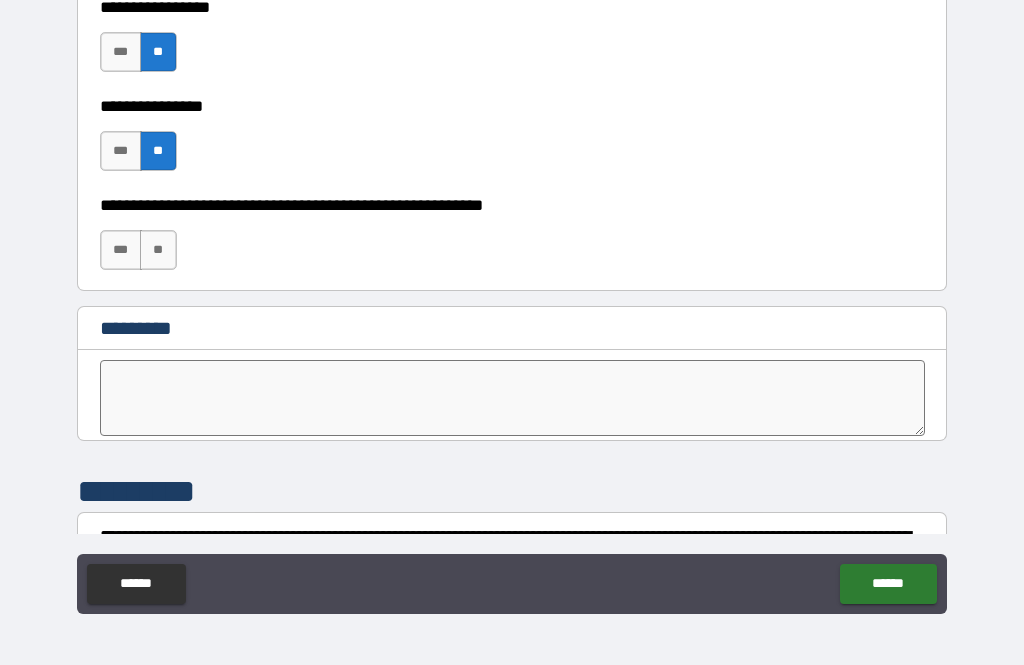 click on "***" at bounding box center [121, 250] 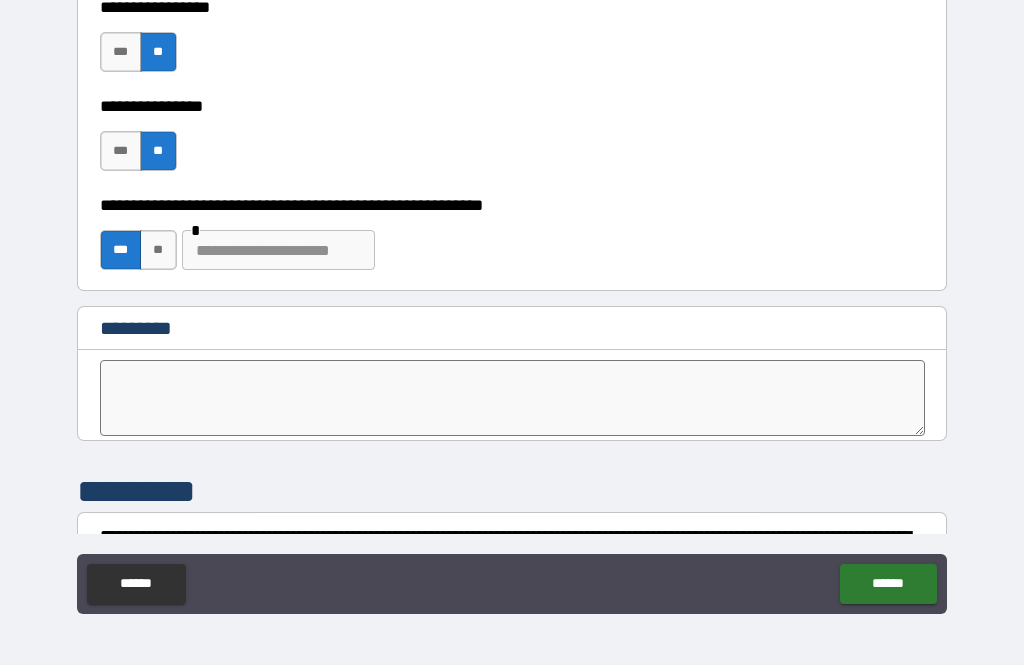 click at bounding box center (278, 250) 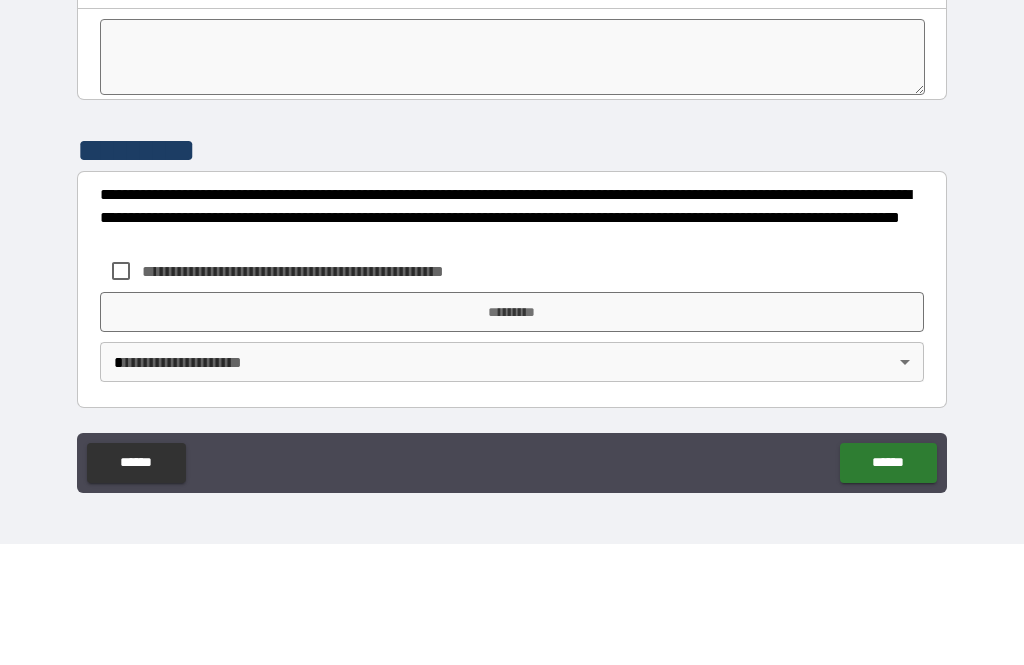 scroll, scrollTop: 10255, scrollLeft: 0, axis: vertical 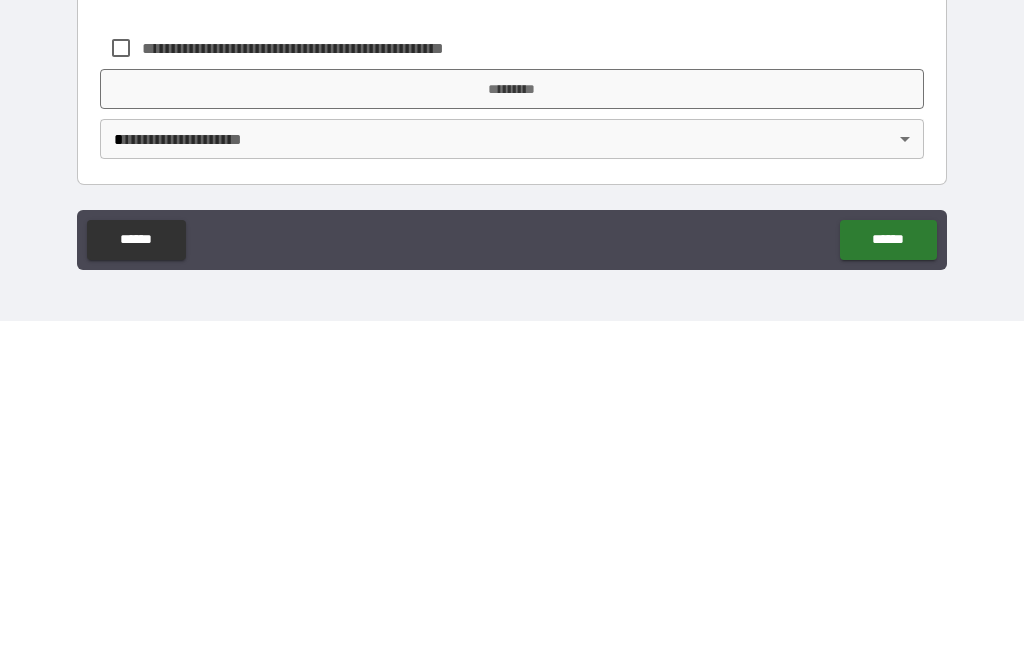 type on "**" 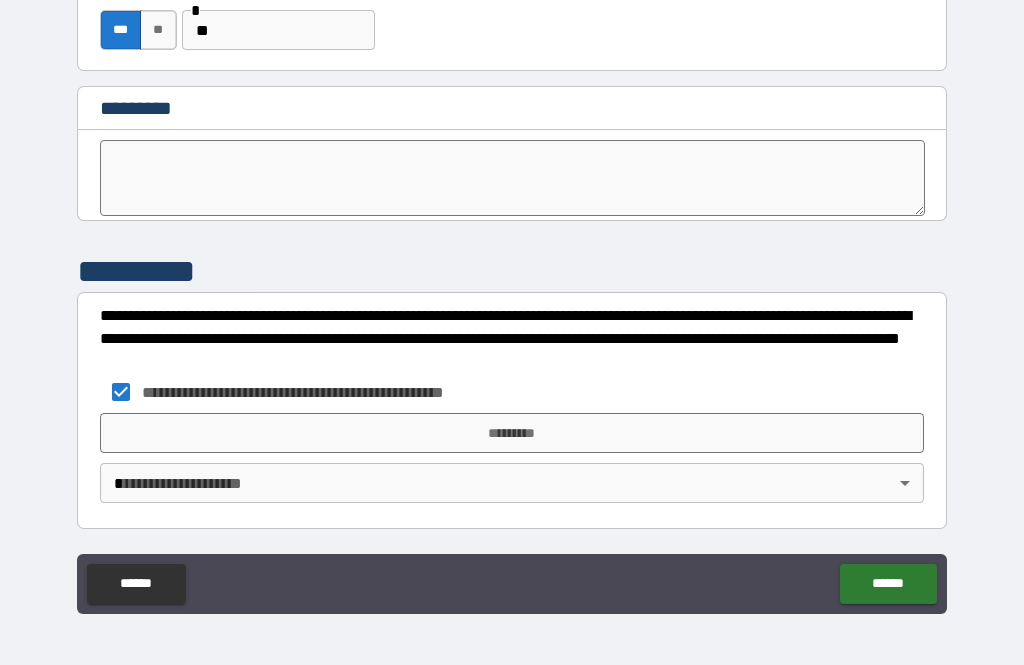 click on "*********" at bounding box center [512, 433] 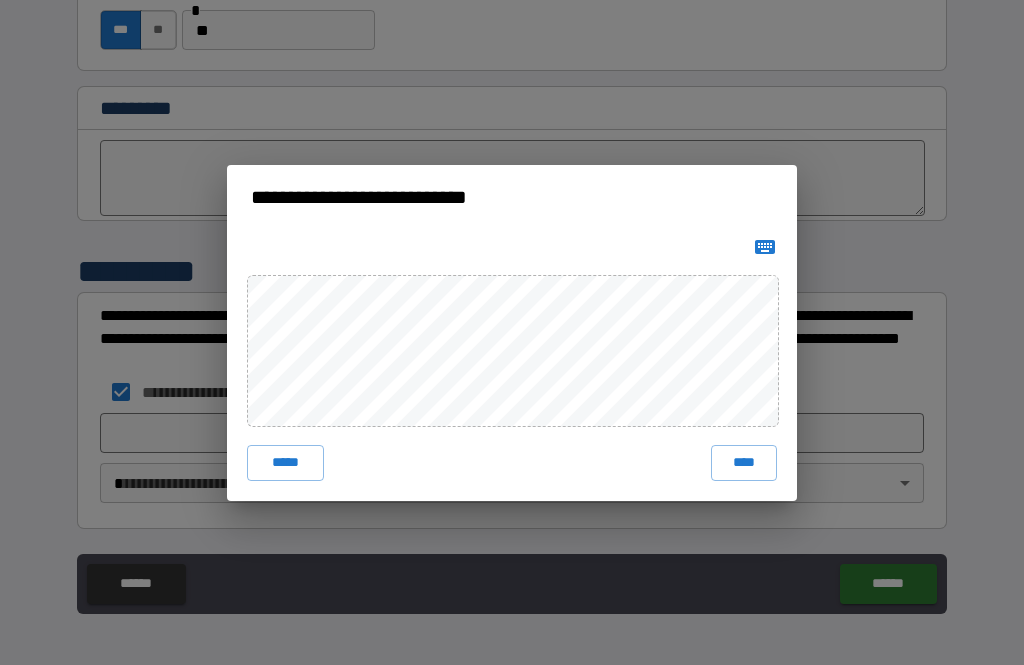 click on "****" at bounding box center [744, 463] 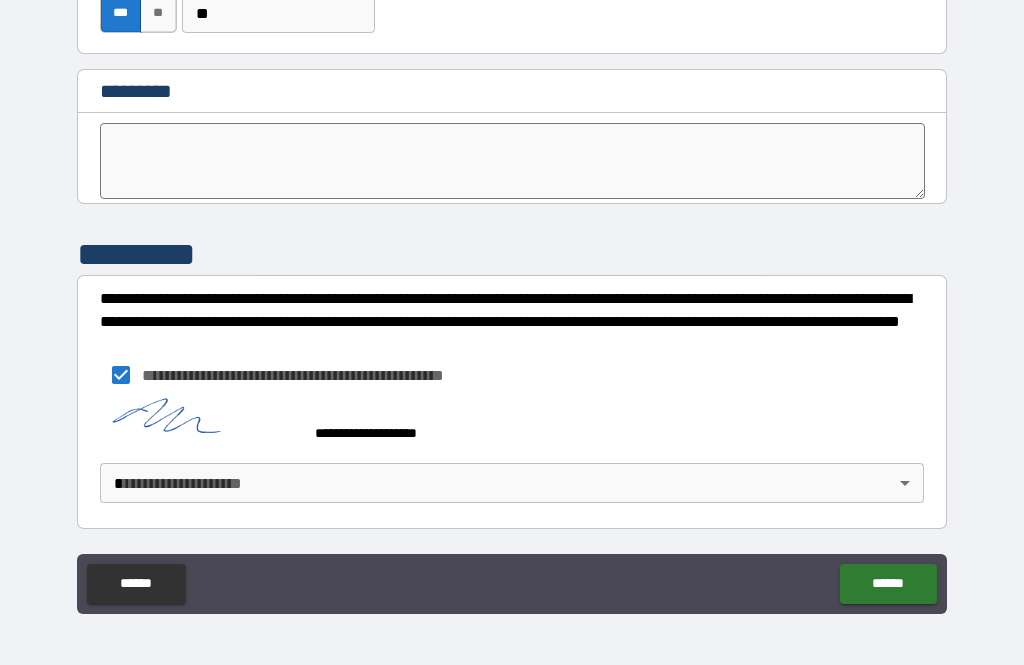 scroll, scrollTop: 10272, scrollLeft: 0, axis: vertical 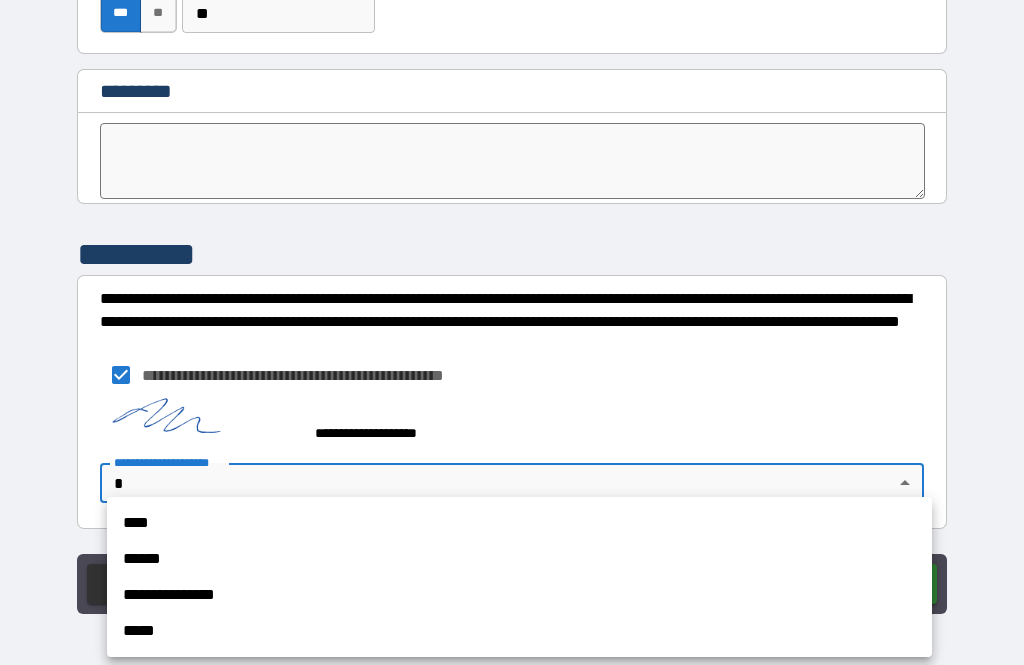 click on "****" at bounding box center [519, 523] 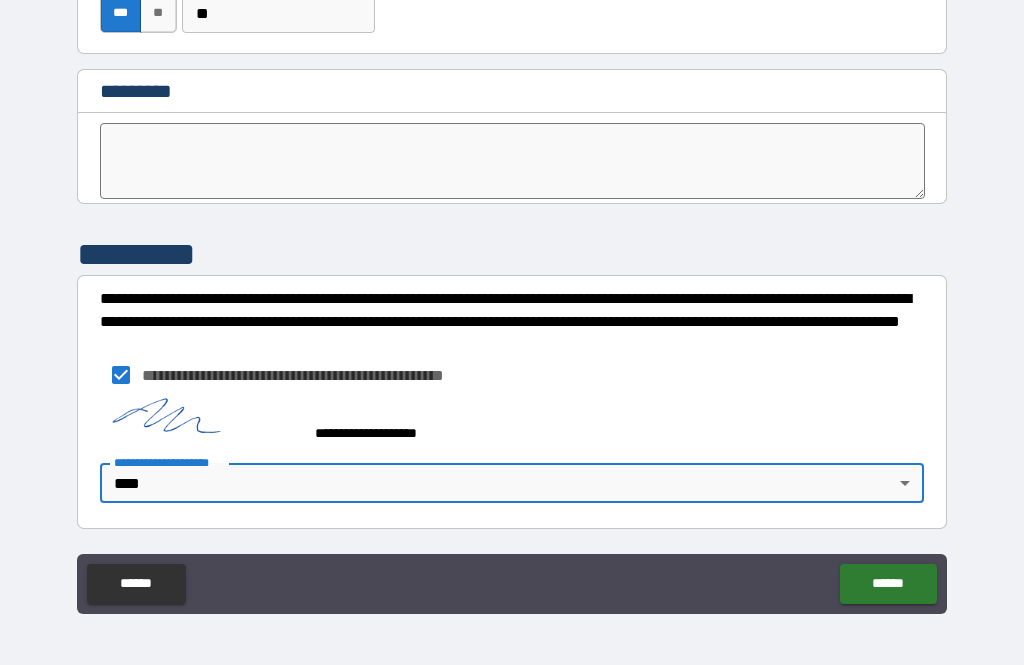 type on "****" 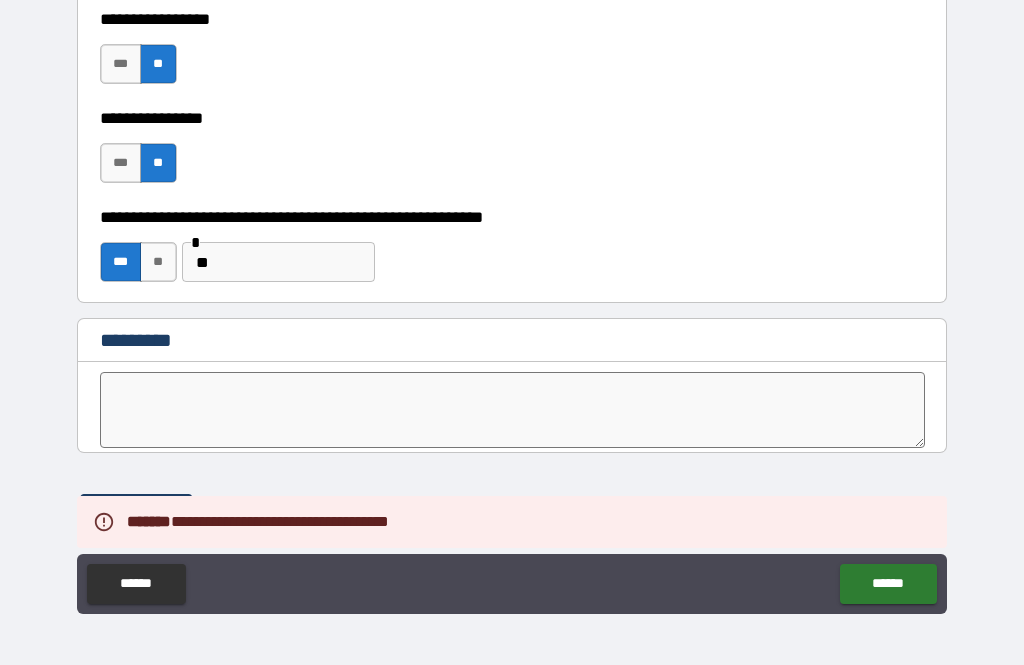 scroll, scrollTop: 10025, scrollLeft: 0, axis: vertical 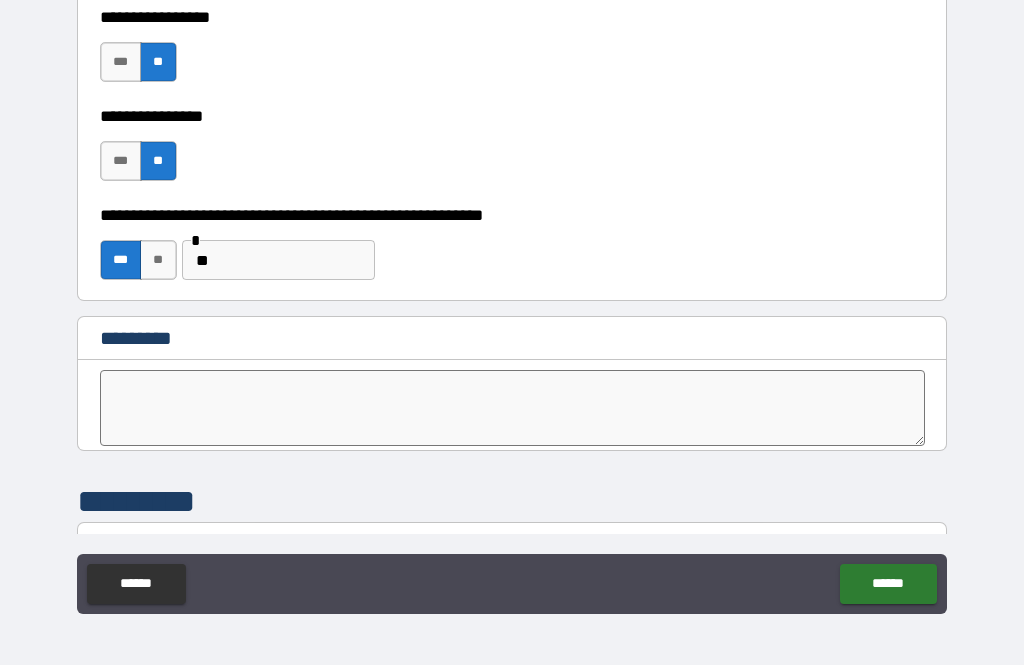 click at bounding box center (513, 408) 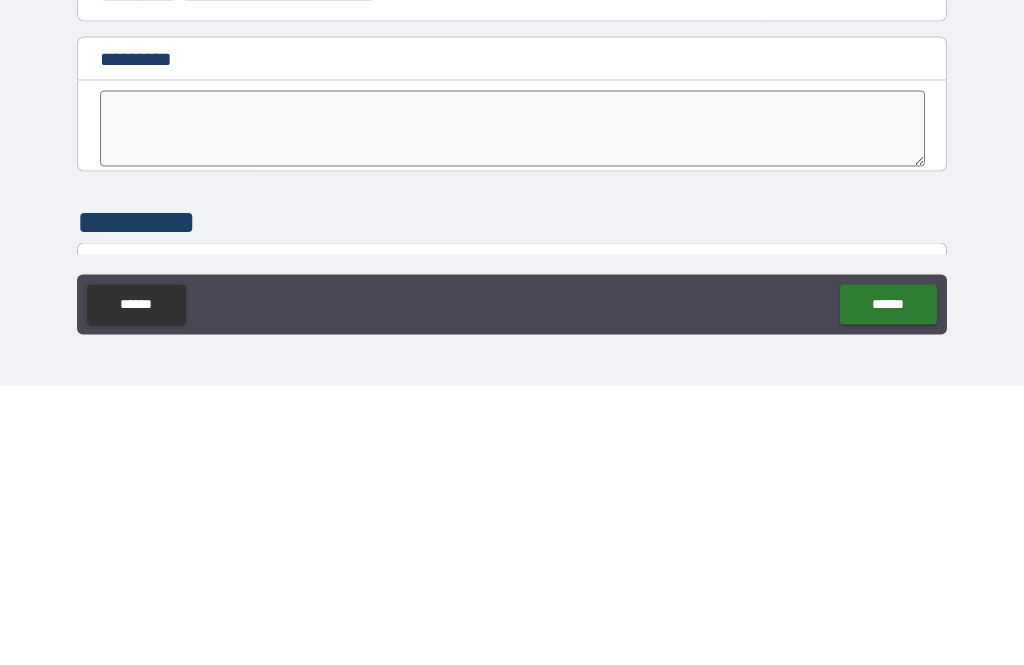 type 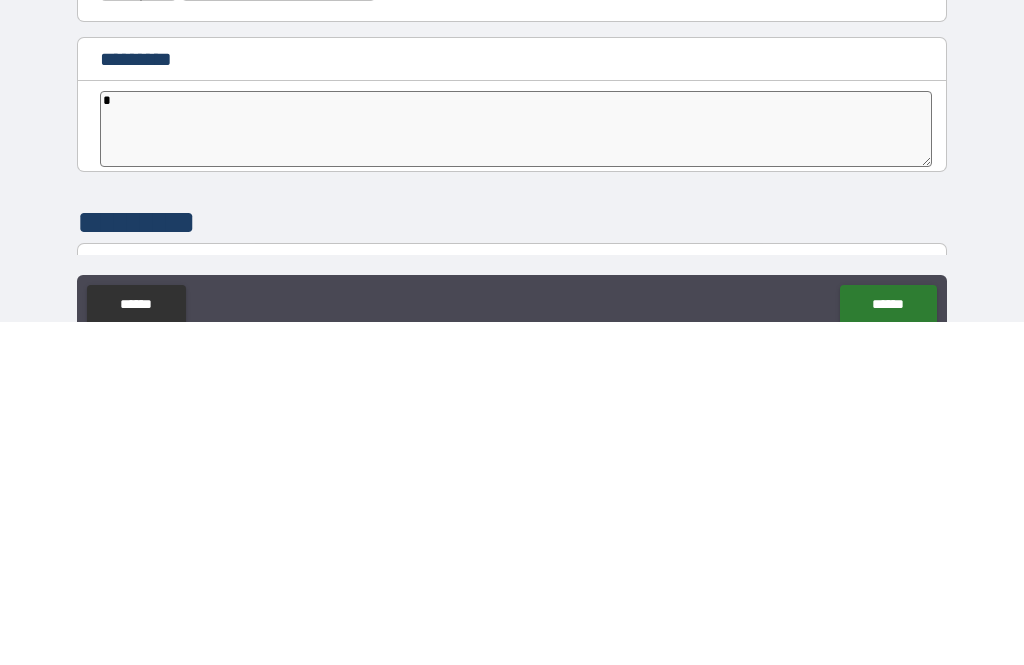scroll, scrollTop: 64, scrollLeft: 0, axis: vertical 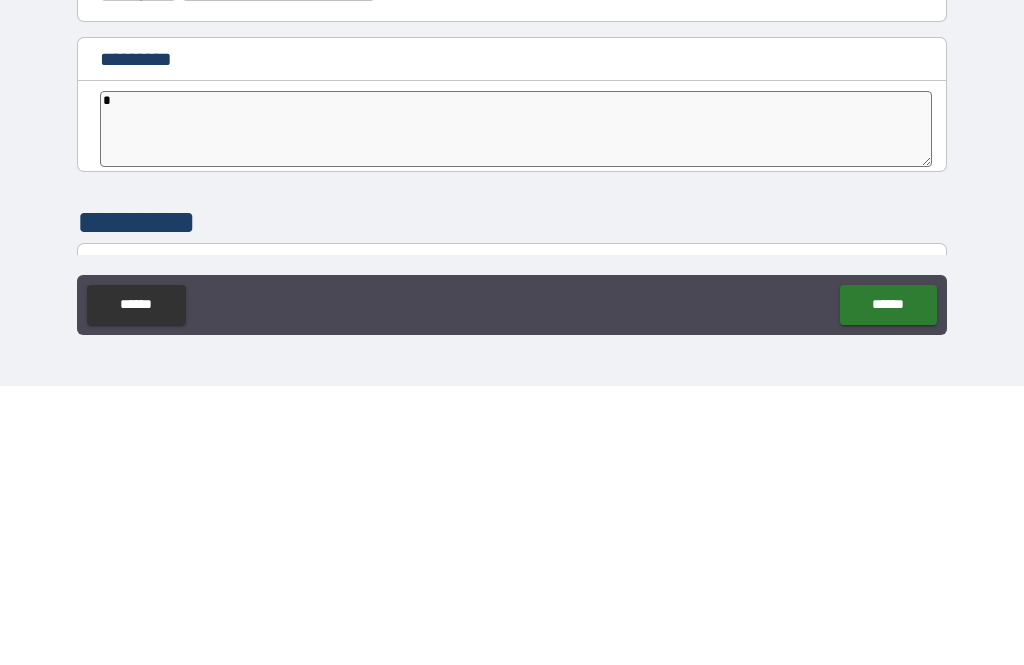 type on "*" 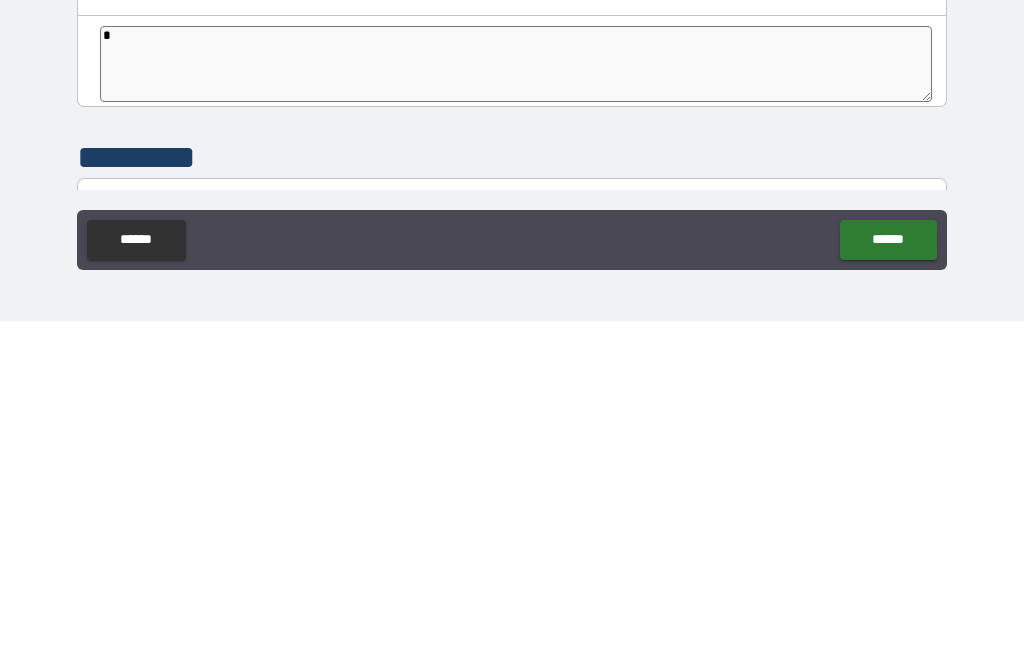 type 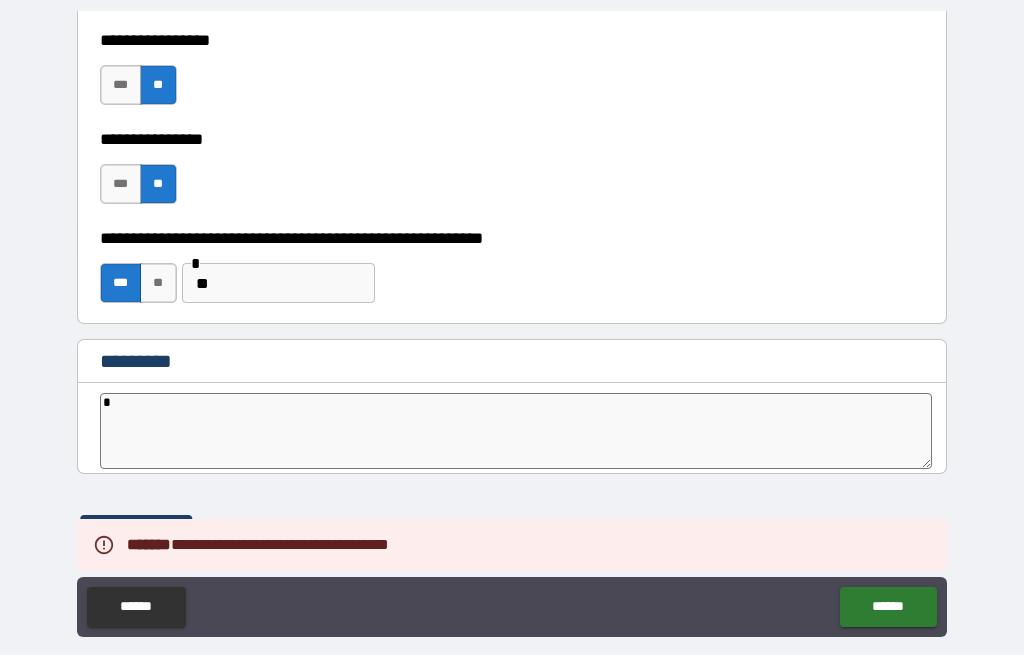 scroll, scrollTop: 41, scrollLeft: 0, axis: vertical 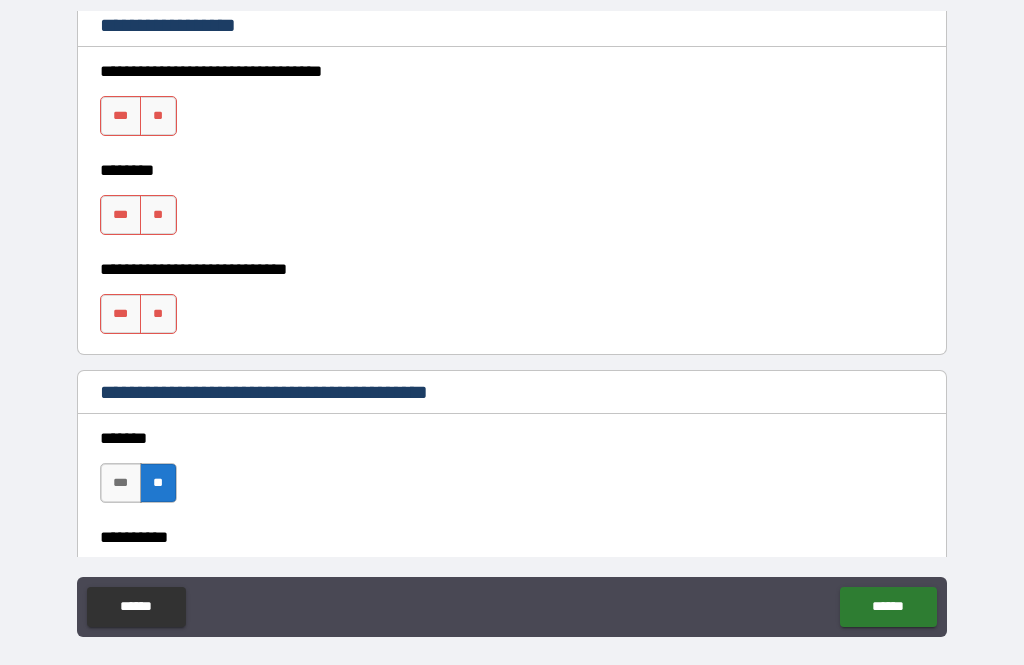 click on "**" at bounding box center [158, 116] 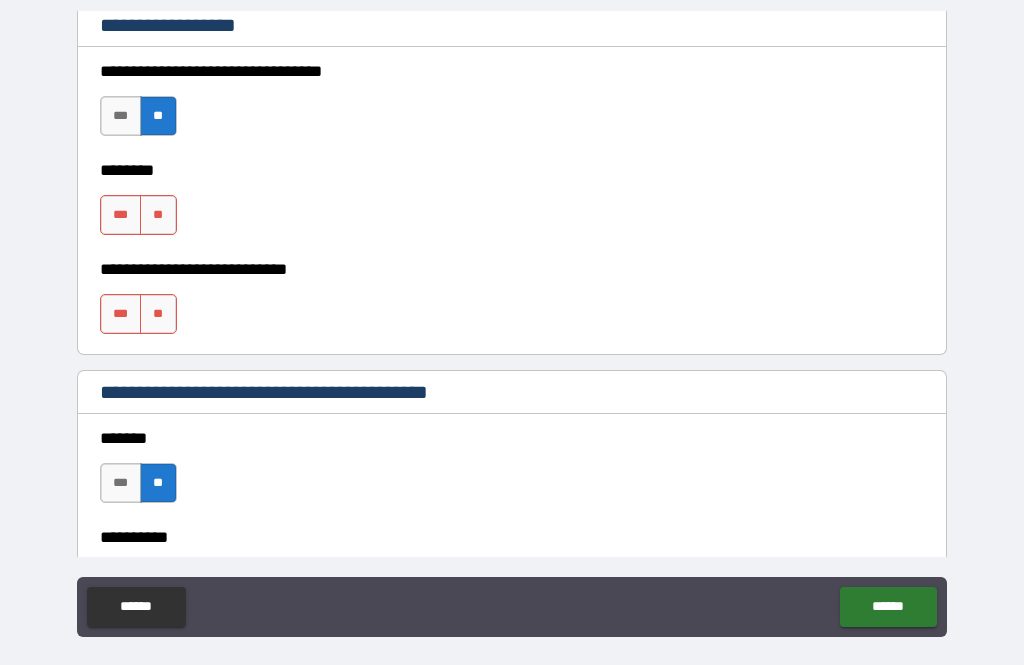 click on "**" at bounding box center (158, 215) 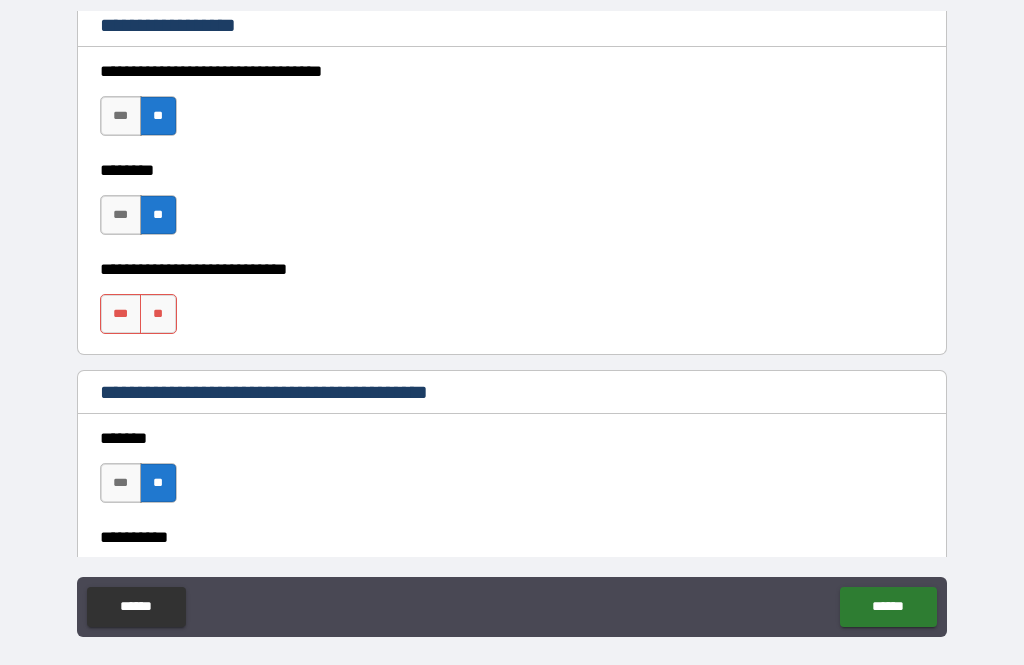 click on "**" at bounding box center (158, 314) 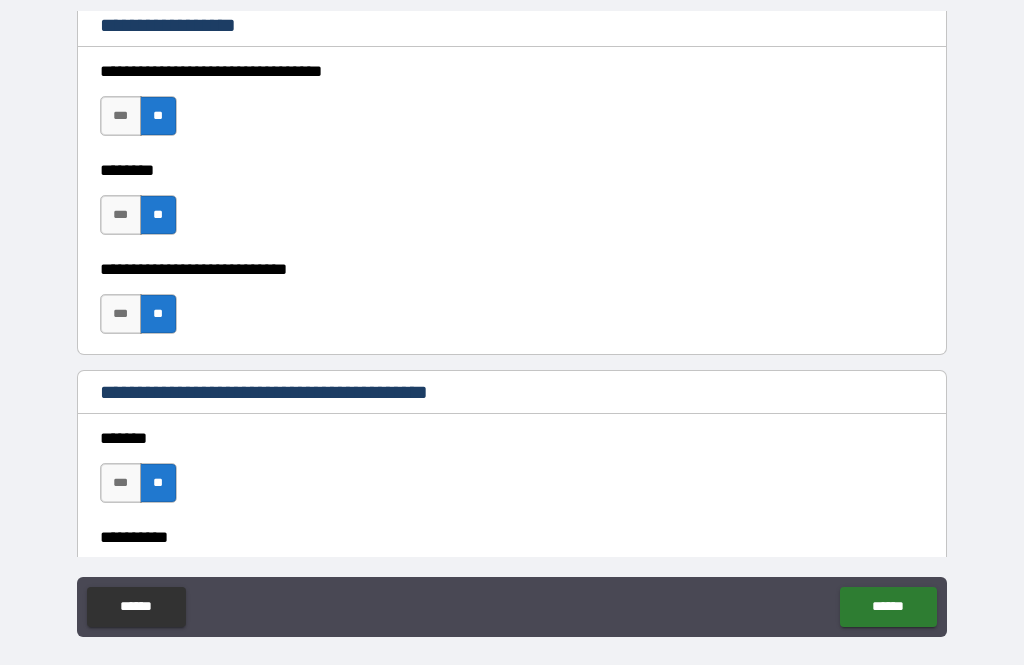 type on "*" 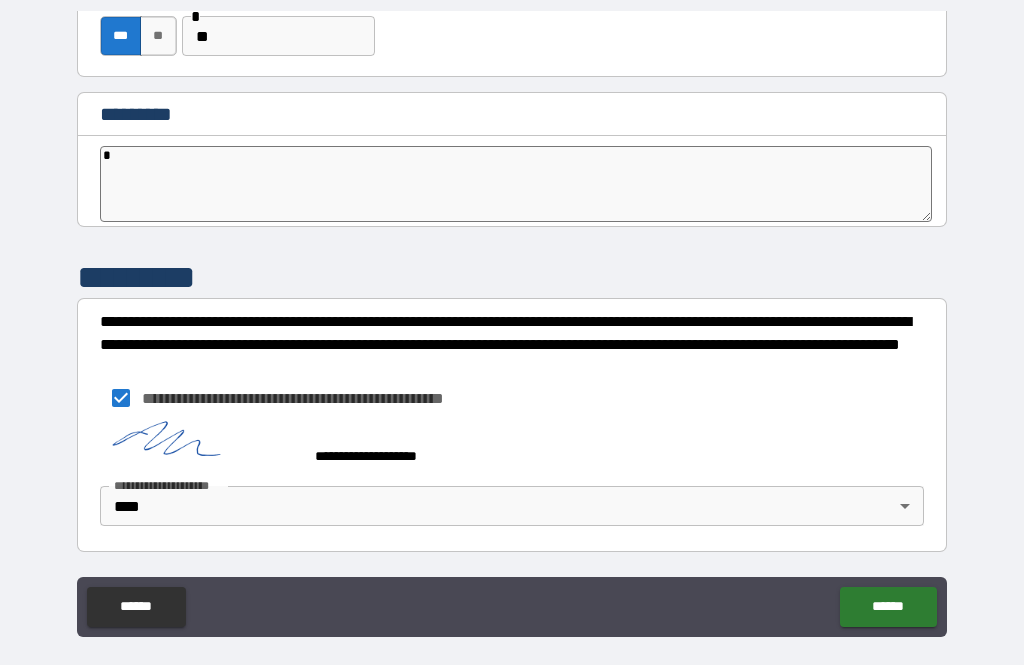 scroll, scrollTop: 10272, scrollLeft: 0, axis: vertical 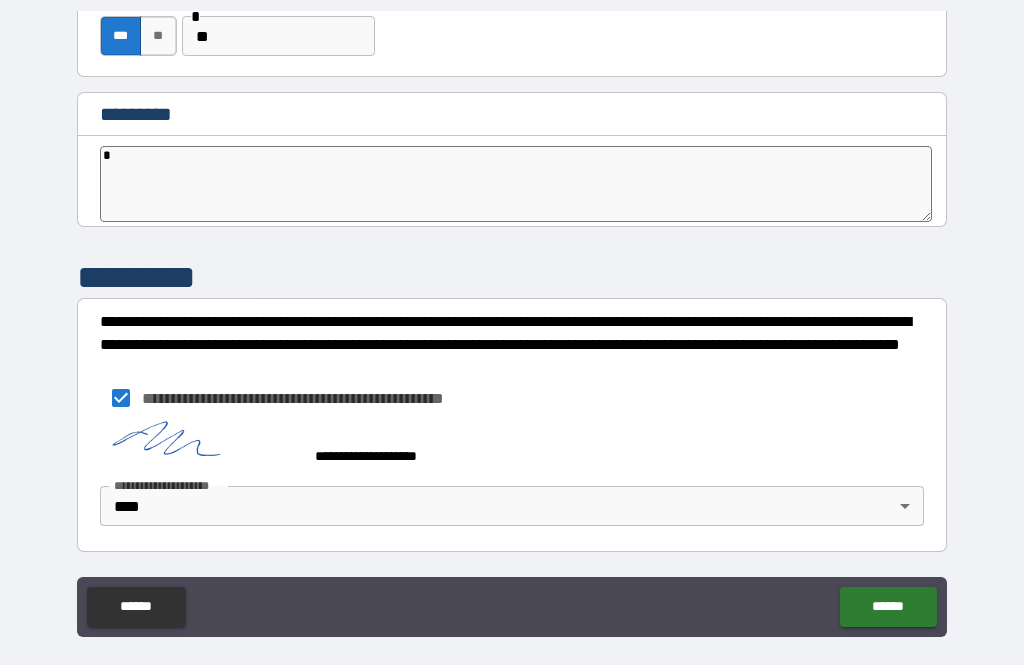 click on "******" at bounding box center [888, 607] 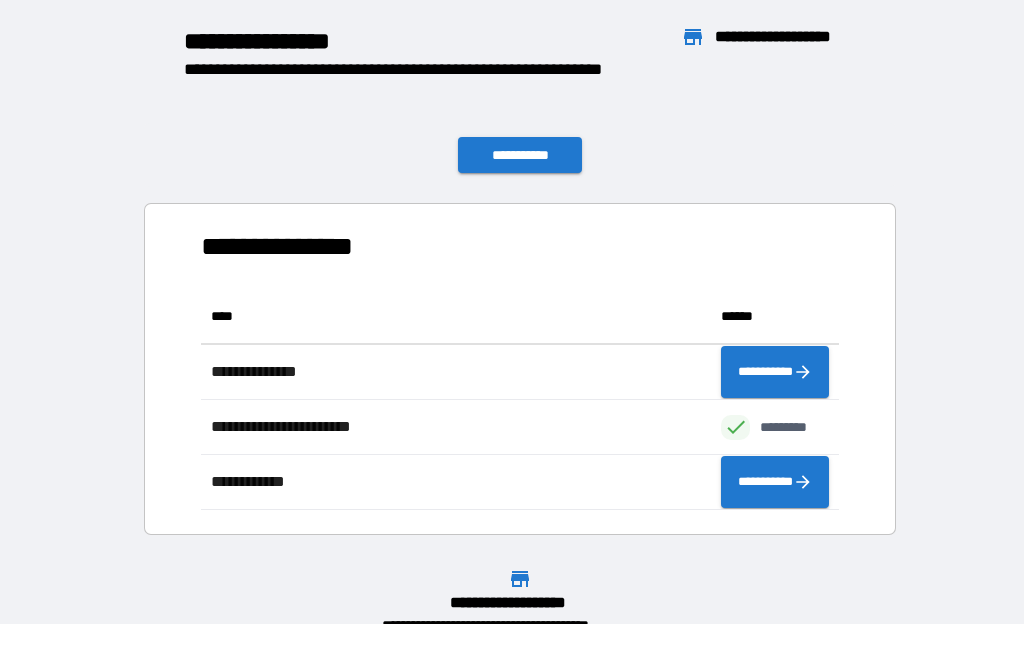 scroll, scrollTop: 221, scrollLeft: 638, axis: both 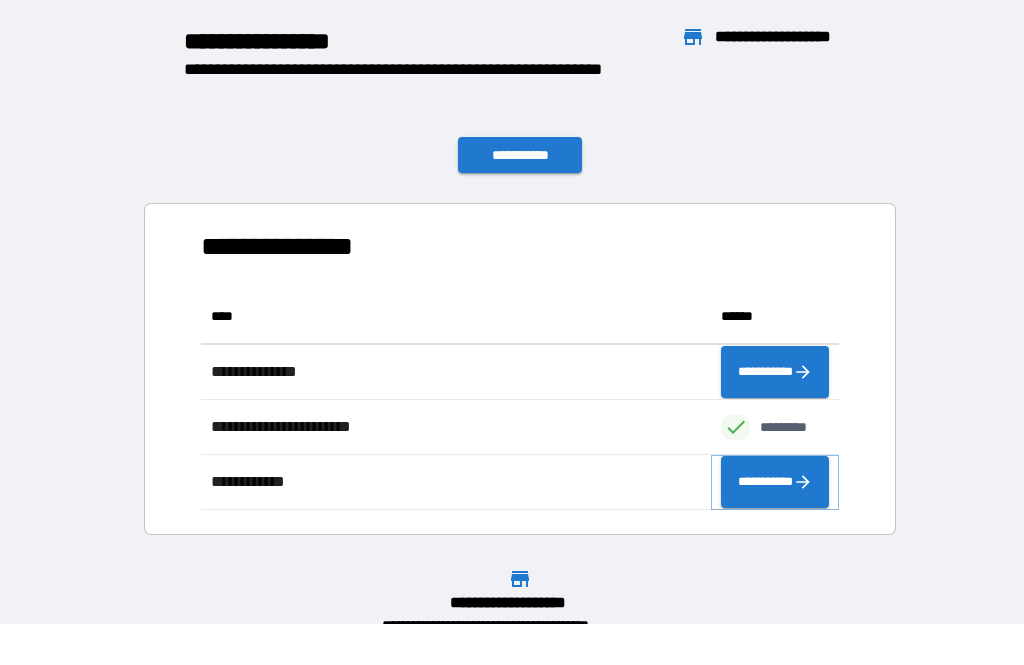 click on "**********" at bounding box center [775, 482] 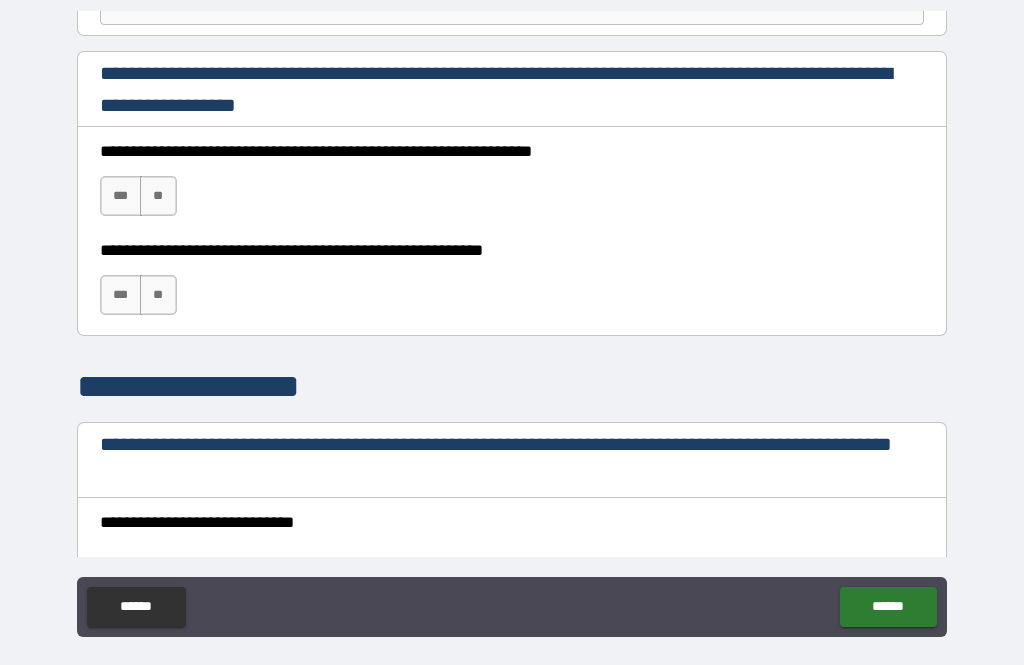 scroll, scrollTop: 1271, scrollLeft: 0, axis: vertical 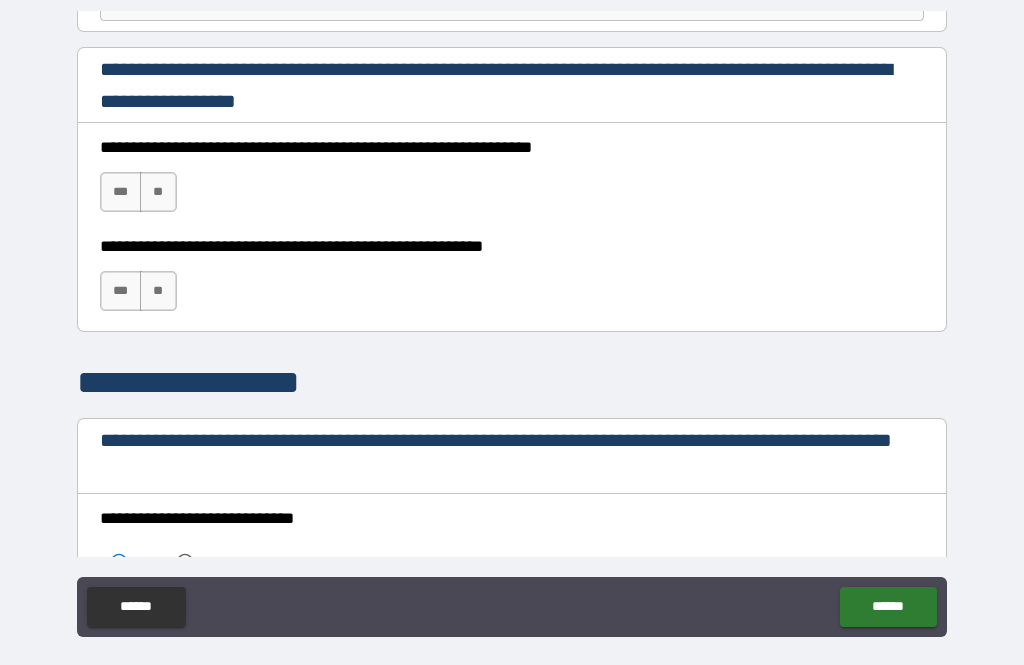 click on "***" at bounding box center (121, 192) 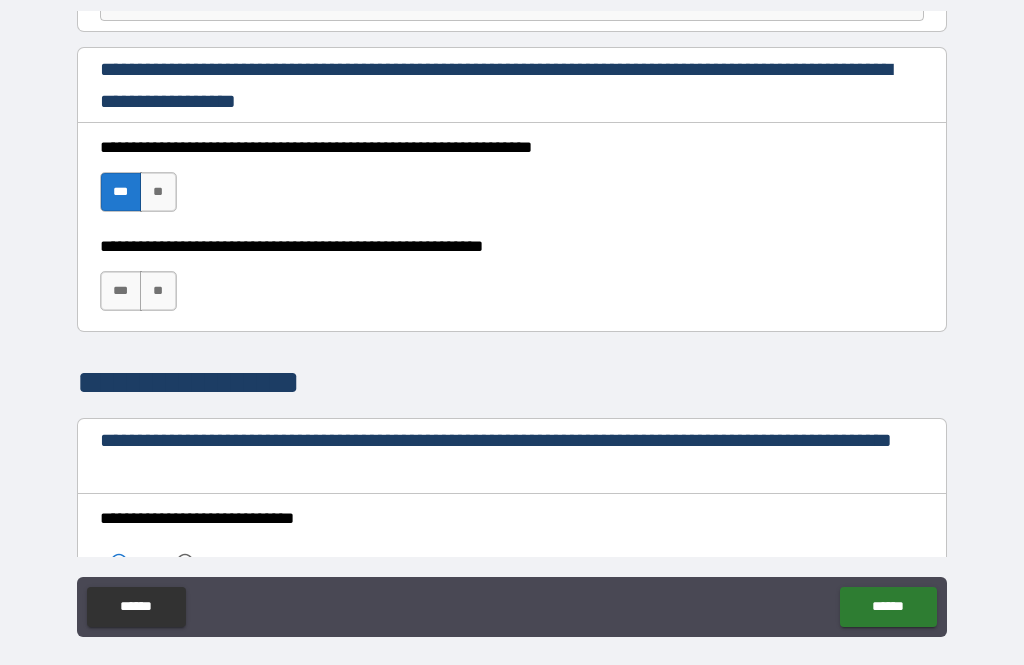 click on "***" at bounding box center (121, 291) 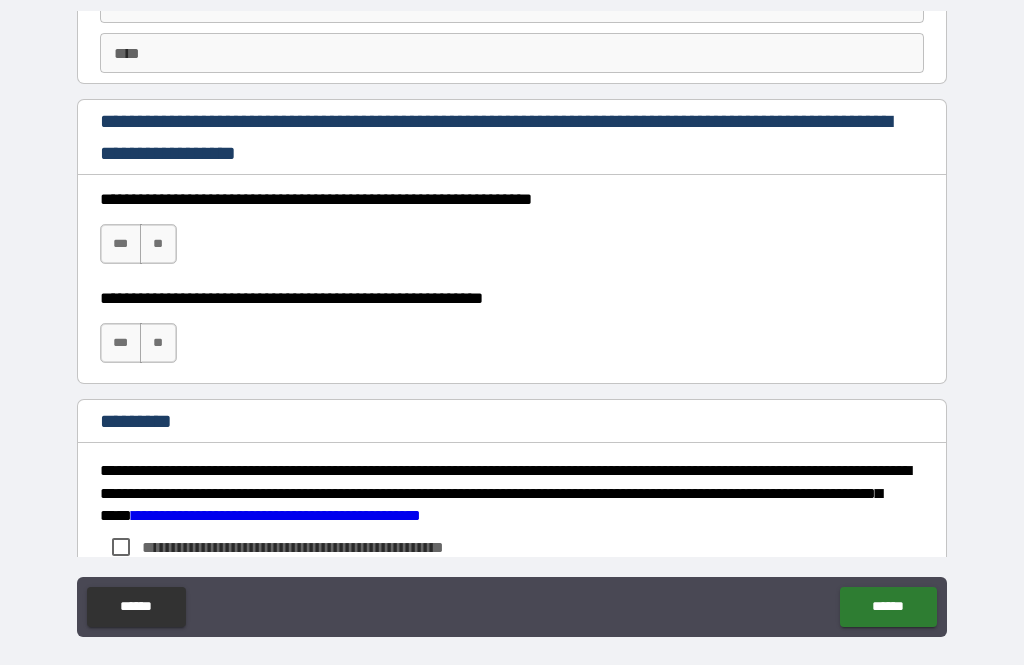 scroll, scrollTop: 2810, scrollLeft: 0, axis: vertical 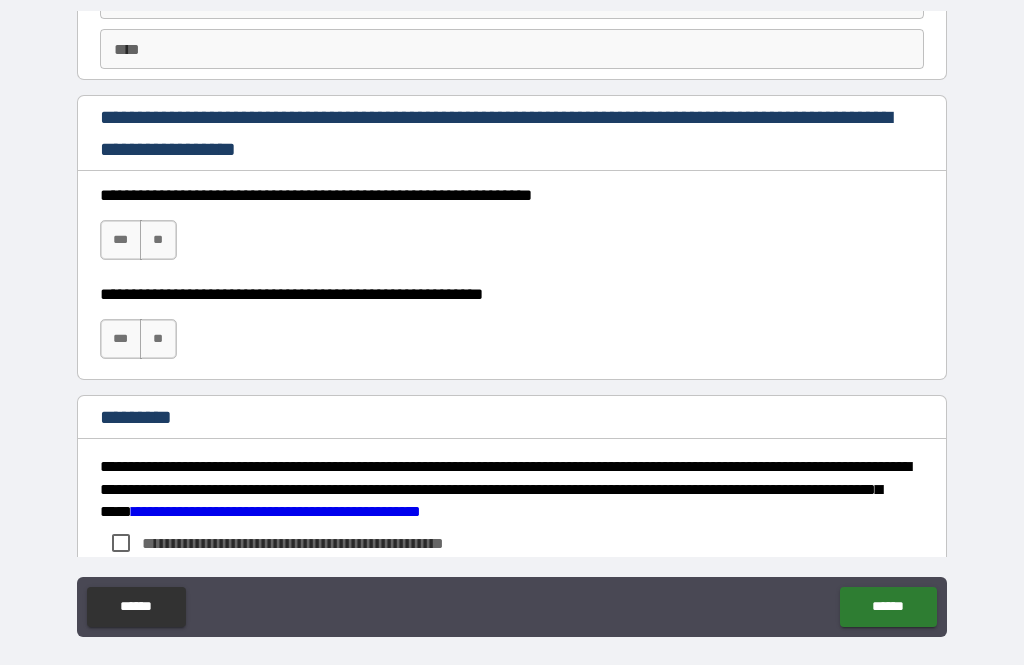 click on "***" at bounding box center [121, 240] 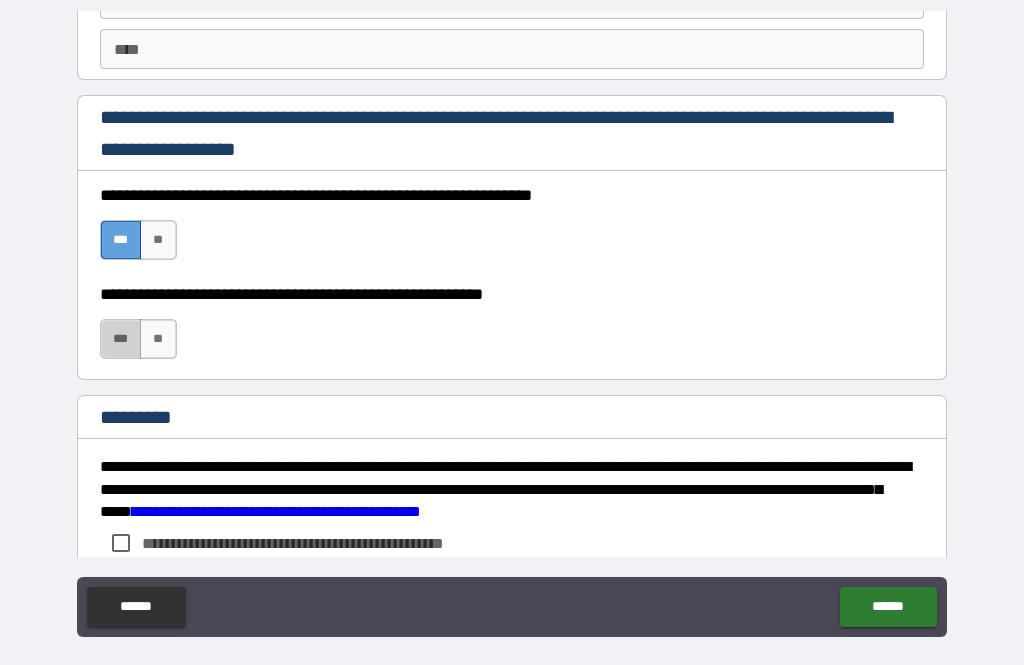 click on "***" at bounding box center (121, 339) 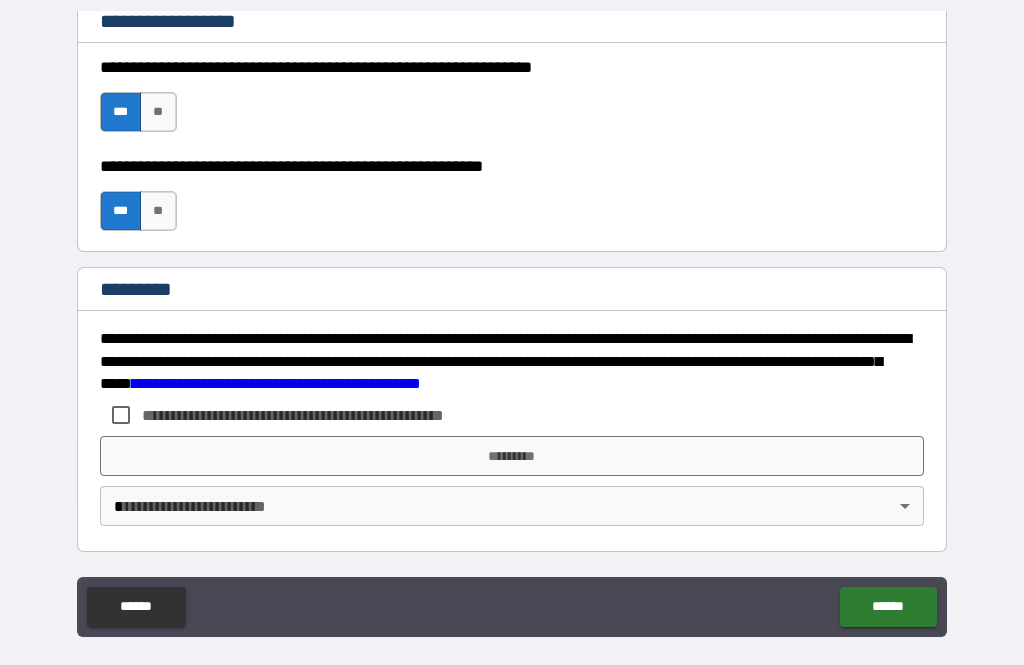 scroll, scrollTop: 2938, scrollLeft: 0, axis: vertical 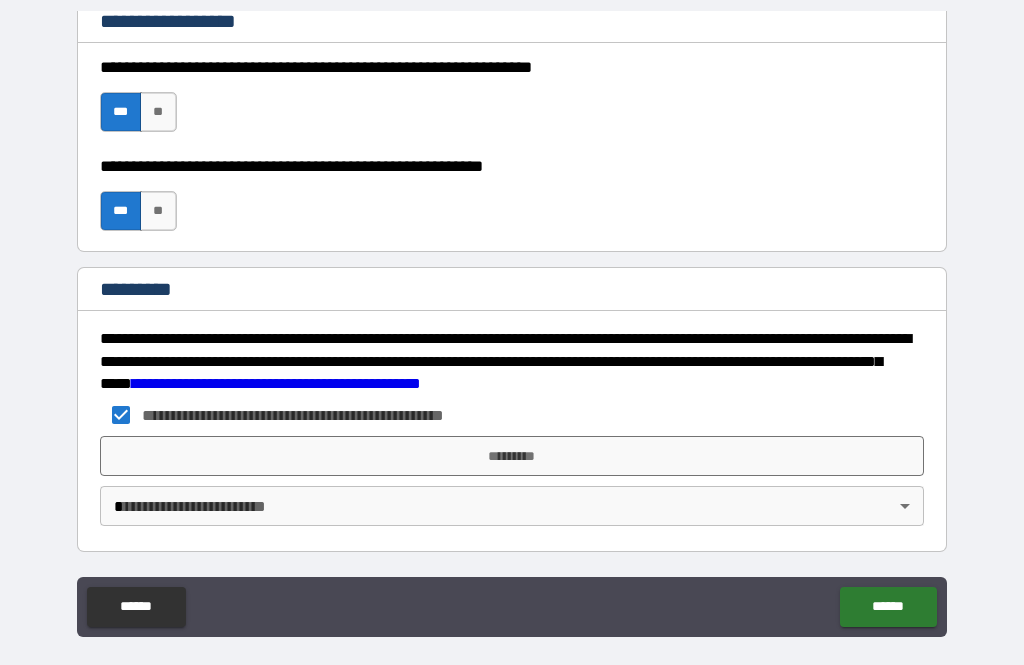 click on "*********" at bounding box center (512, 456) 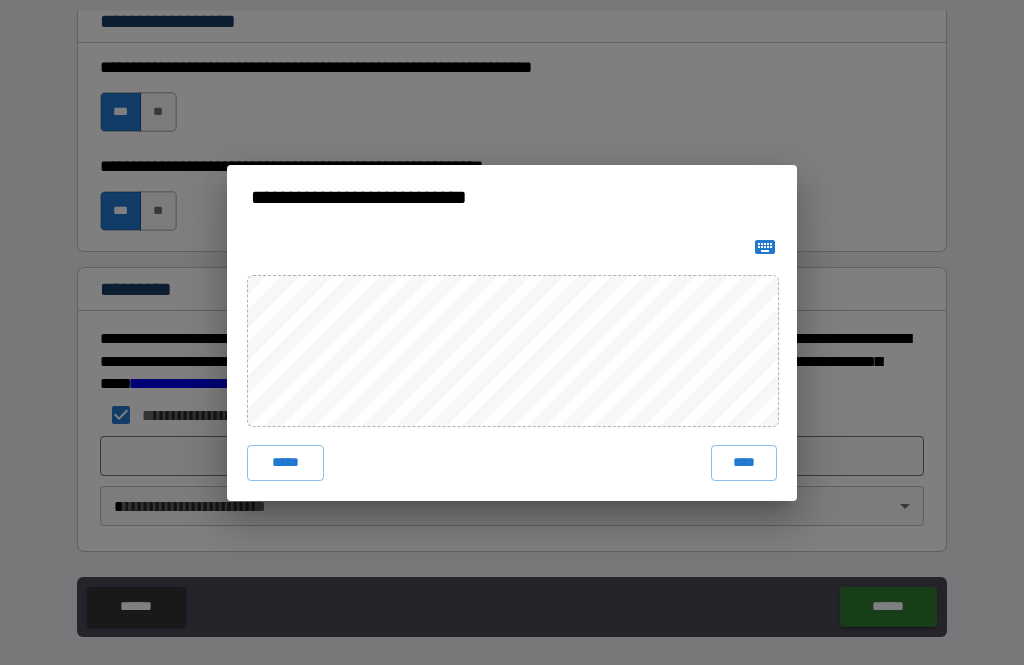 click on "****" at bounding box center [744, 463] 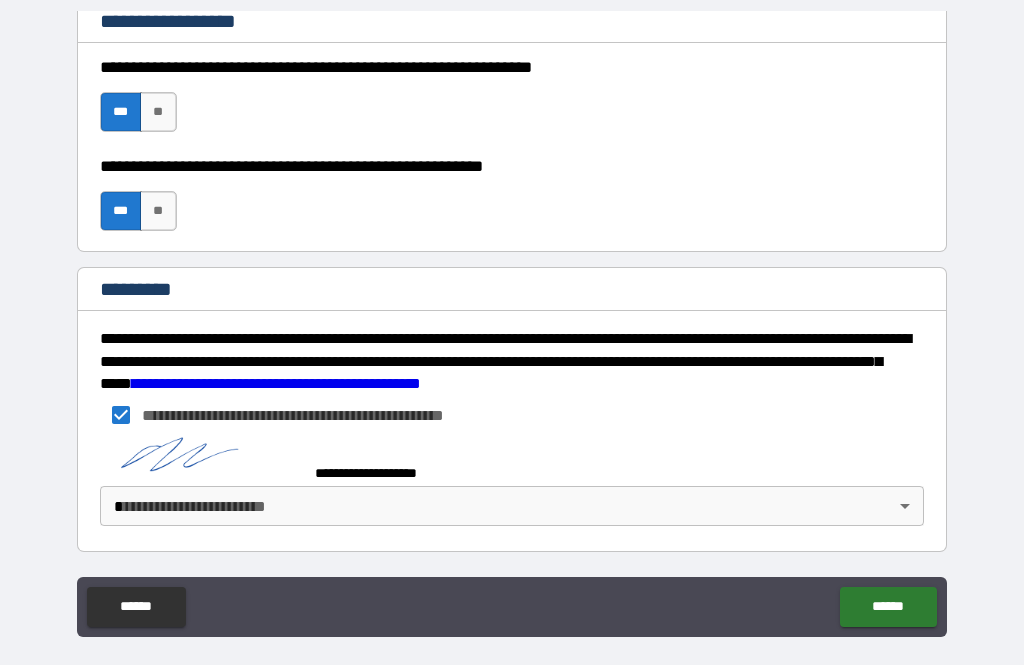 scroll, scrollTop: 2928, scrollLeft: 0, axis: vertical 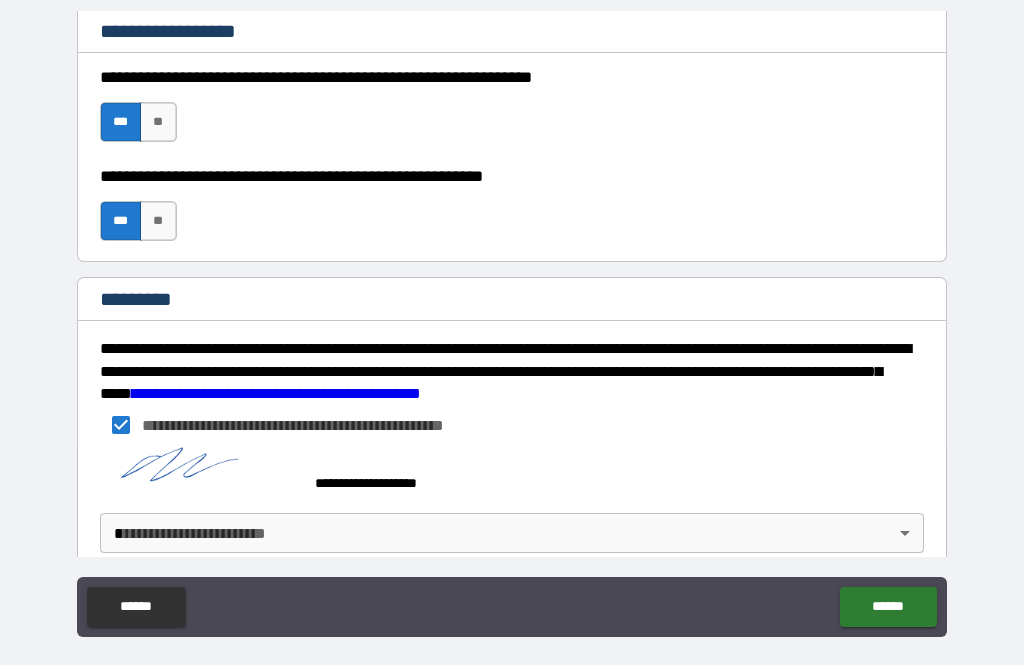 click on "[FIRST] [LAST] [STREET_NAME] [CITY] [STATE] [POSTAL_CODE] [COUNTRY] [PHONE] [EMAIL] [DOB] [SSN] [CREDIT_CARD] [PASSPORT] [DRIVER_LICENSE]" at bounding box center (512, 323) 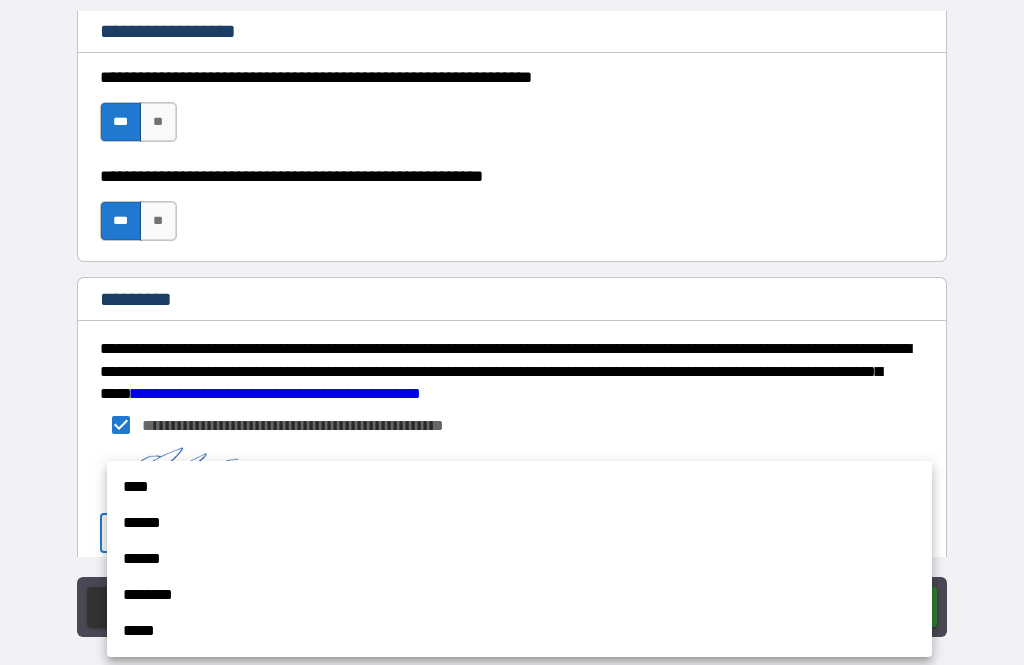 click on "****" at bounding box center (519, 487) 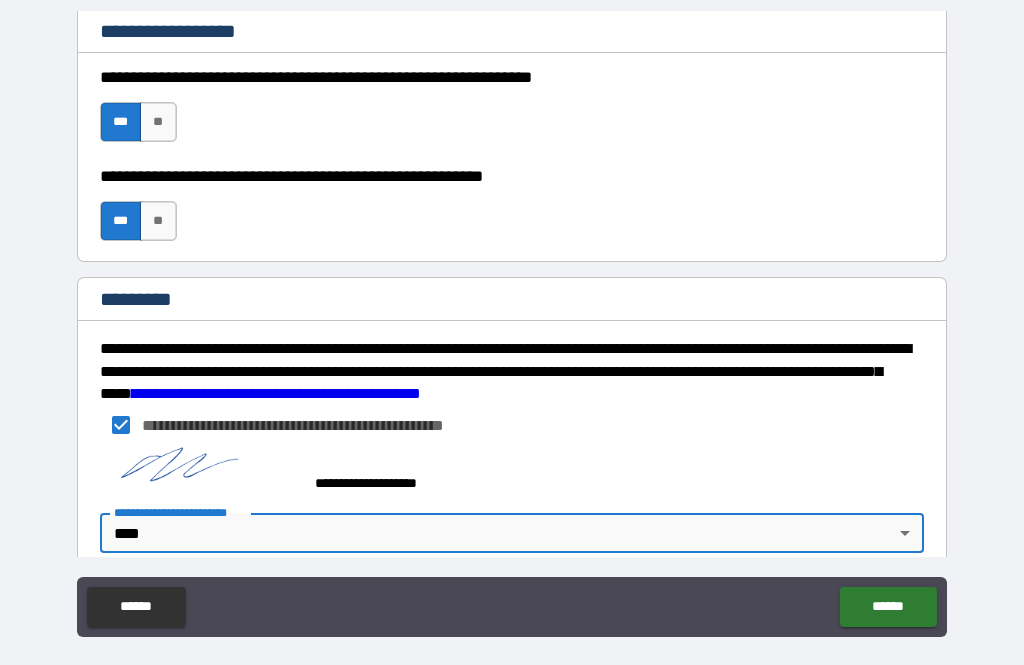 type on "*" 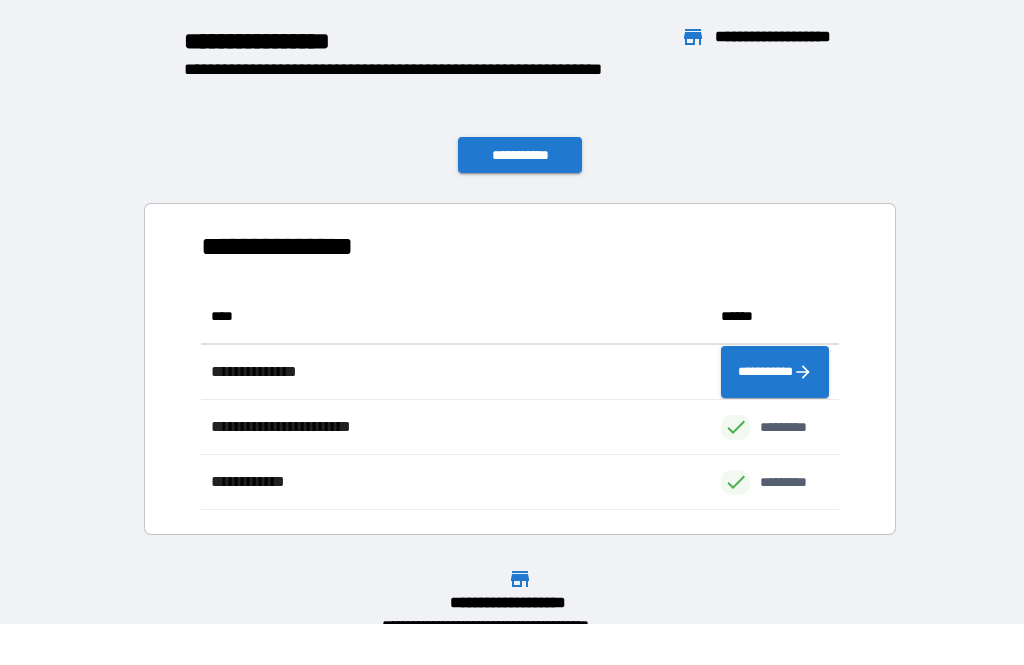 scroll, scrollTop: 221, scrollLeft: 638, axis: both 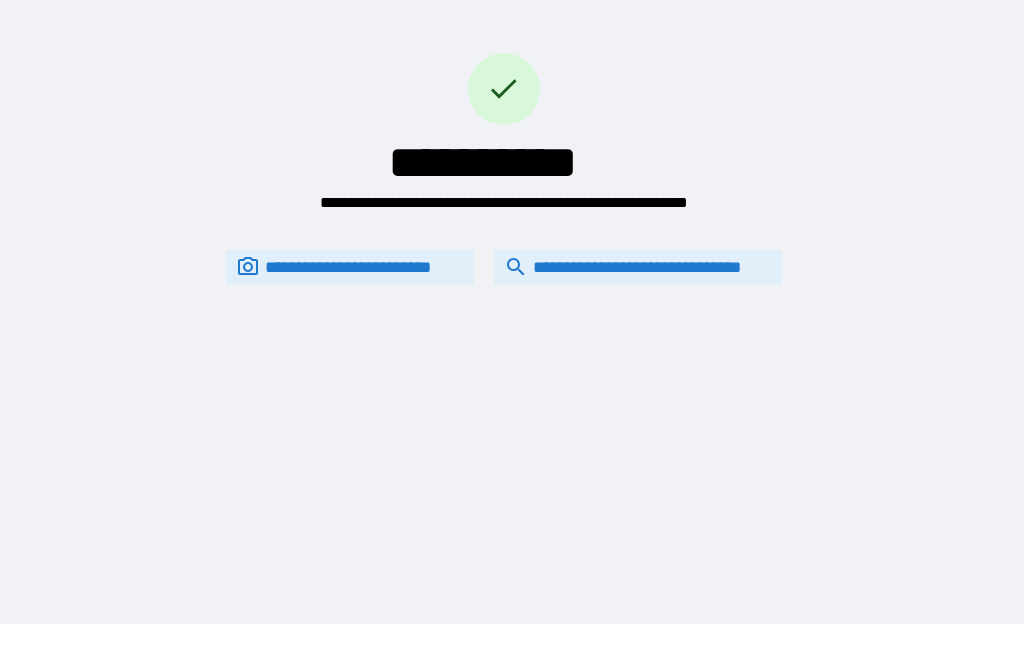 click on "**********" at bounding box center (638, 267) 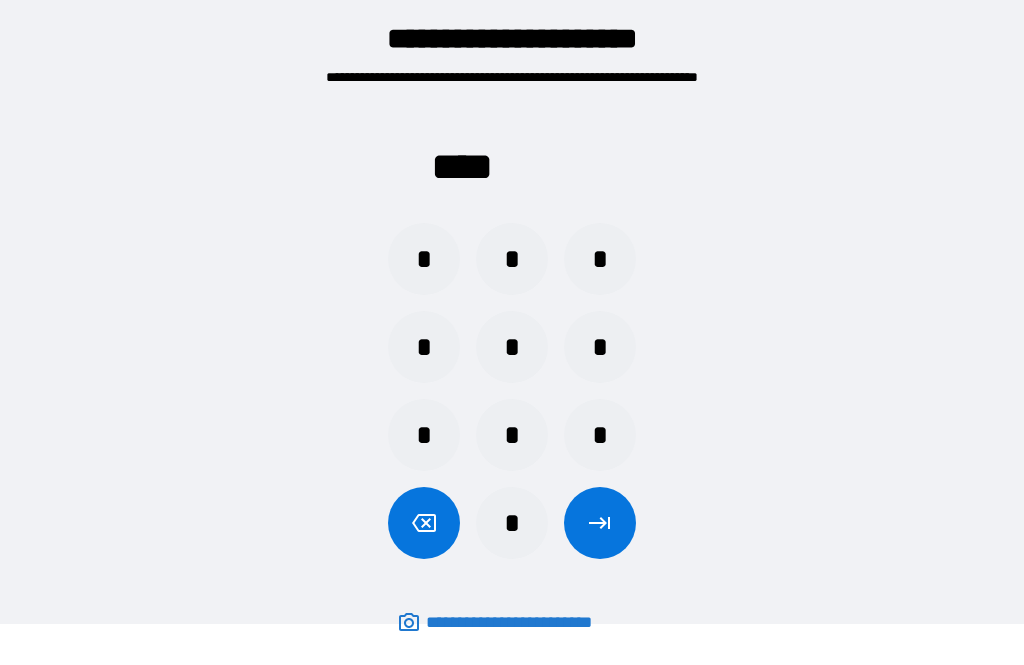click on "*" at bounding box center (512, 259) 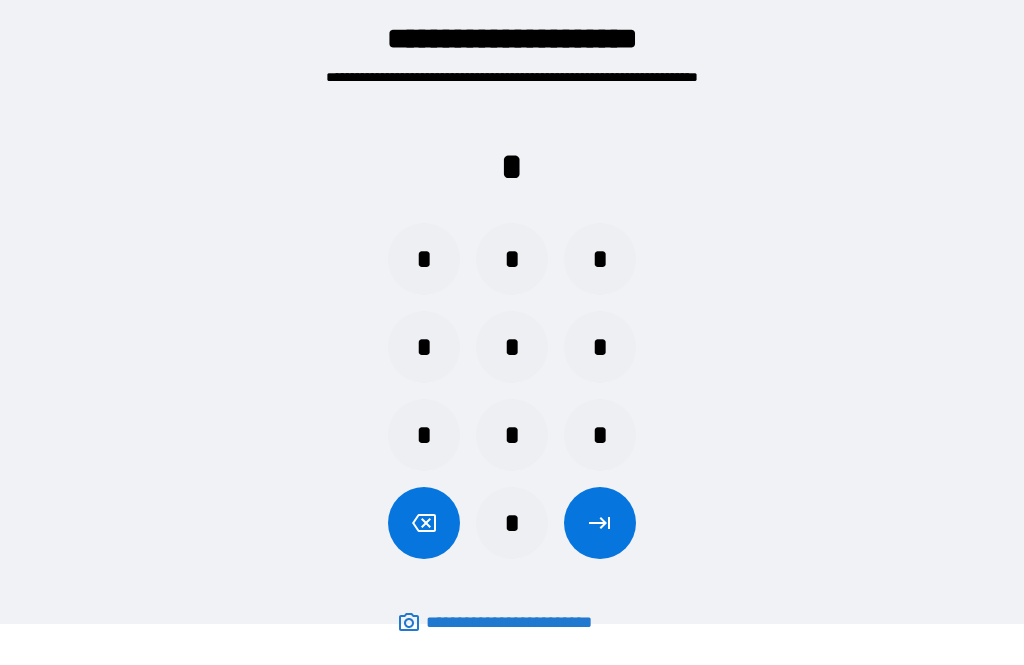 click on "*" at bounding box center (512, 523) 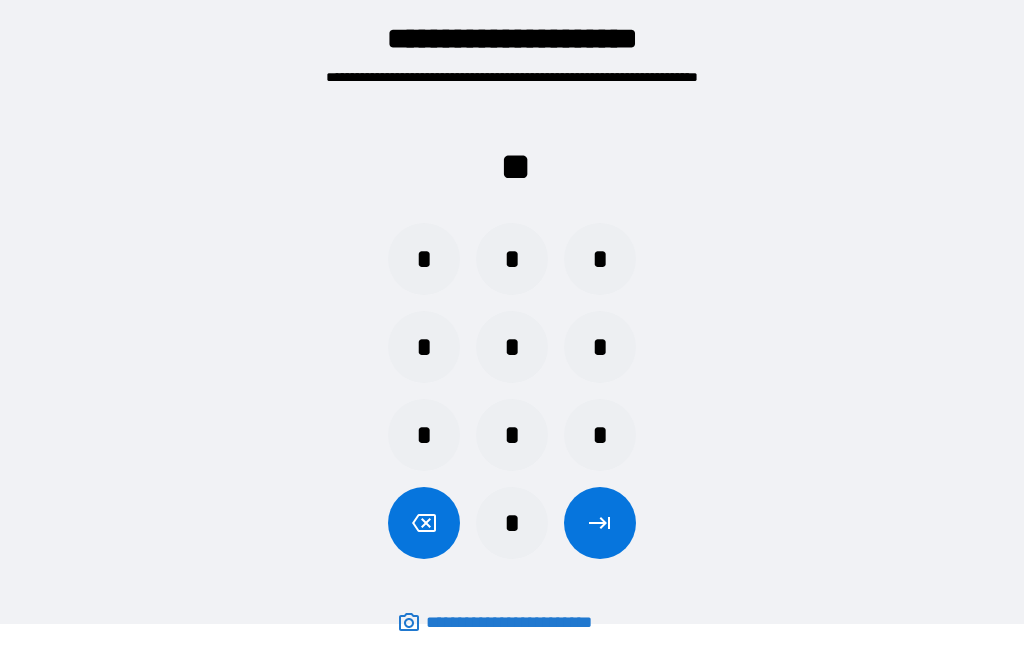 click on "*" at bounding box center [512, 523] 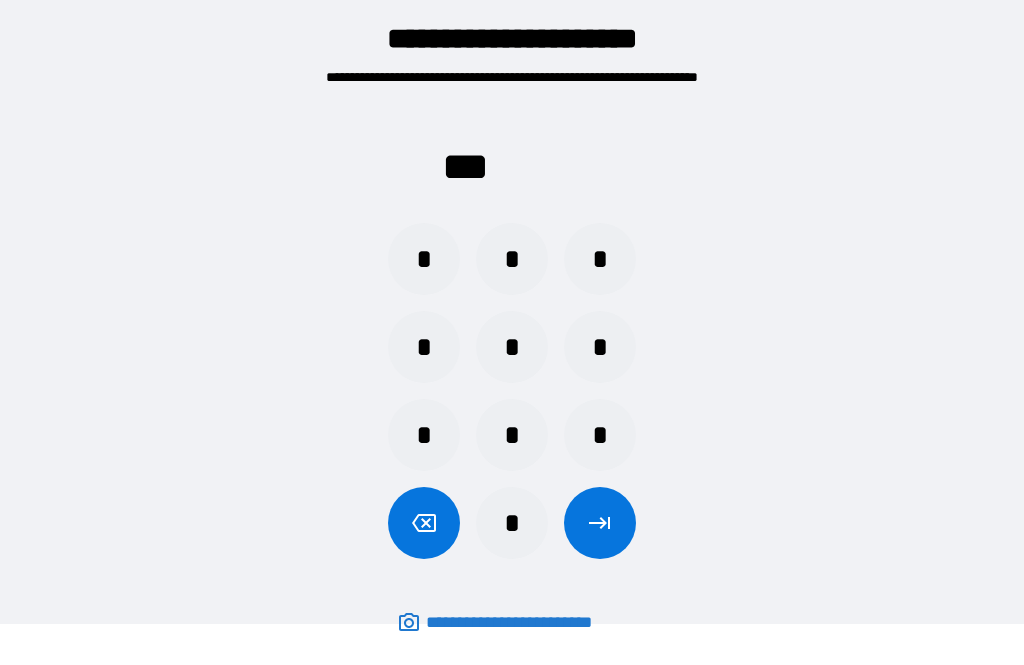 click on "*" at bounding box center [512, 523] 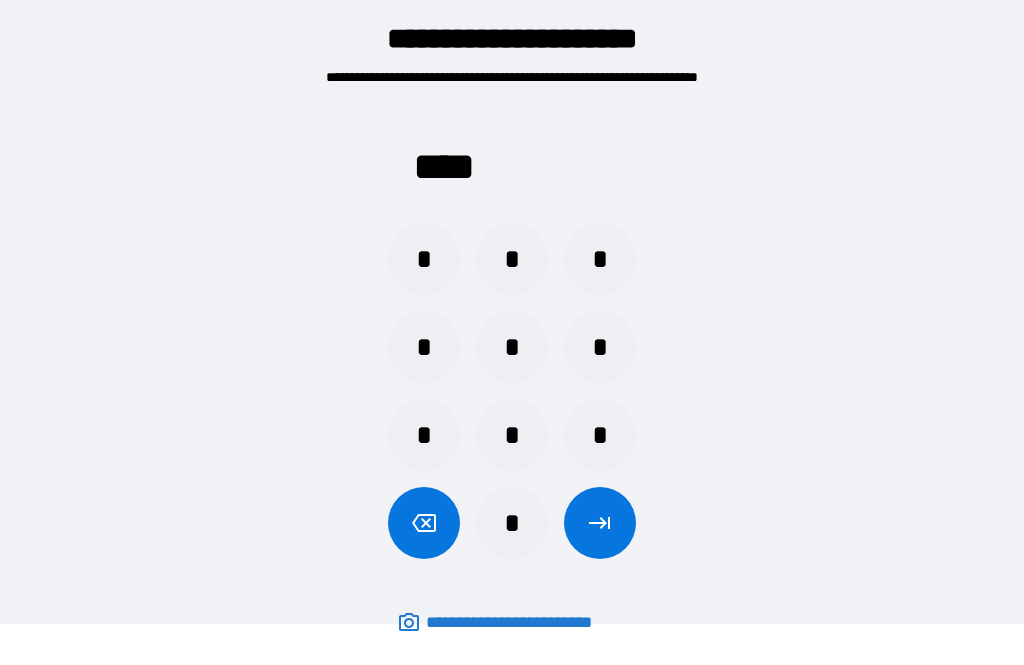 click at bounding box center [600, 523] 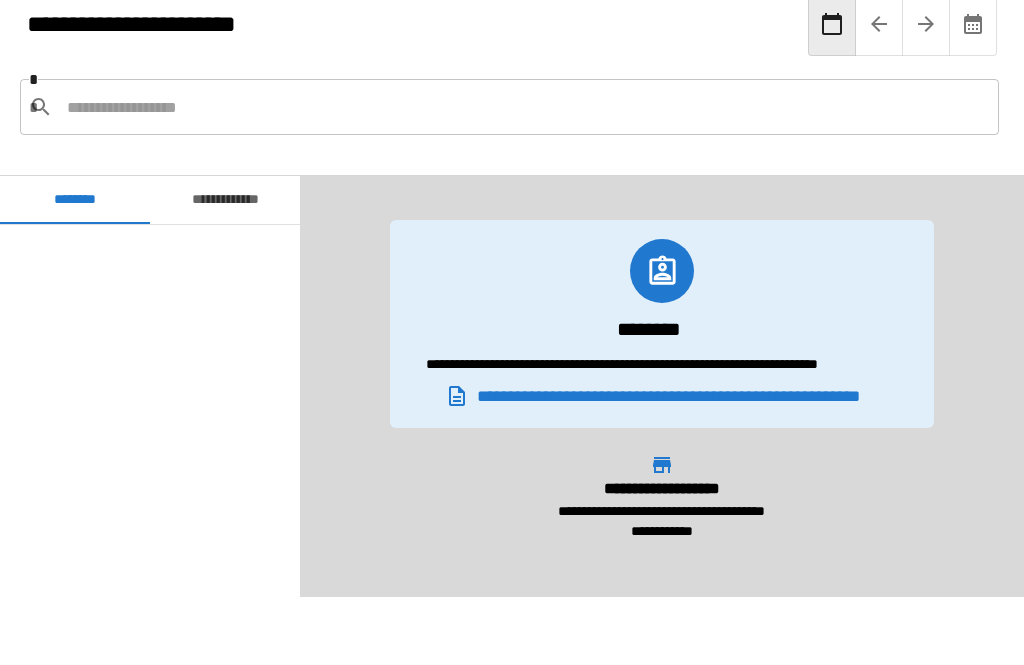 scroll, scrollTop: 720, scrollLeft: 0, axis: vertical 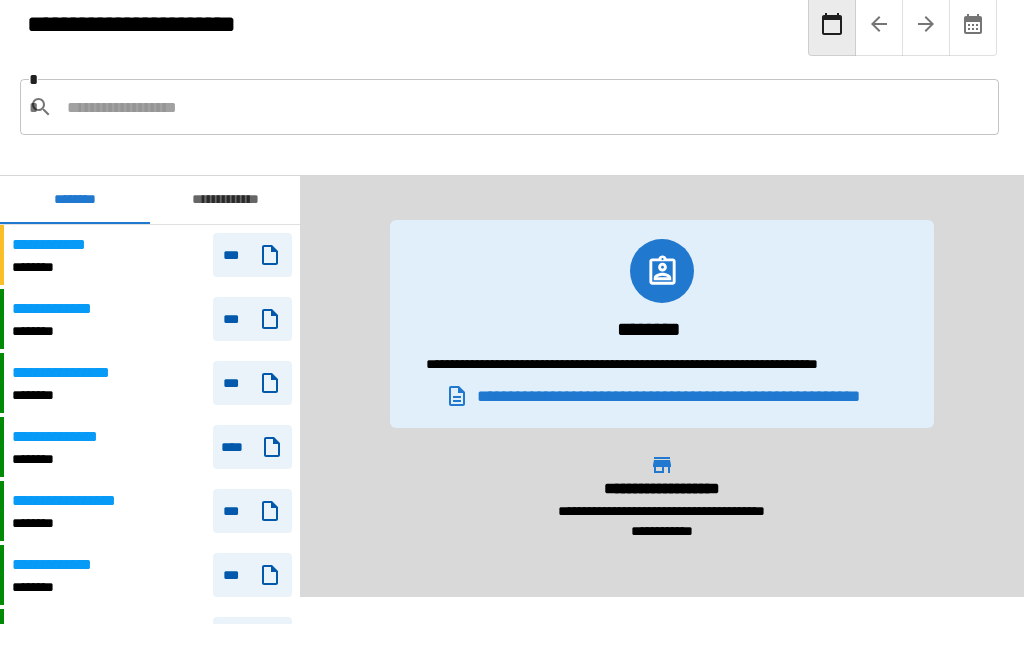 click on "***" at bounding box center [252, 383] 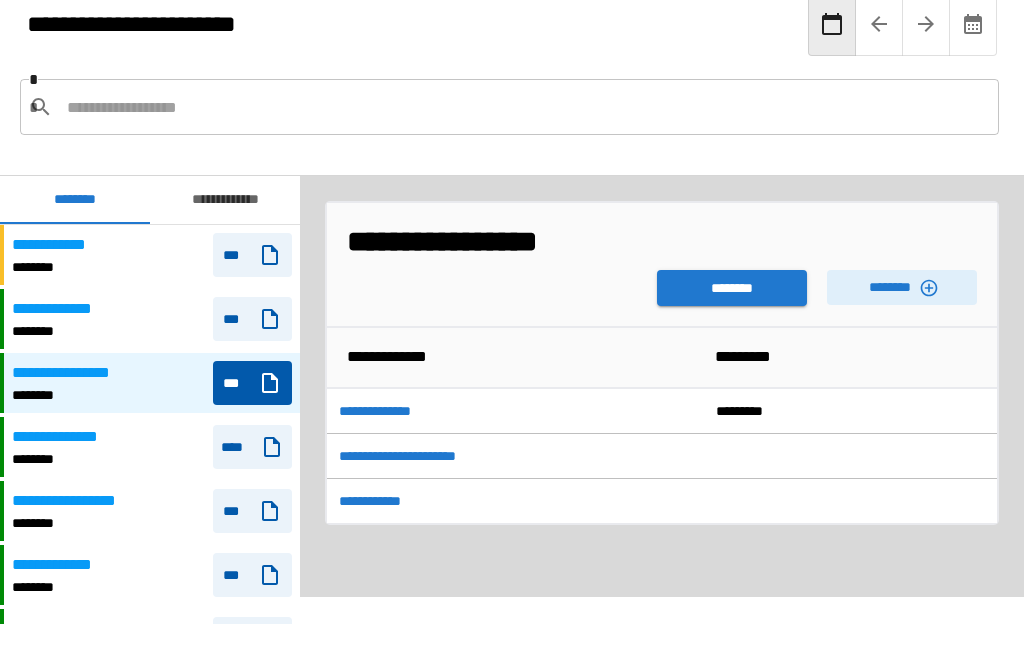 click on "********" at bounding box center [732, 288] 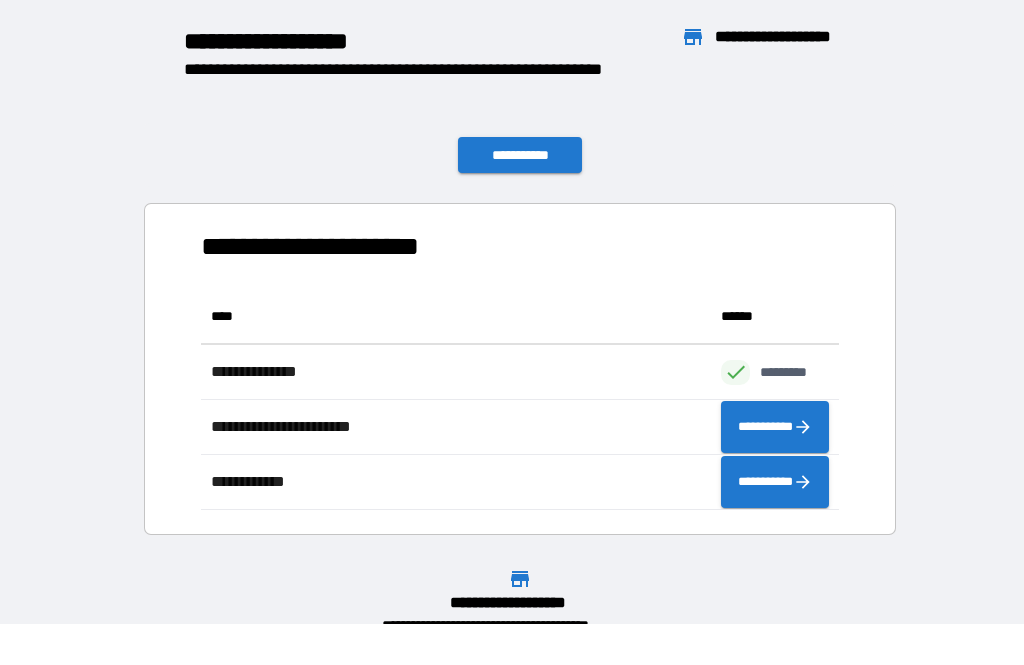 scroll, scrollTop: 221, scrollLeft: 638, axis: both 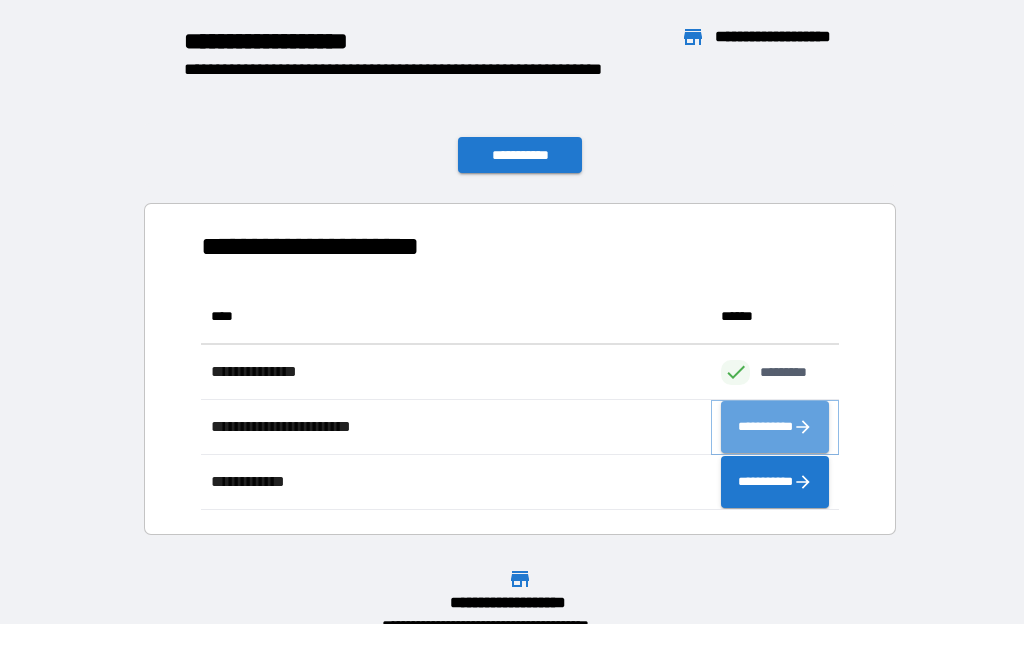 click on "**********" at bounding box center (775, 427) 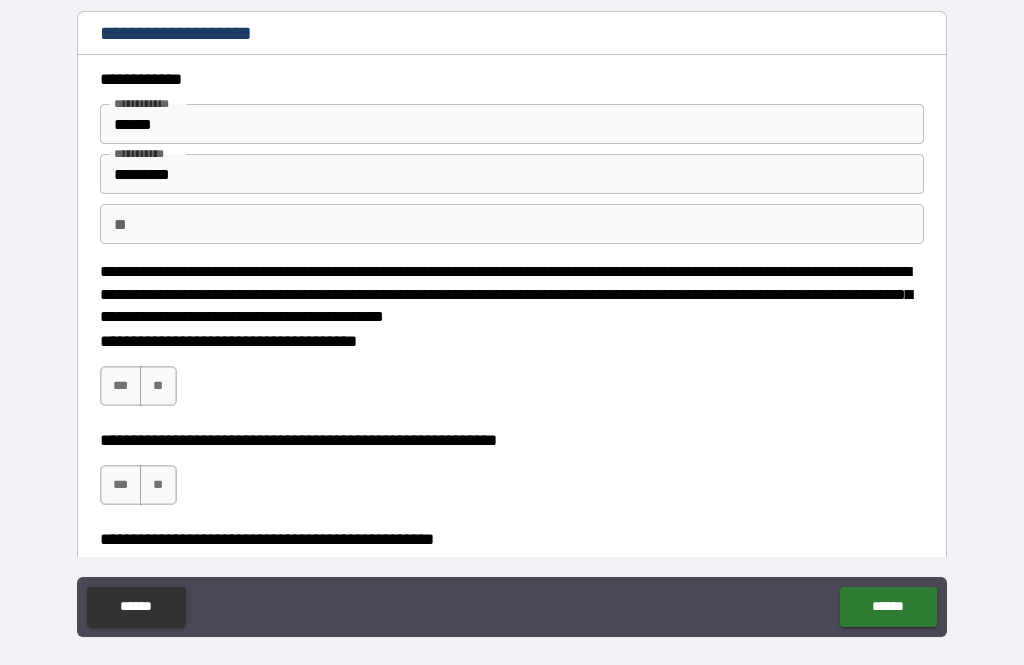 click on "***" at bounding box center (121, 386) 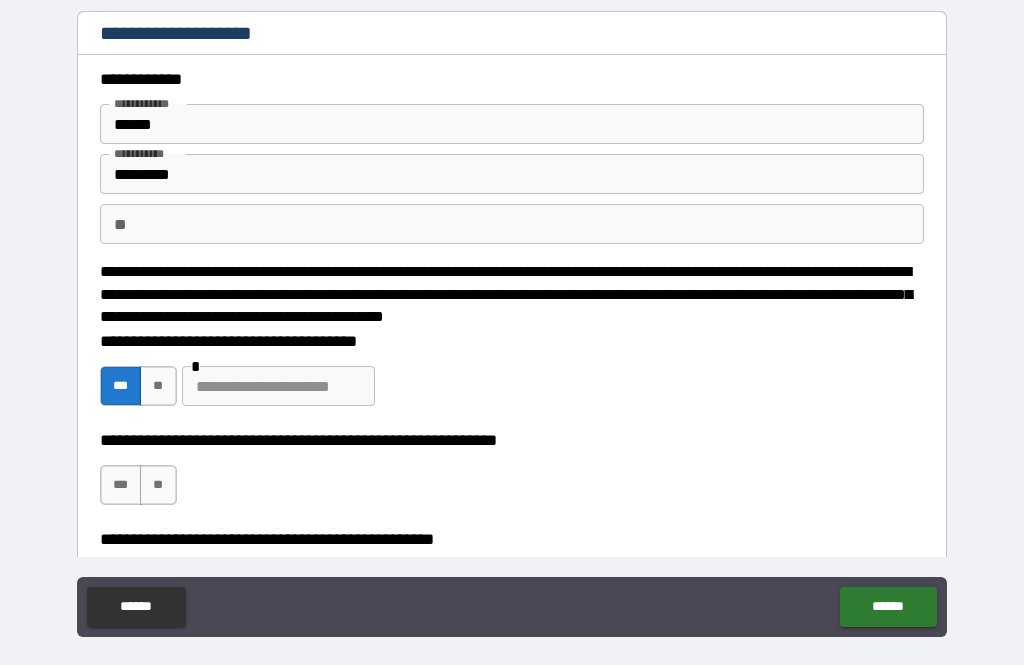 click on "***" at bounding box center (121, 485) 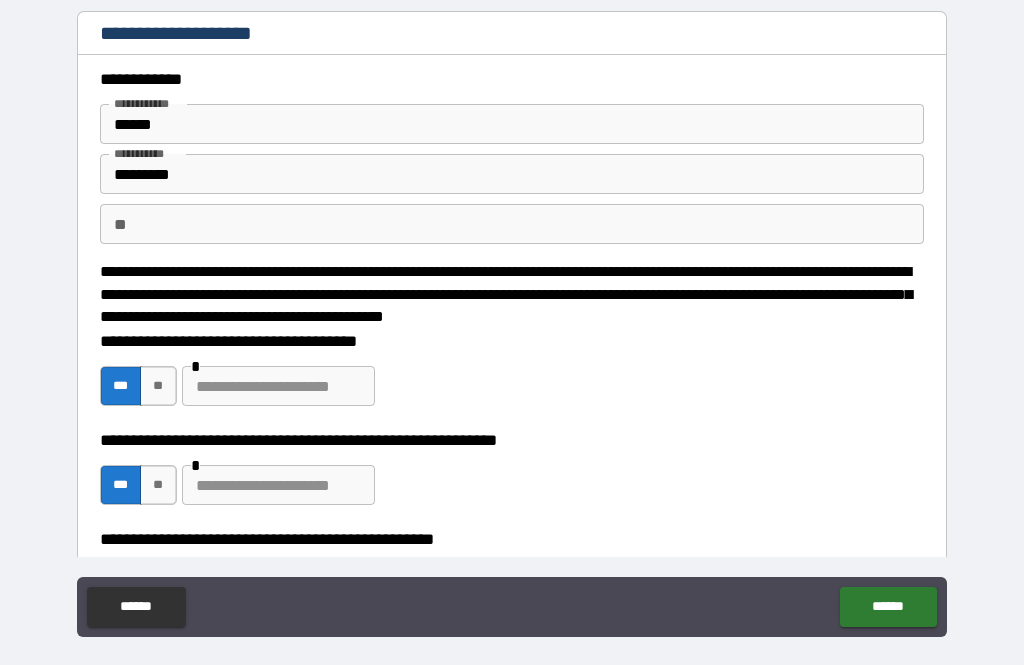 click at bounding box center (278, 485) 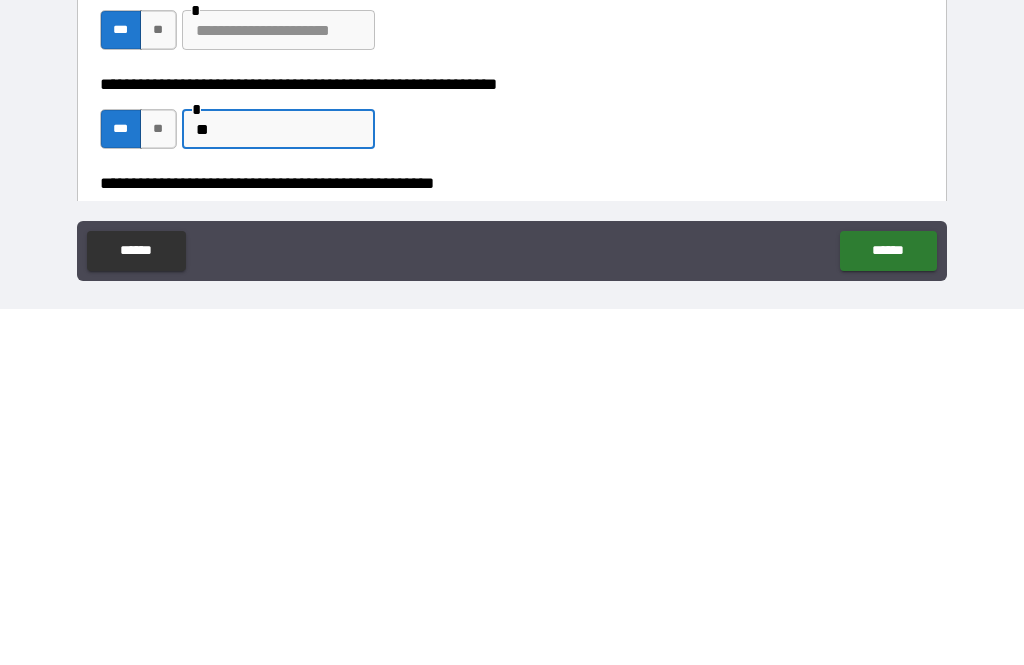 type on "*" 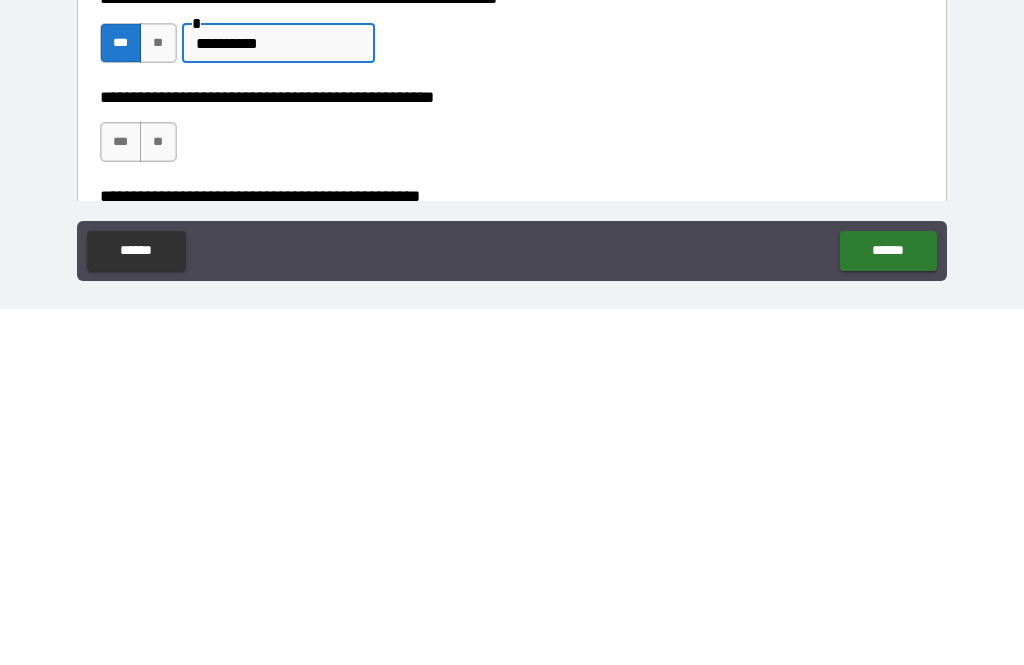 scroll, scrollTop: 94, scrollLeft: 0, axis: vertical 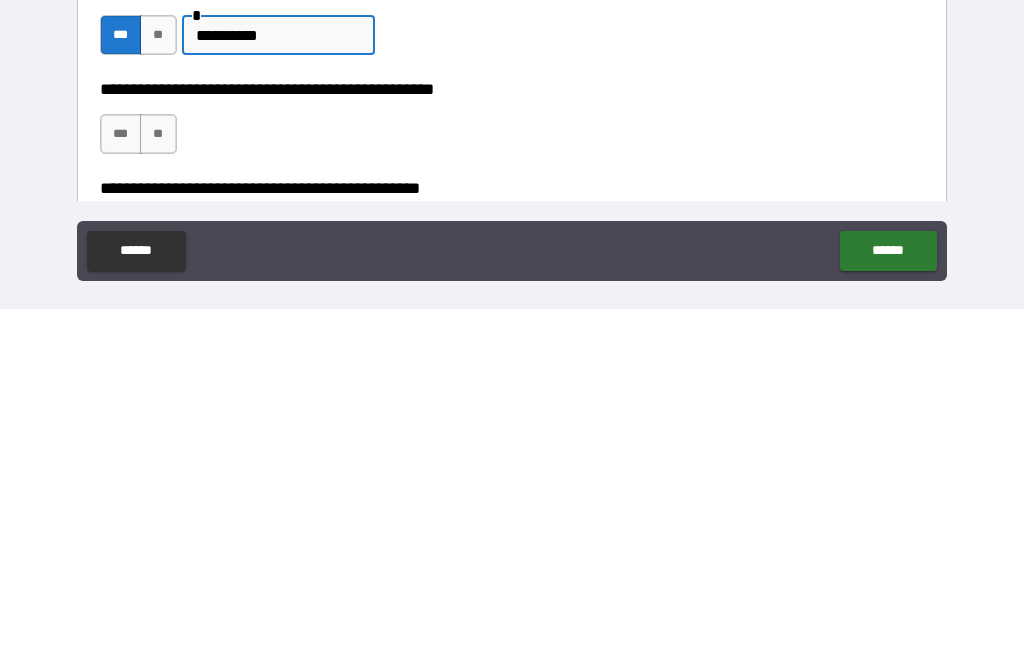 type on "**********" 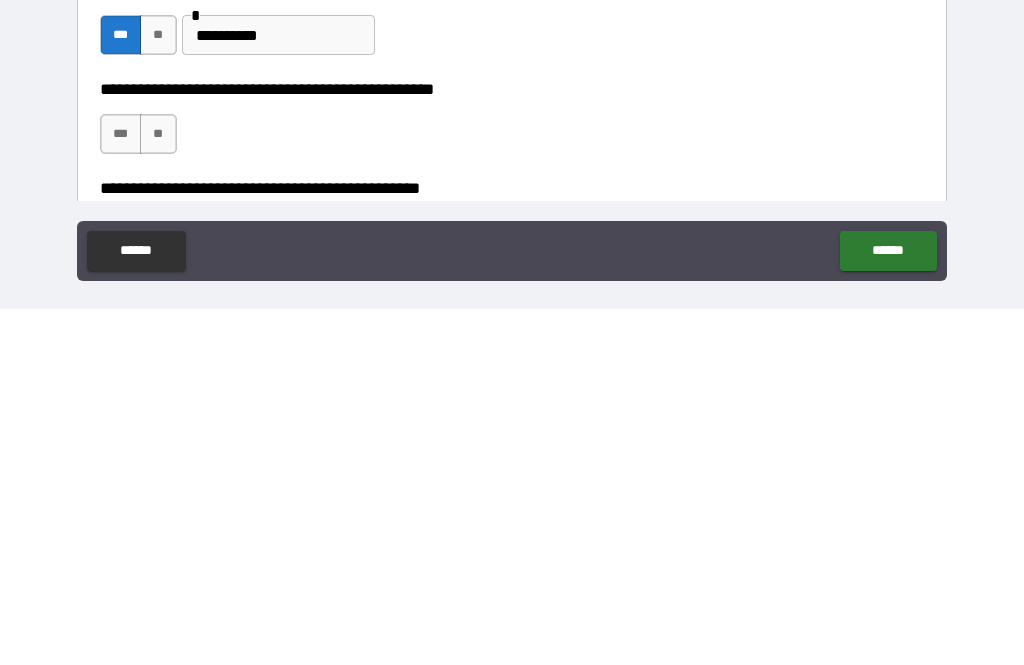 scroll, scrollTop: 64, scrollLeft: 0, axis: vertical 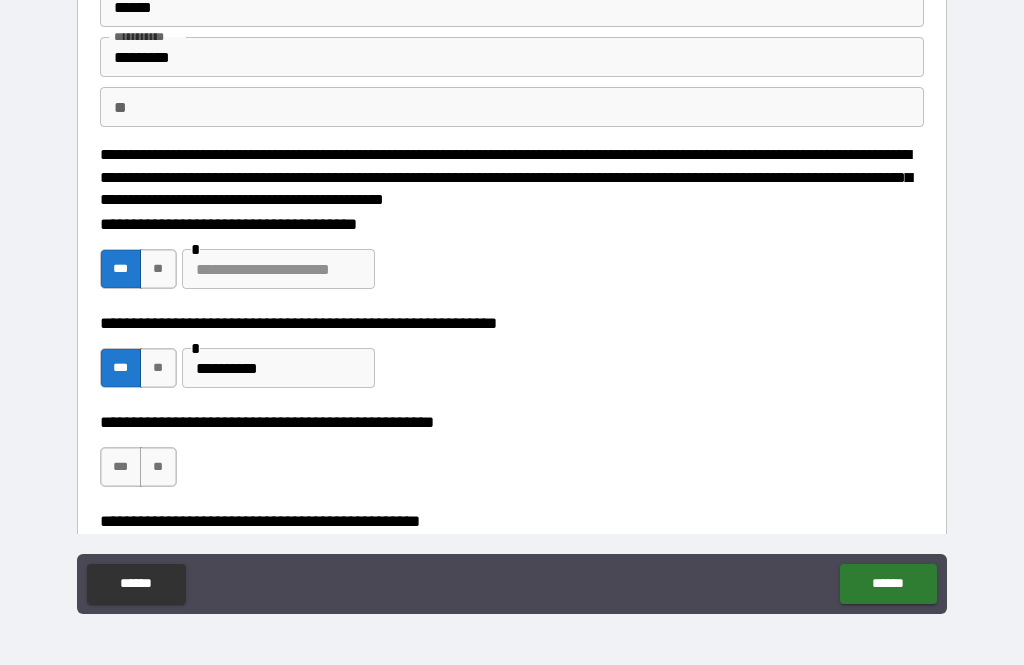 click on "***" at bounding box center (121, 467) 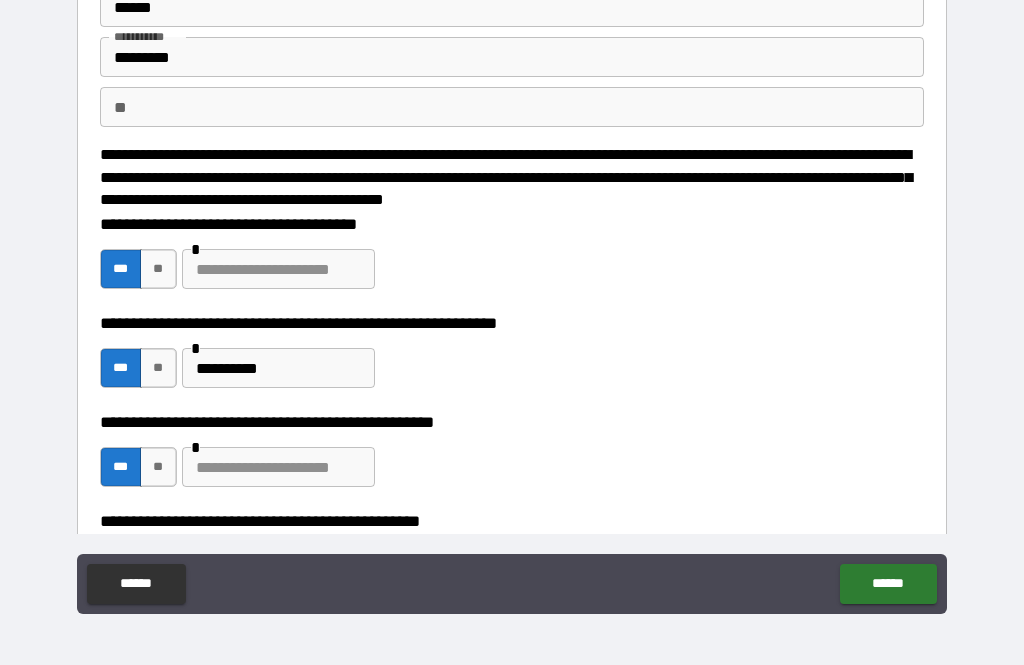 click at bounding box center (278, 467) 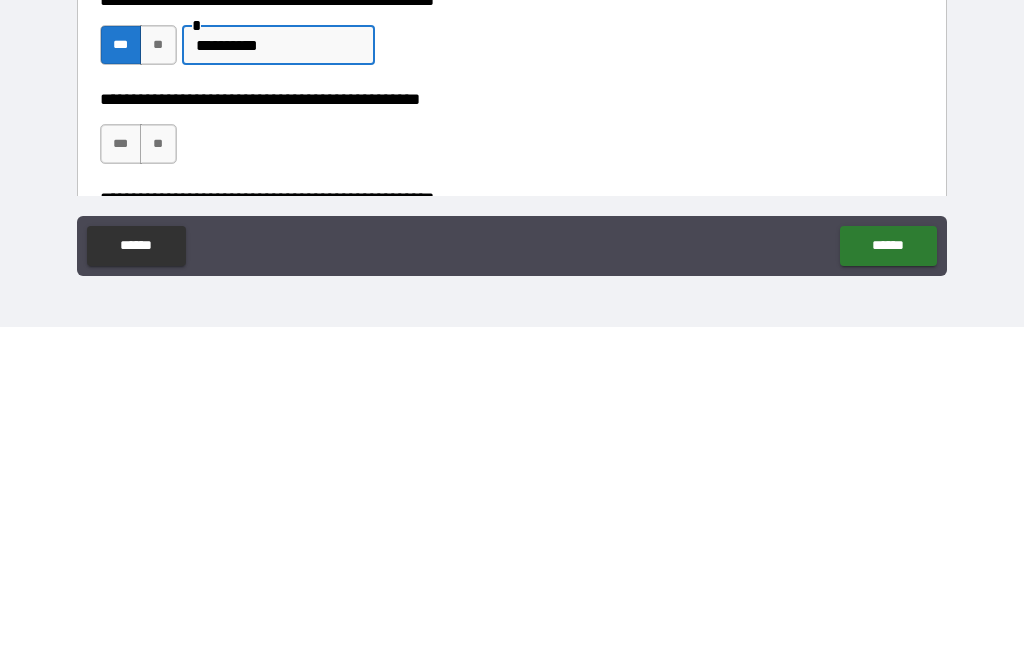 scroll, scrollTop: 186, scrollLeft: 0, axis: vertical 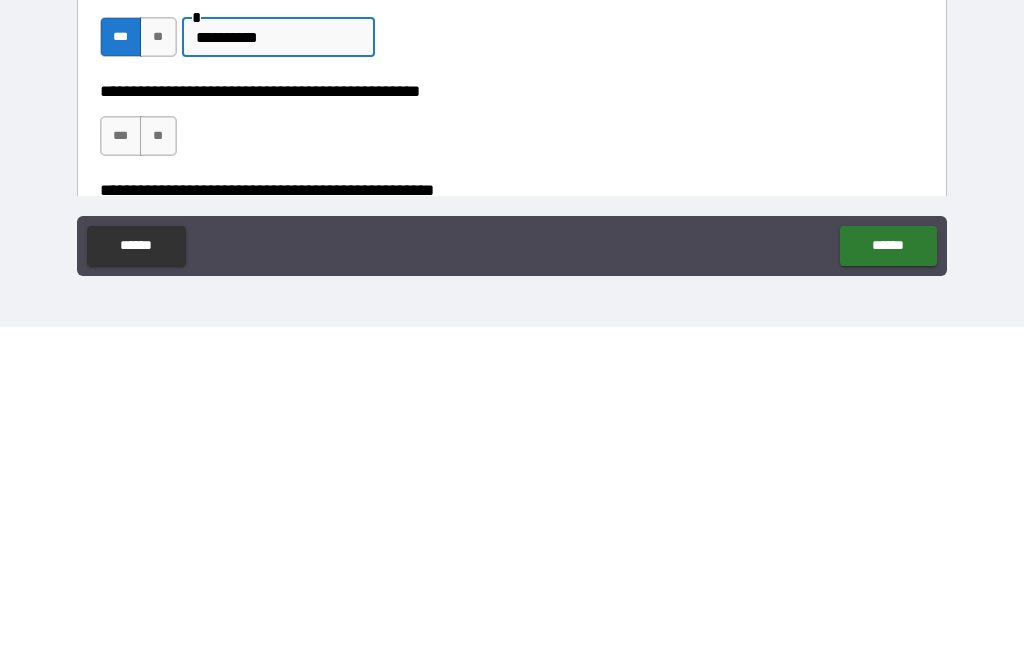 type on "**********" 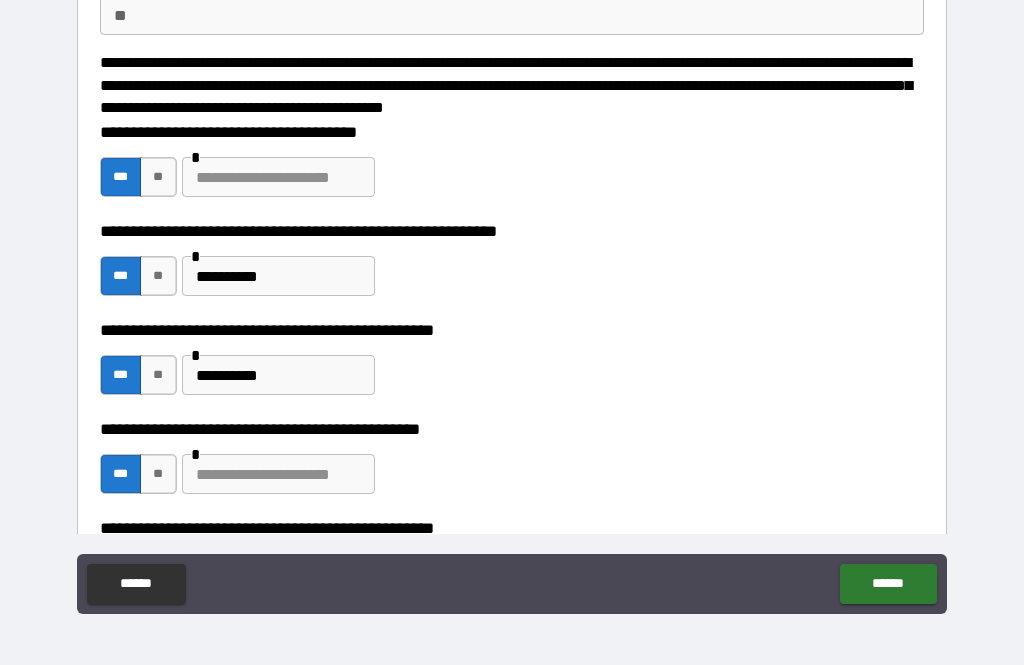 click at bounding box center (278, 474) 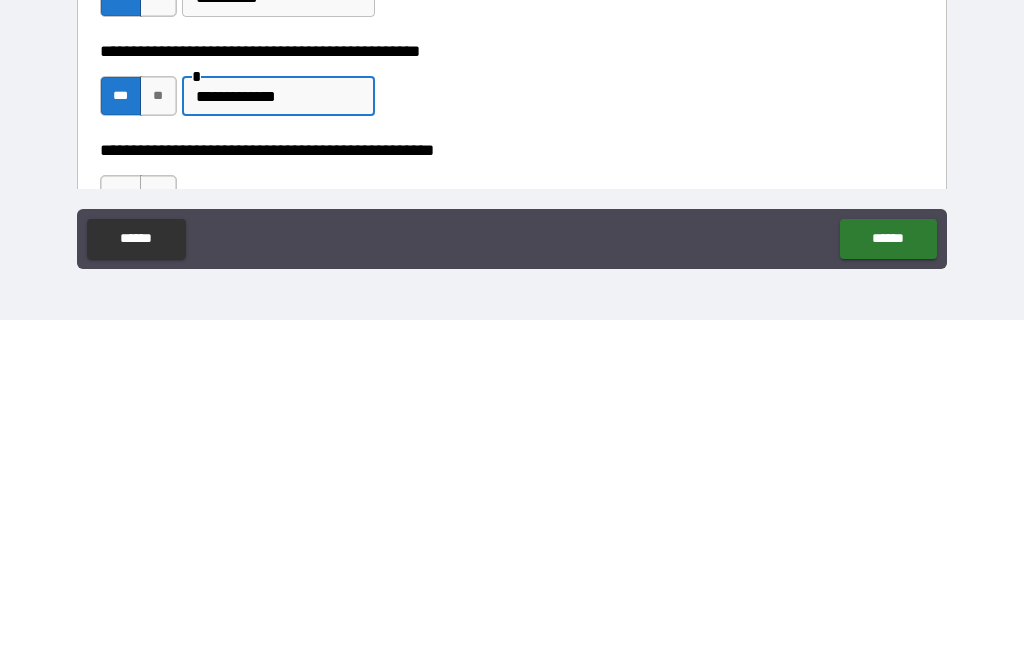 scroll, scrollTop: 256, scrollLeft: 0, axis: vertical 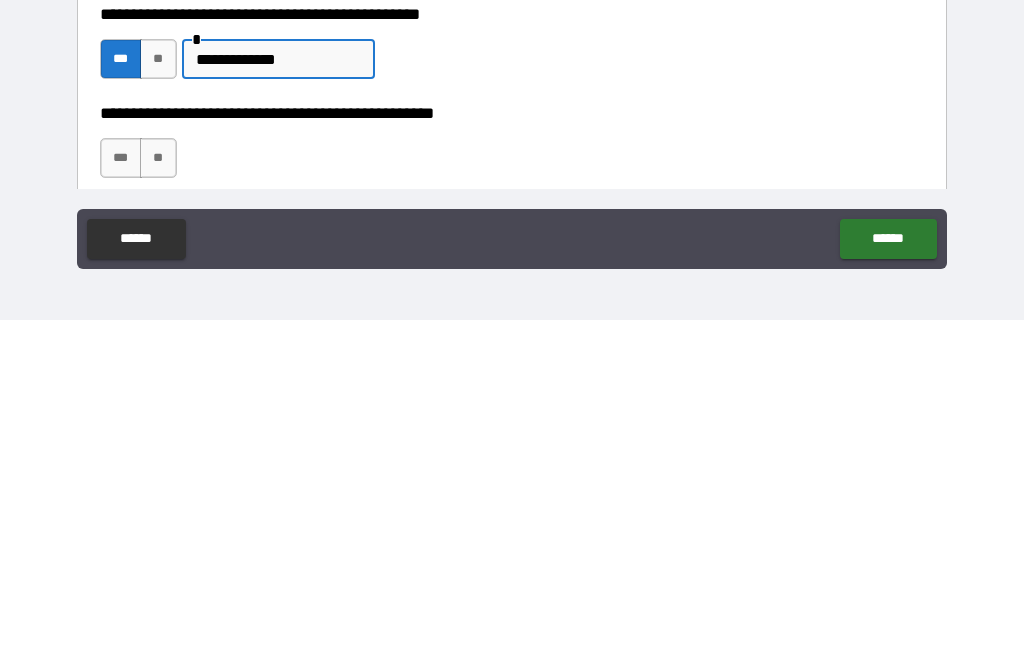 type on "**********" 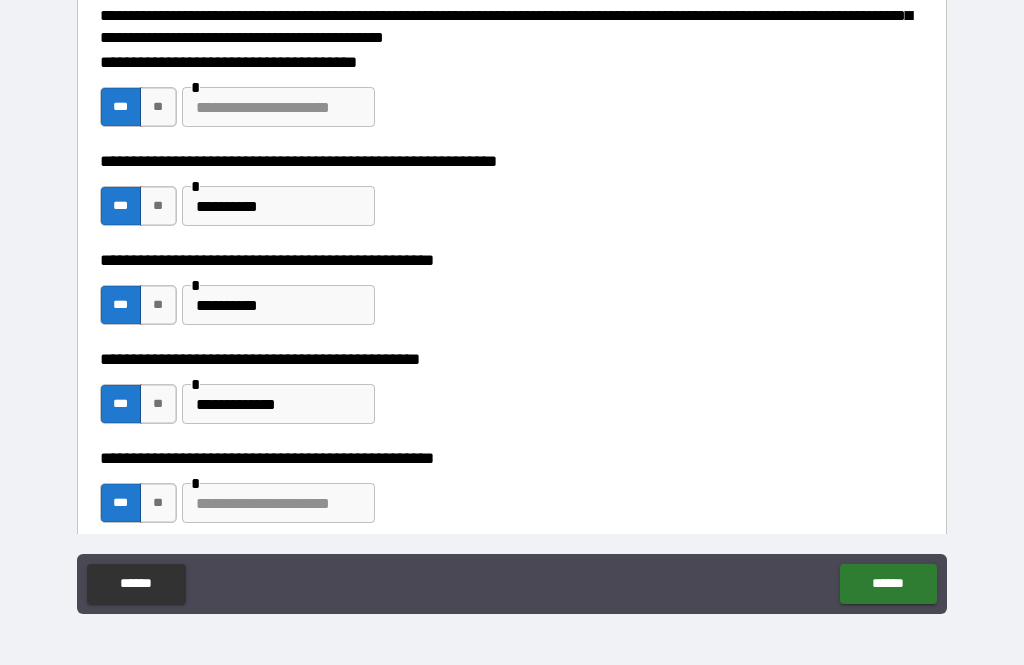click at bounding box center [278, 503] 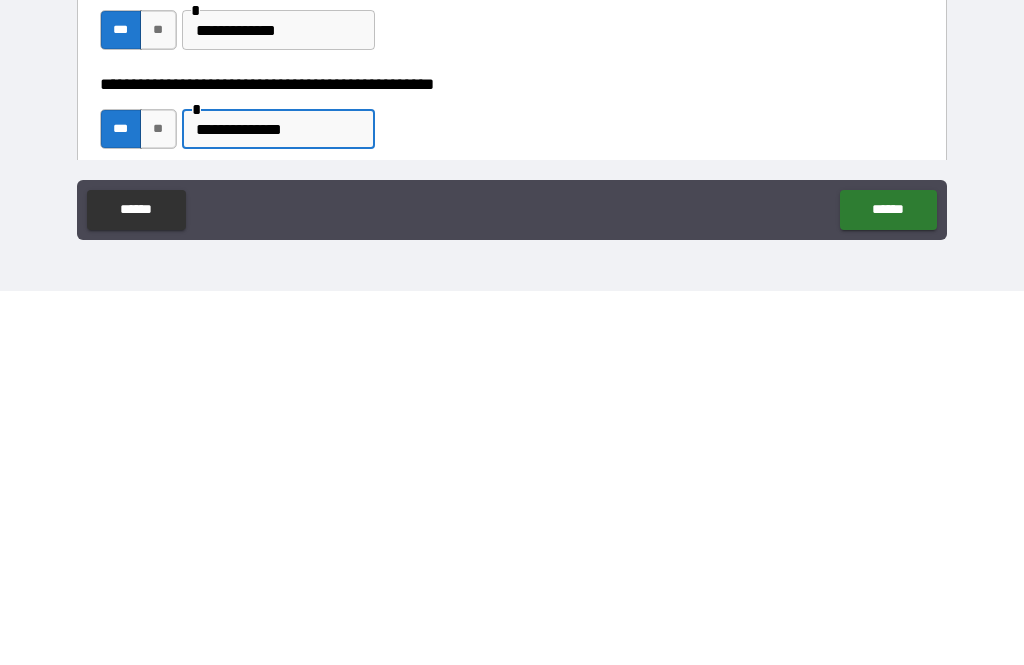 type on "**********" 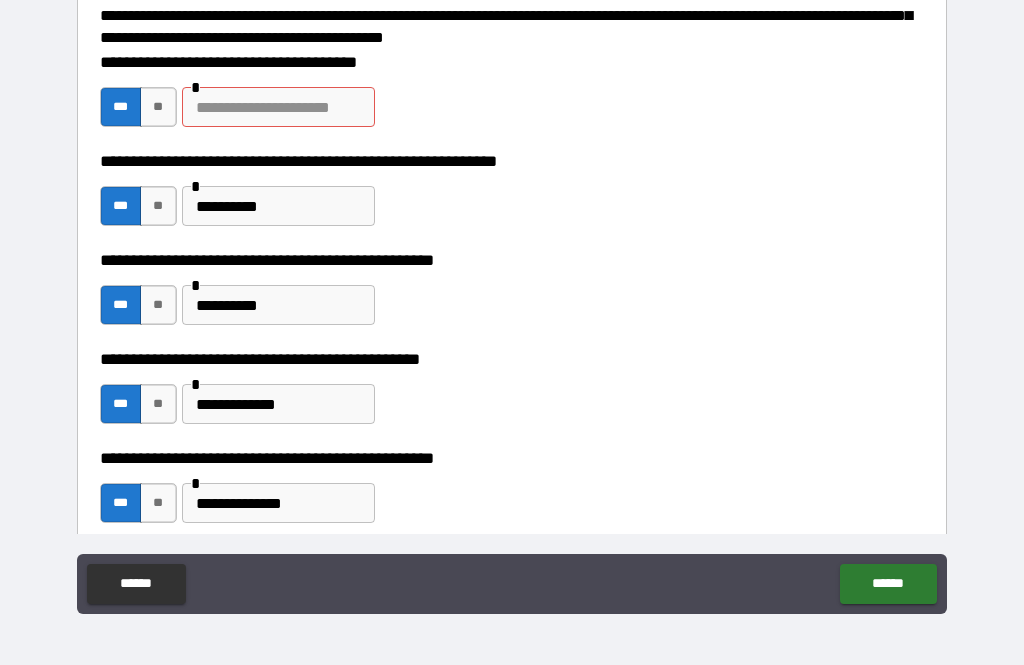 click at bounding box center (278, 107) 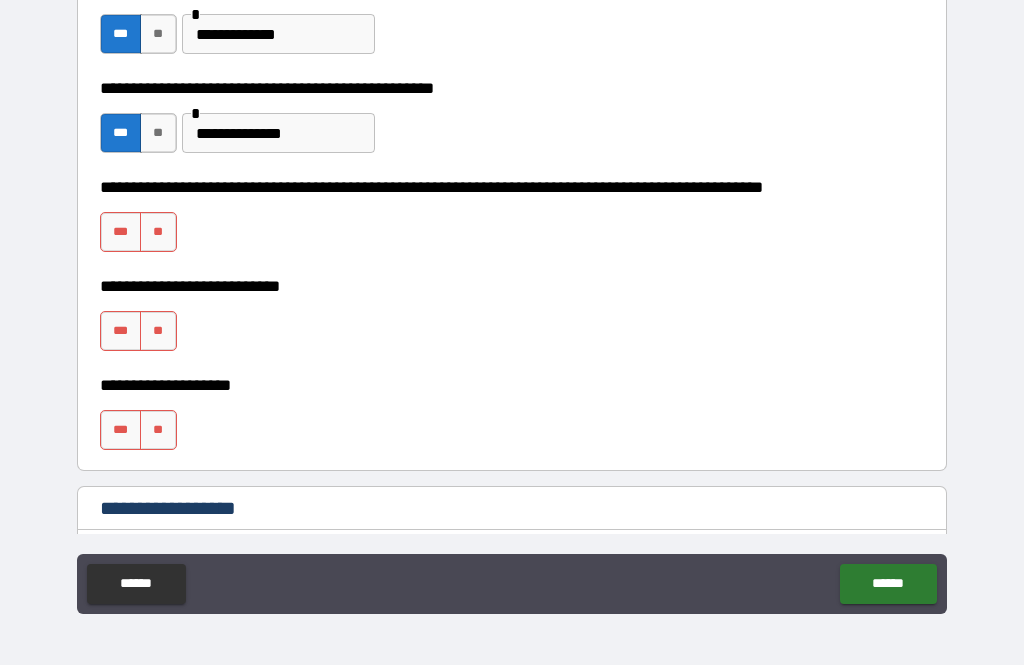 scroll, scrollTop: 650, scrollLeft: 0, axis: vertical 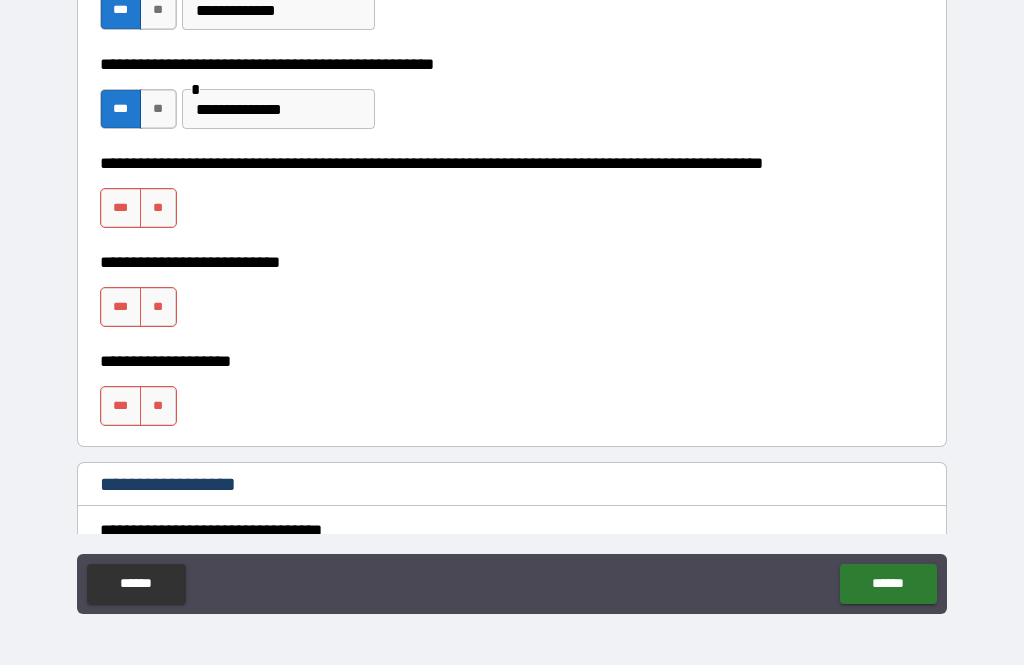 type on "**********" 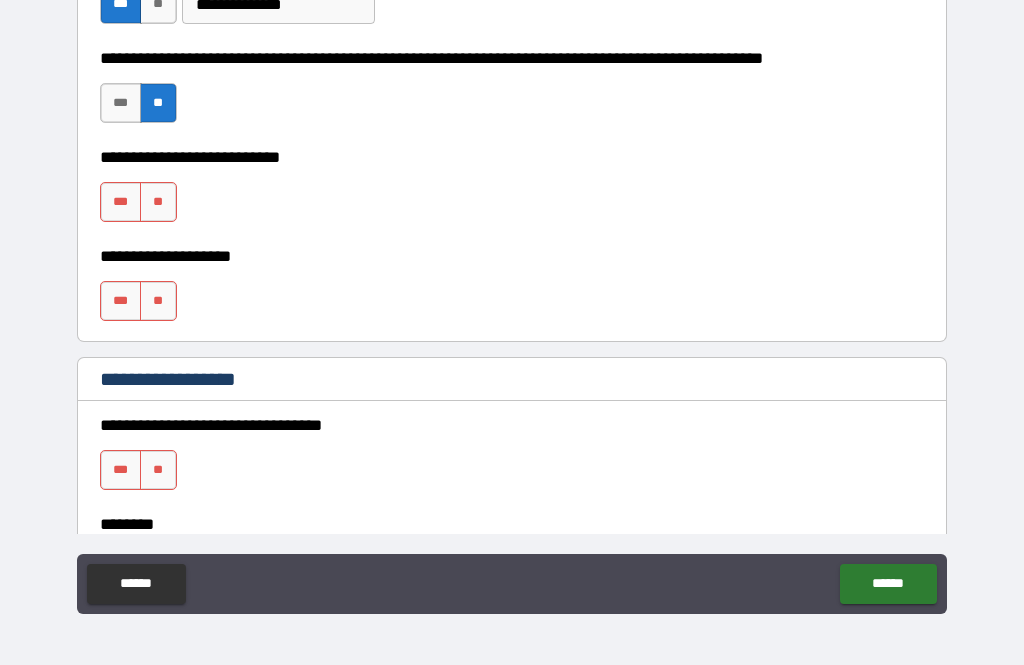 scroll, scrollTop: 757, scrollLeft: 0, axis: vertical 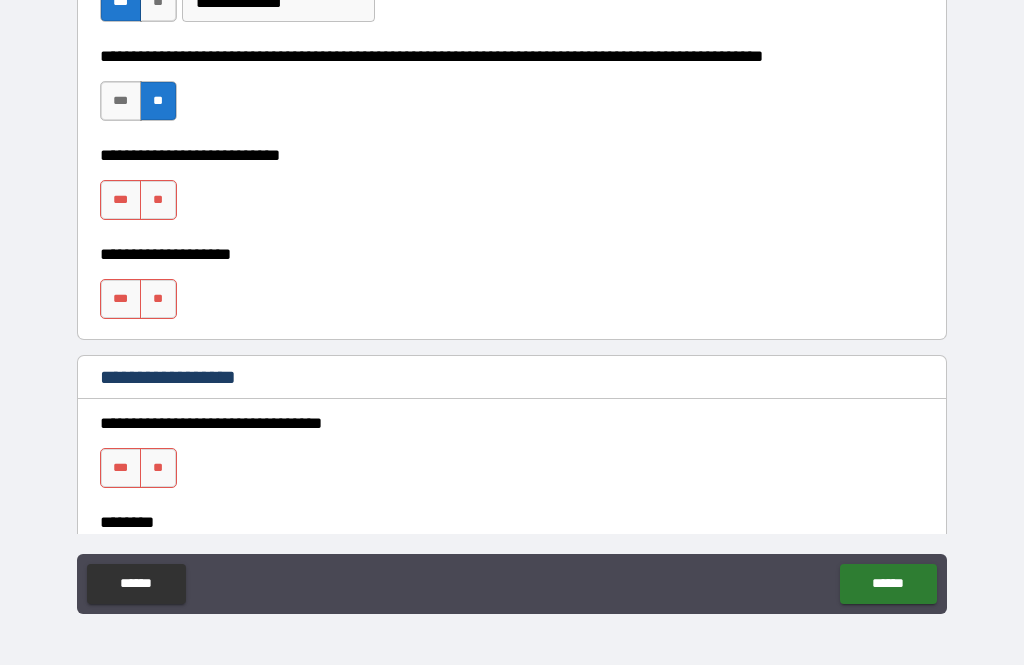 click on "**" at bounding box center (158, 200) 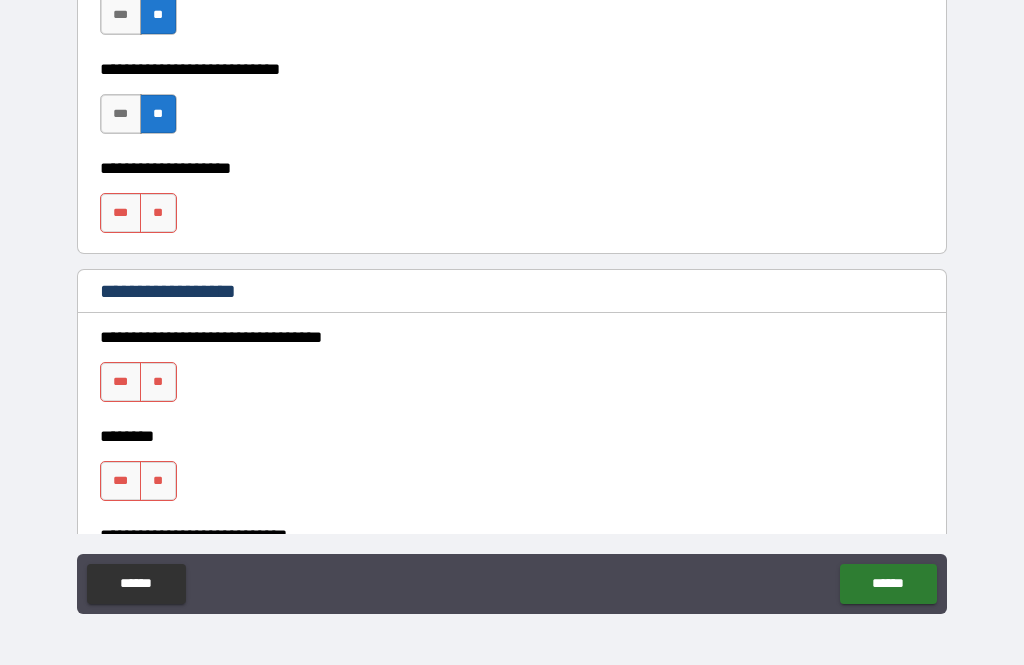 scroll, scrollTop: 849, scrollLeft: 0, axis: vertical 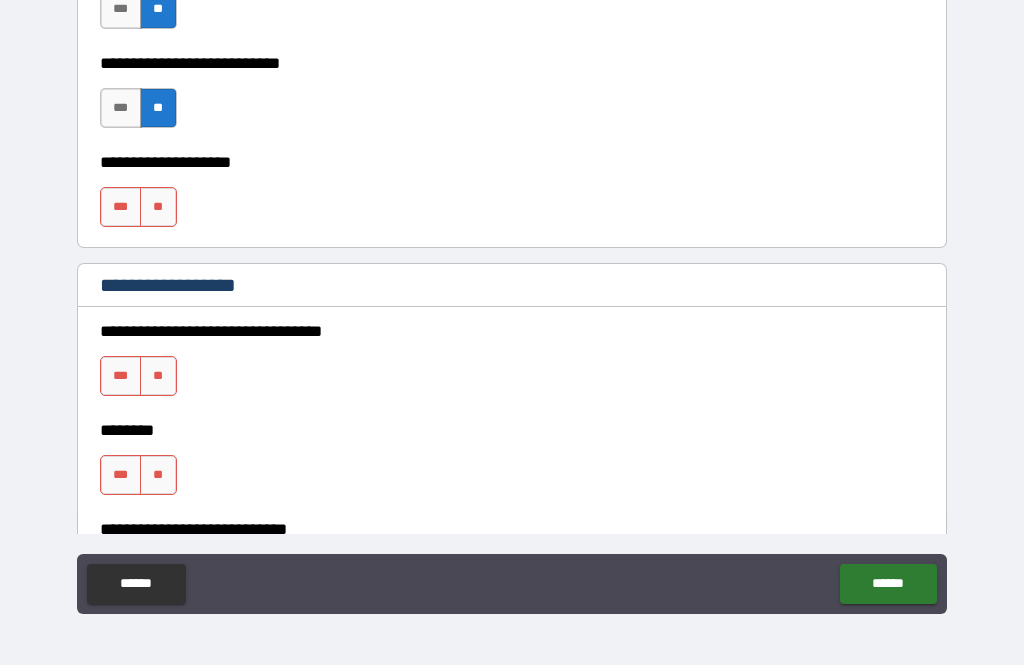click on "**" at bounding box center [158, 207] 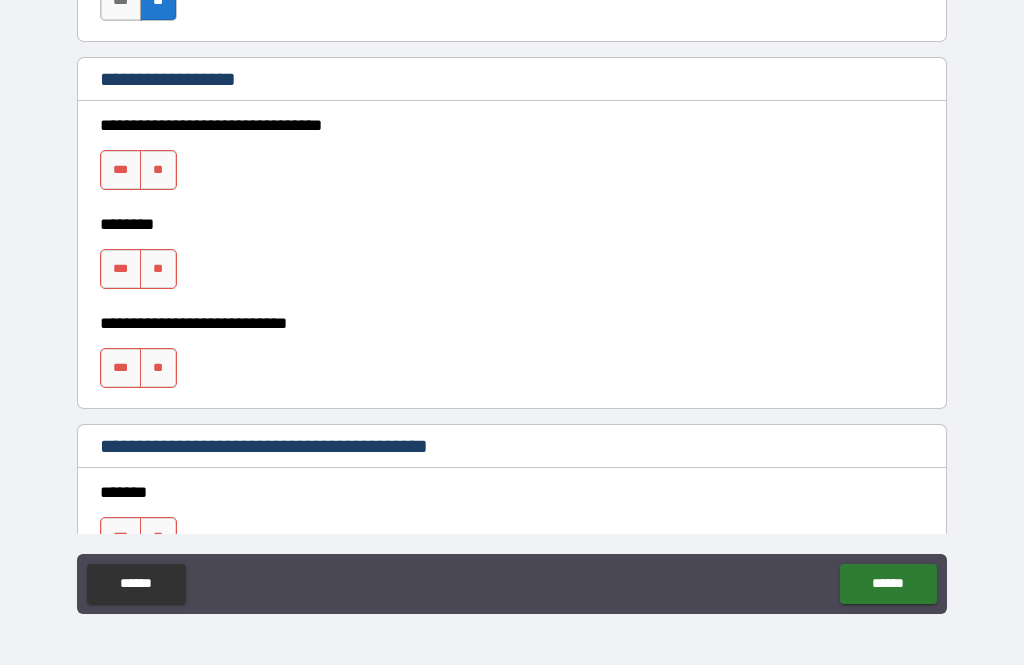 scroll, scrollTop: 1061, scrollLeft: 0, axis: vertical 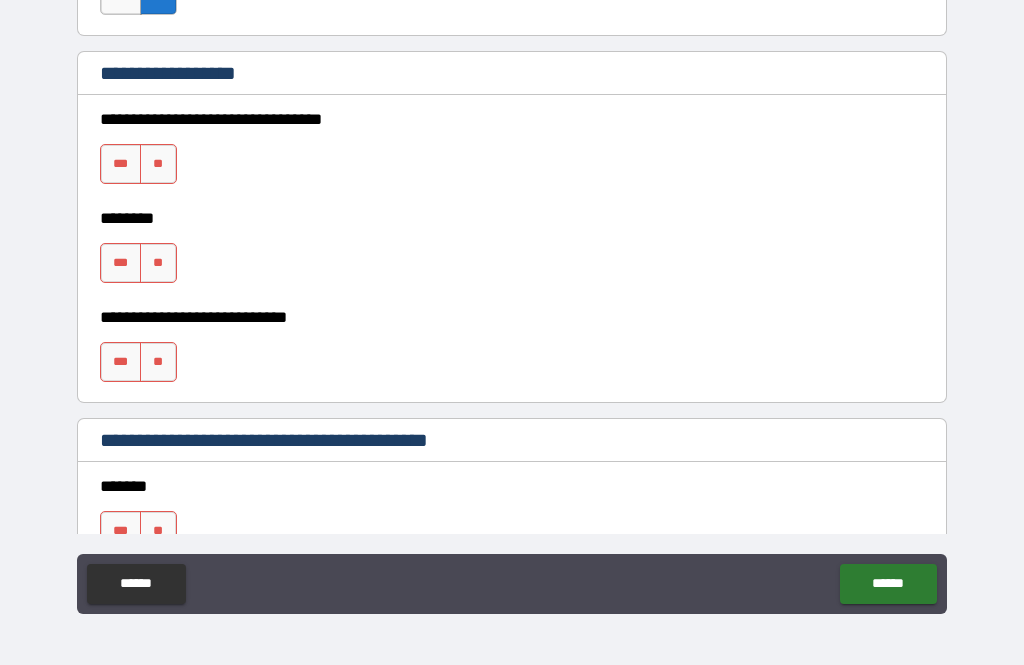 click on "**" at bounding box center (158, 164) 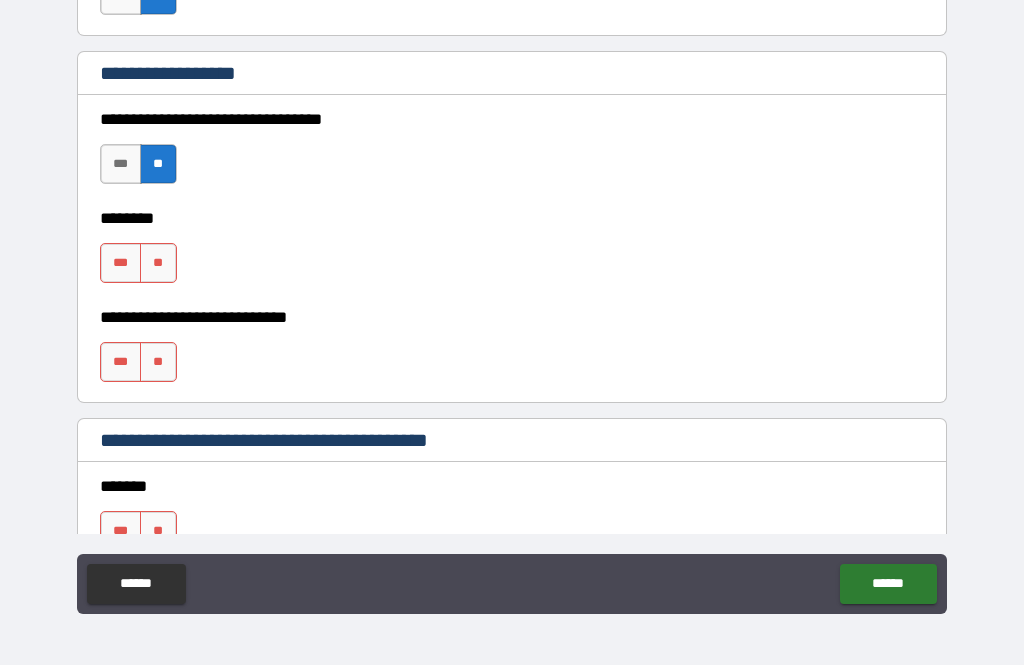click on "**" at bounding box center (158, 263) 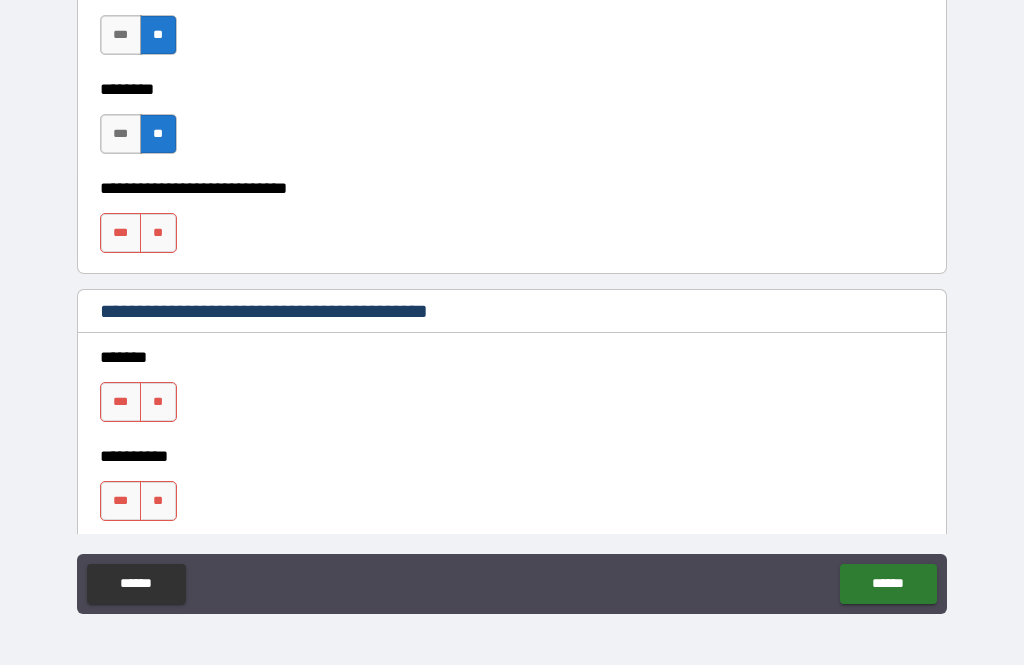 scroll, scrollTop: 1192, scrollLeft: 0, axis: vertical 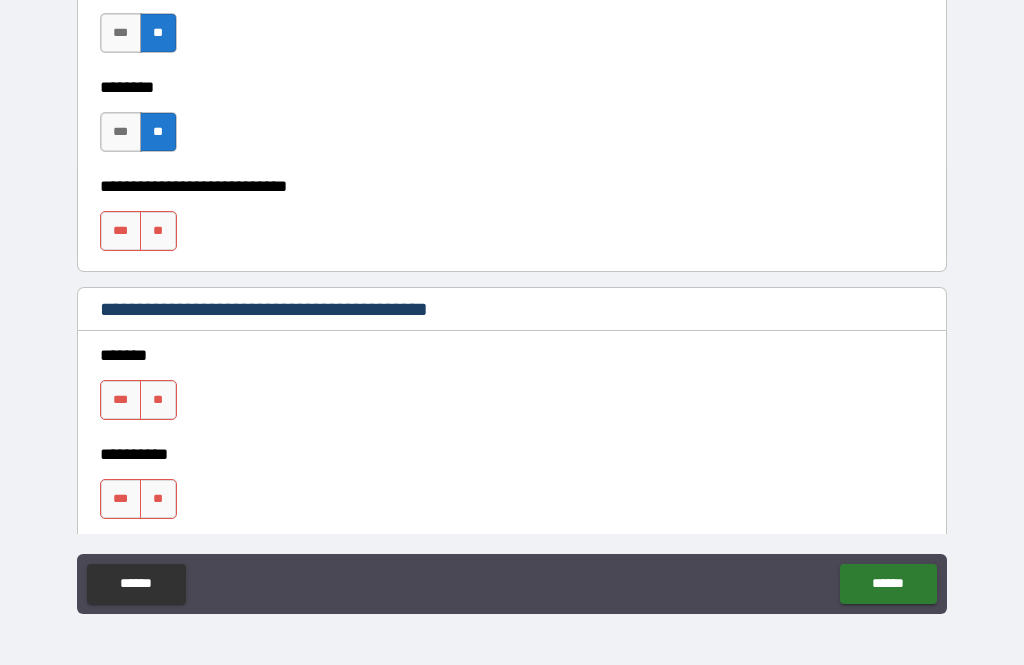 click on "**********" at bounding box center (512, 221) 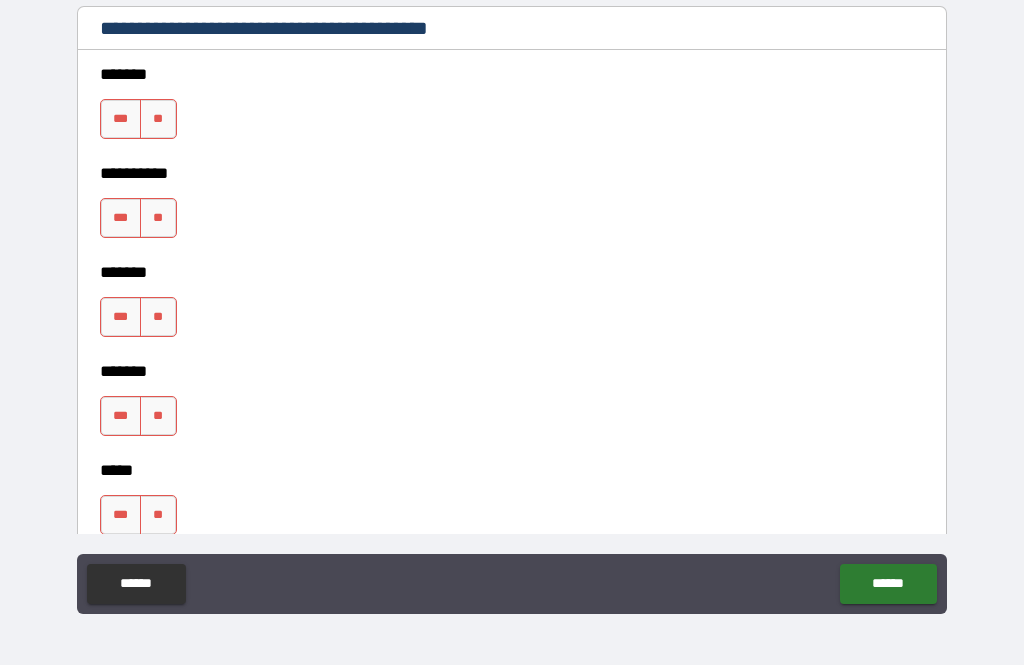 scroll, scrollTop: 1475, scrollLeft: 0, axis: vertical 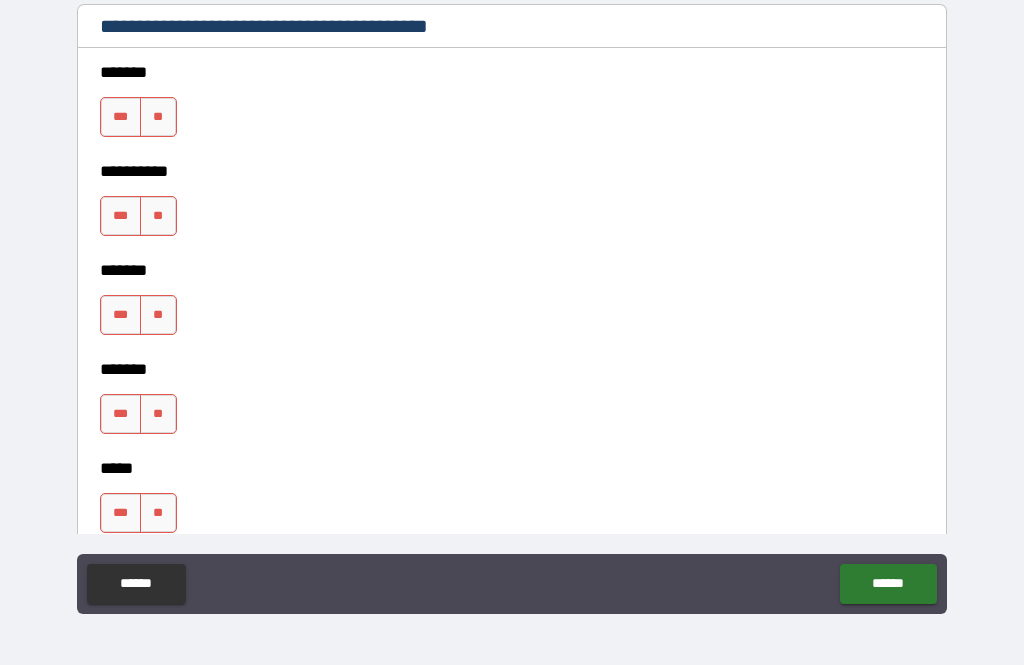 click on "**" at bounding box center (158, 117) 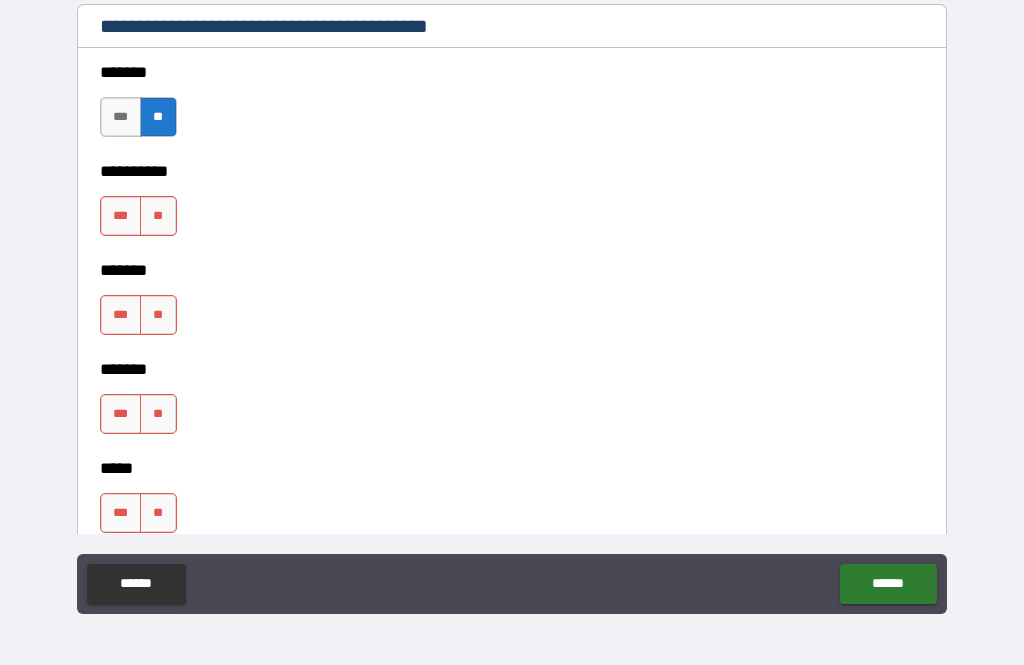 click on "**" at bounding box center (158, 216) 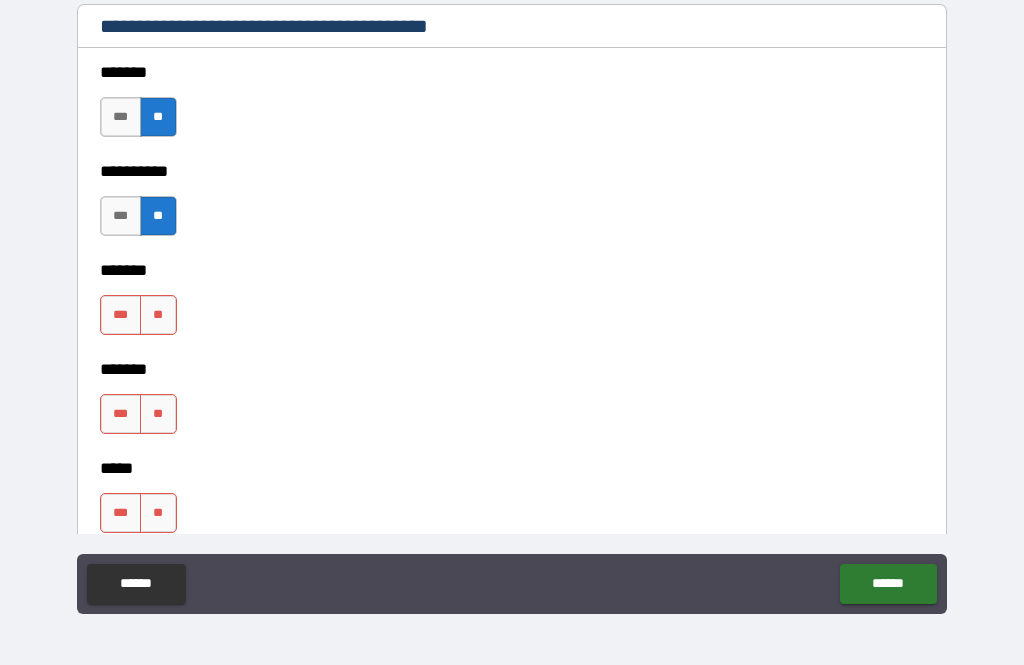 click on "***" at bounding box center (121, 315) 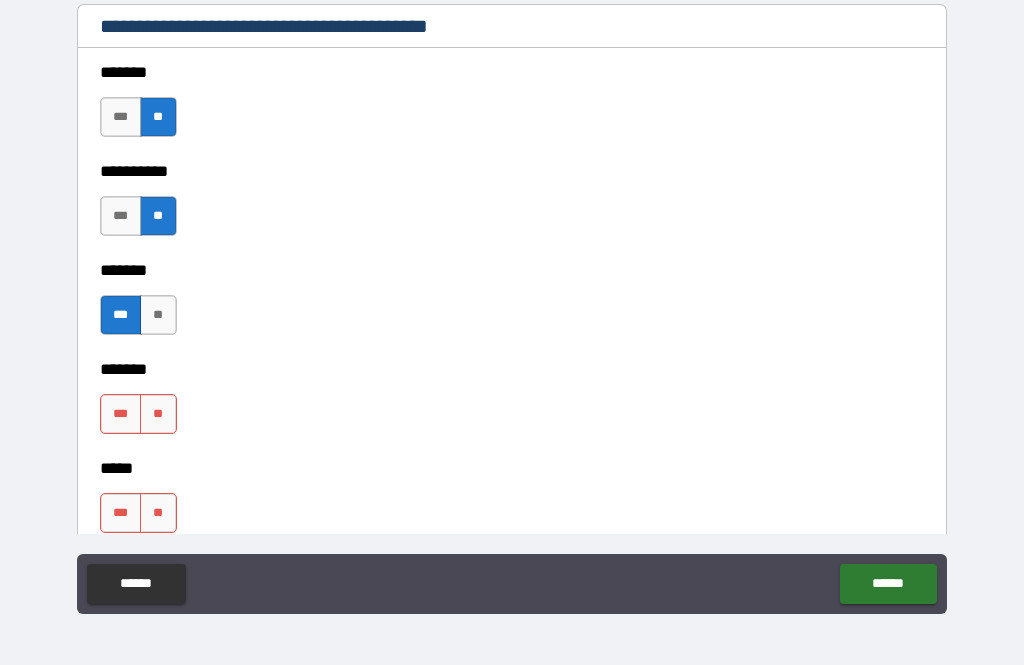 click on "**" at bounding box center (158, 414) 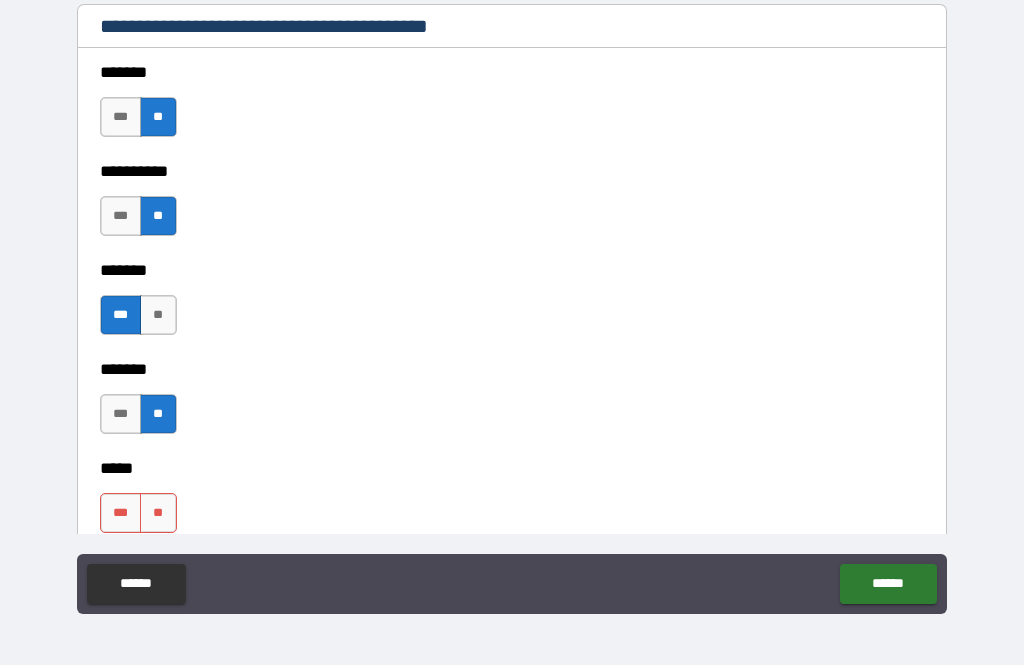 click on "**" at bounding box center (158, 513) 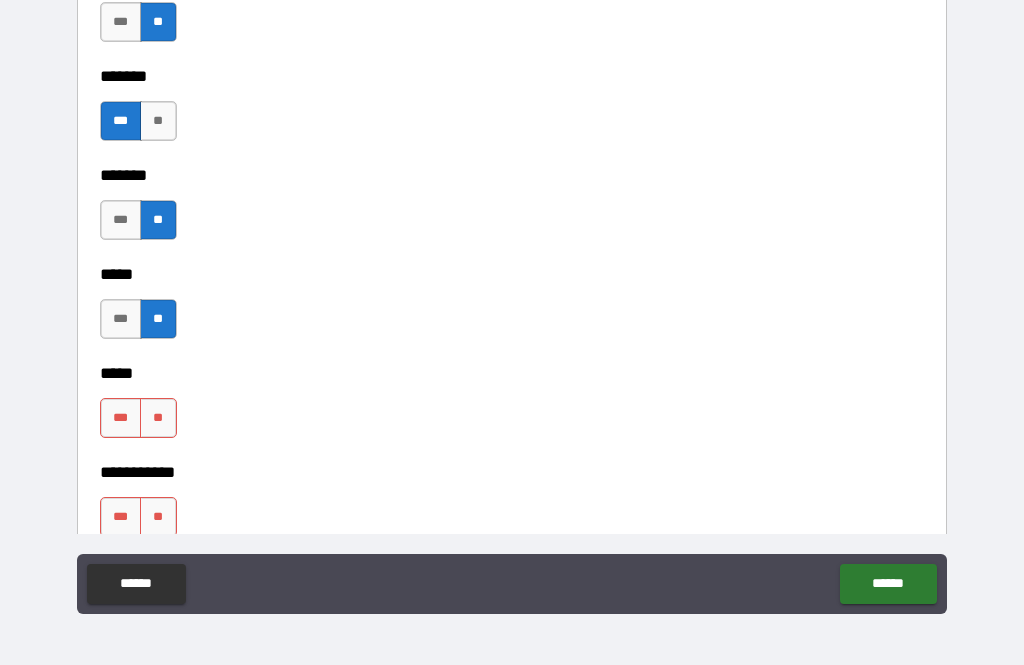 scroll, scrollTop: 1671, scrollLeft: 0, axis: vertical 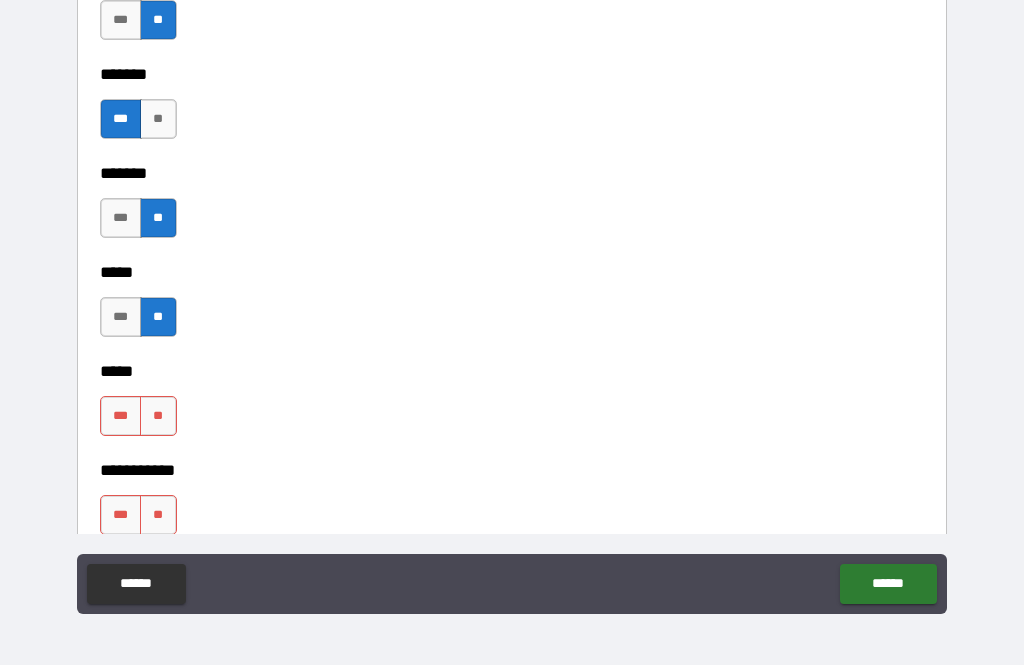 click on "**" at bounding box center [158, 416] 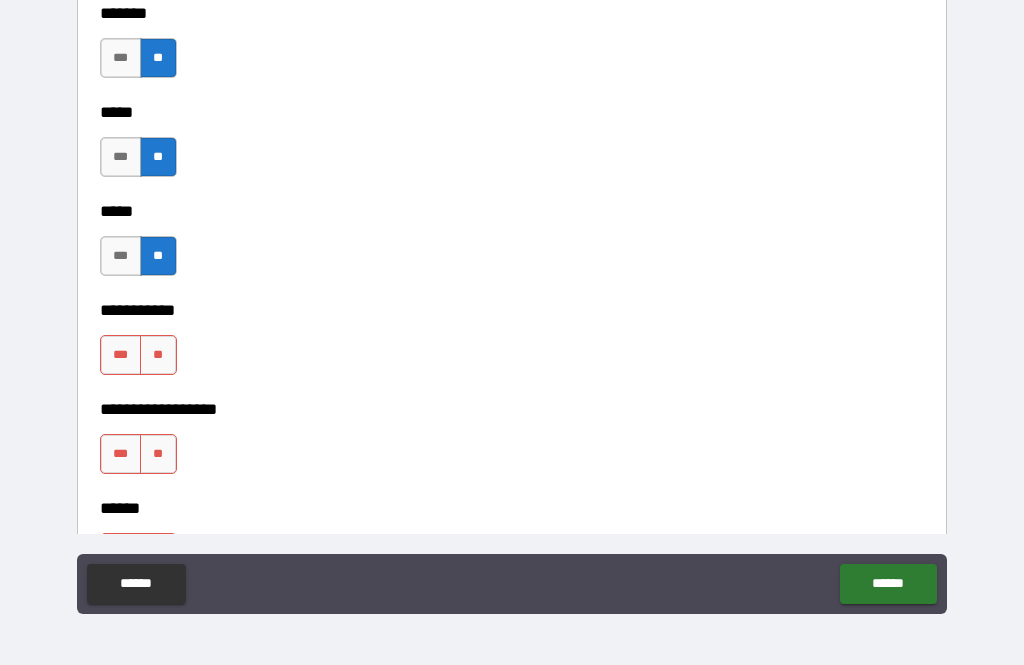 scroll, scrollTop: 1843, scrollLeft: 0, axis: vertical 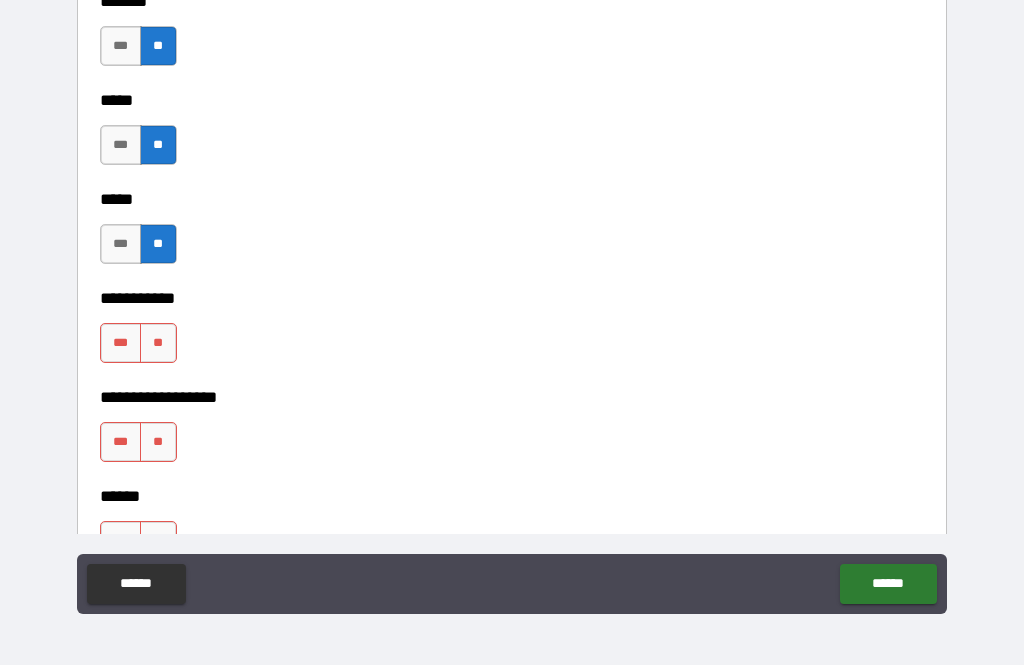click on "**" at bounding box center (158, 343) 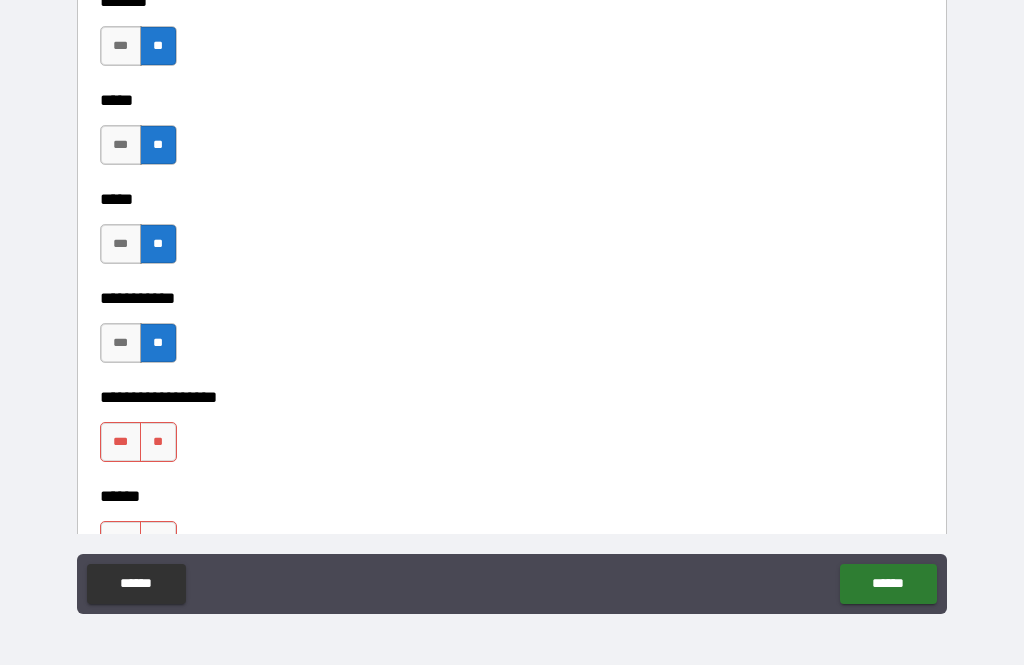 scroll, scrollTop: 1880, scrollLeft: 0, axis: vertical 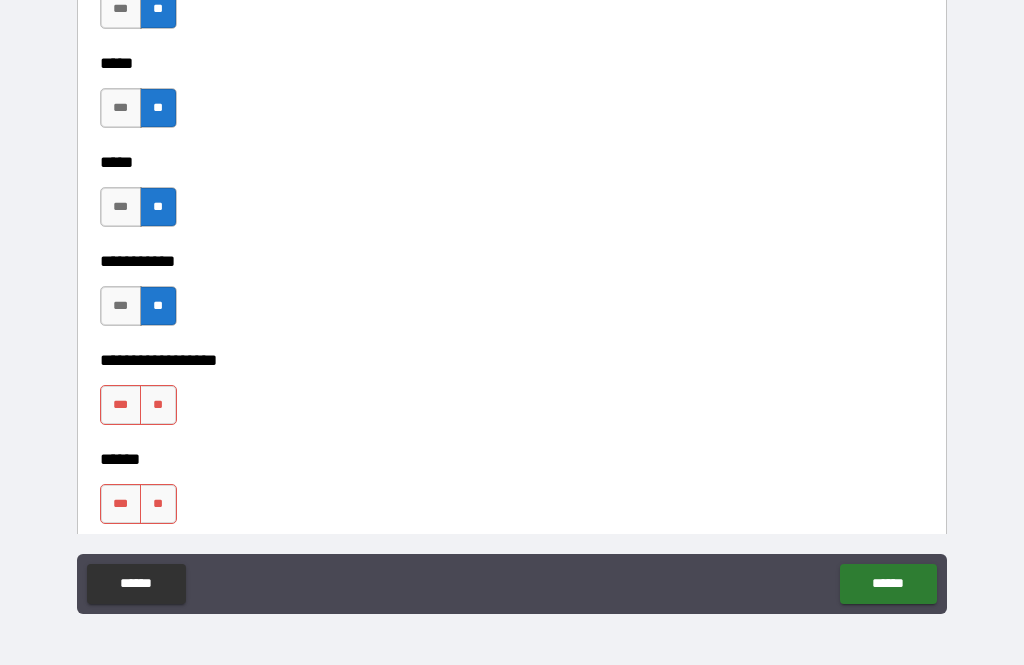 click on "**" at bounding box center [158, 405] 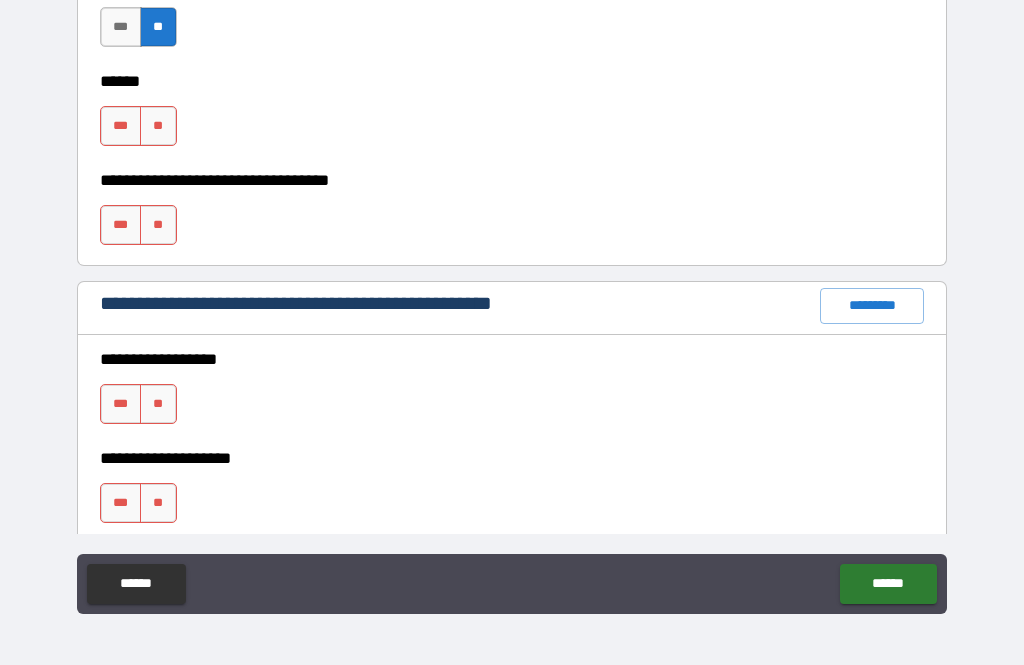 scroll, scrollTop: 2260, scrollLeft: 0, axis: vertical 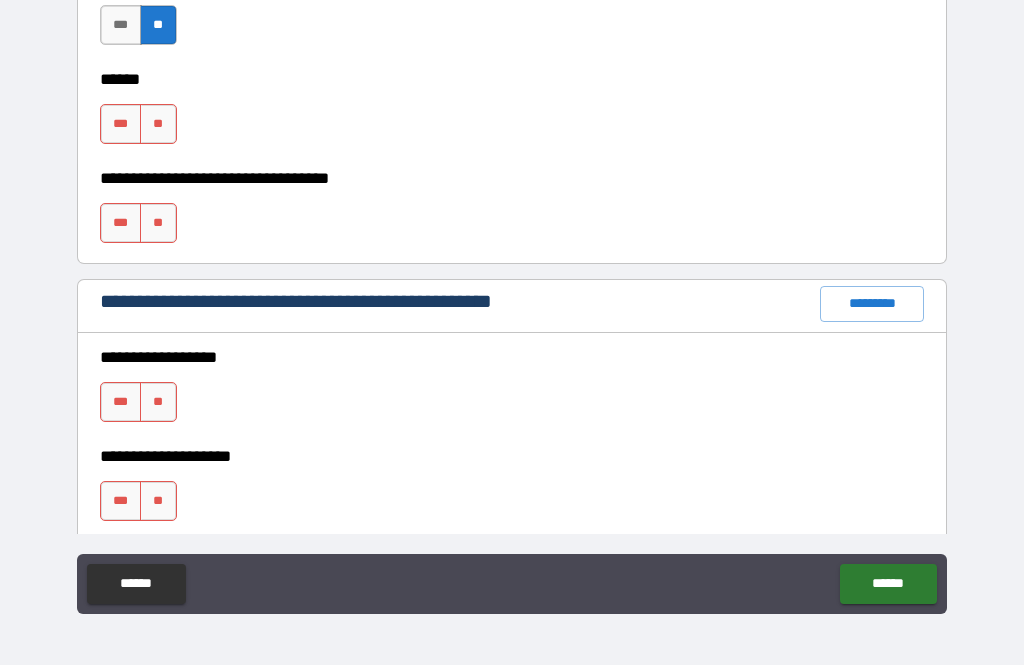 click on "**" at bounding box center (158, 124) 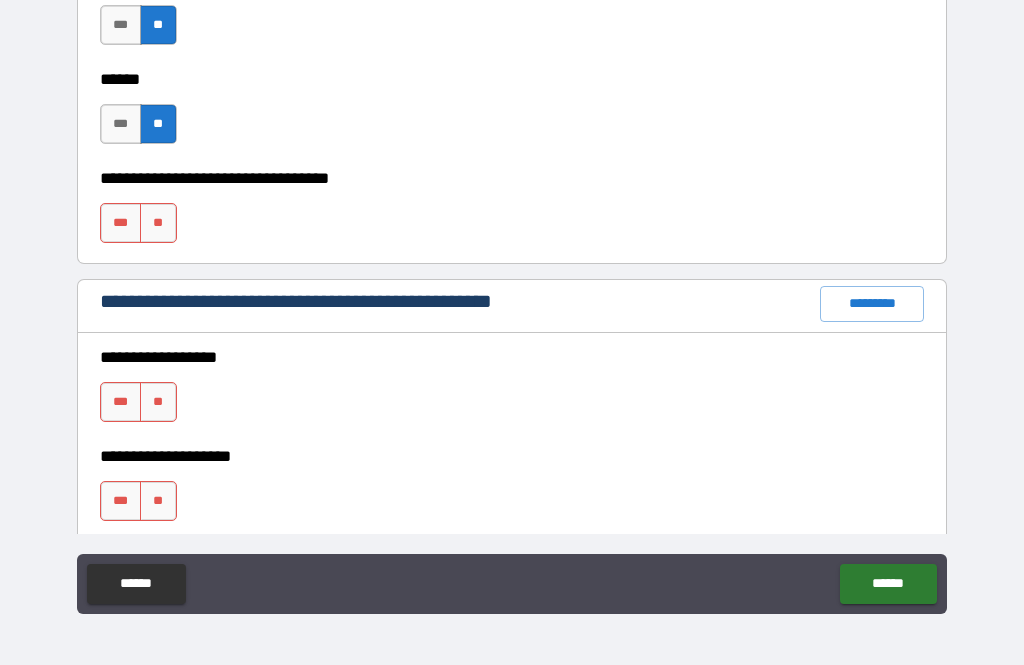 click on "**" at bounding box center [158, 223] 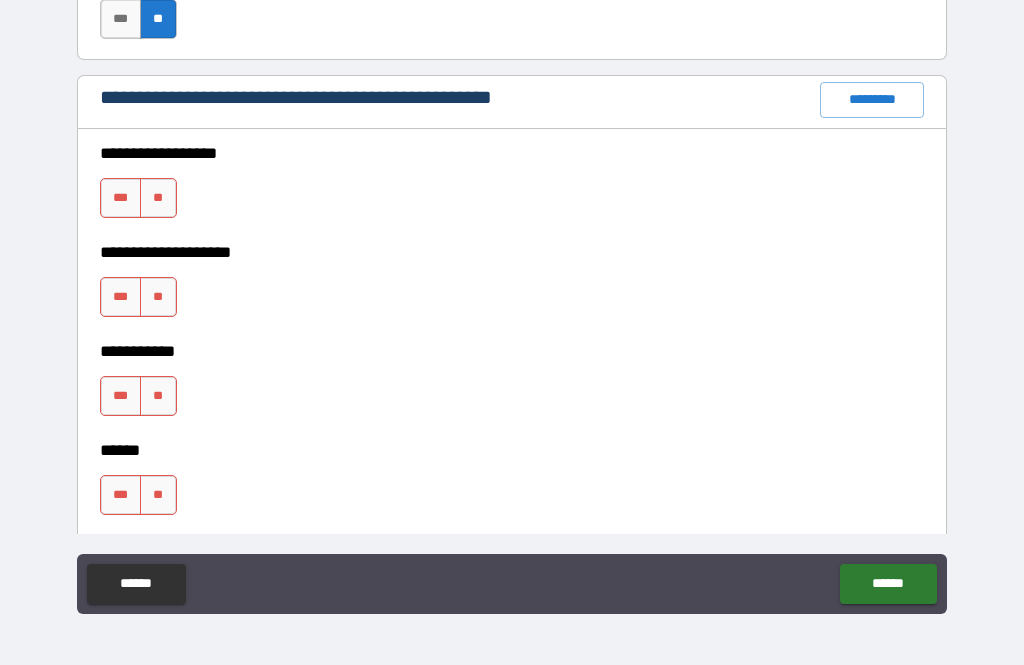 scroll, scrollTop: 2465, scrollLeft: 0, axis: vertical 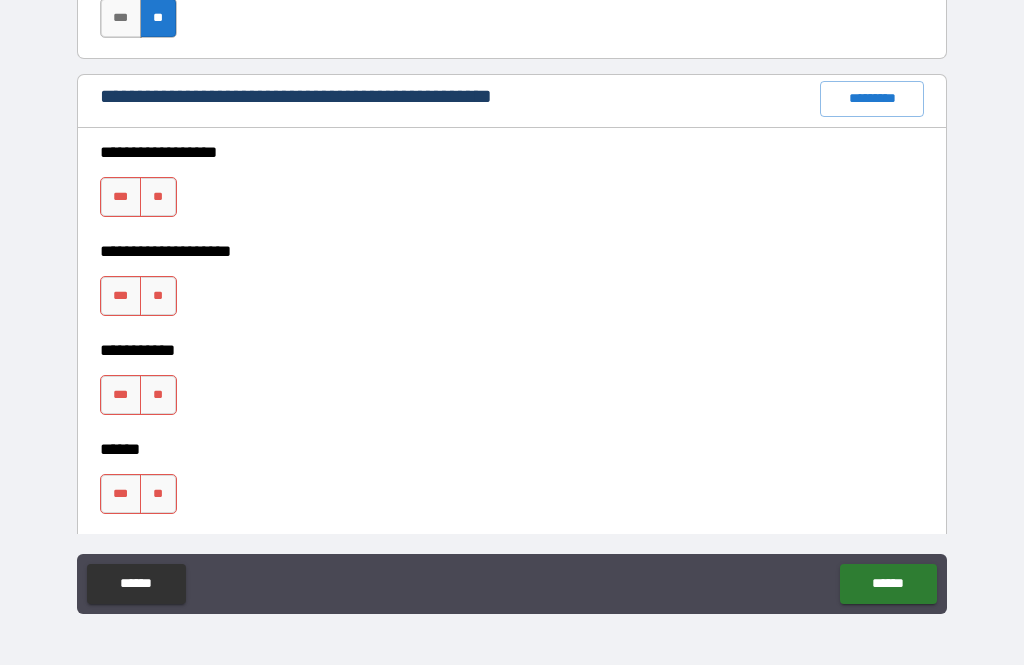 click on "**" at bounding box center [158, 197] 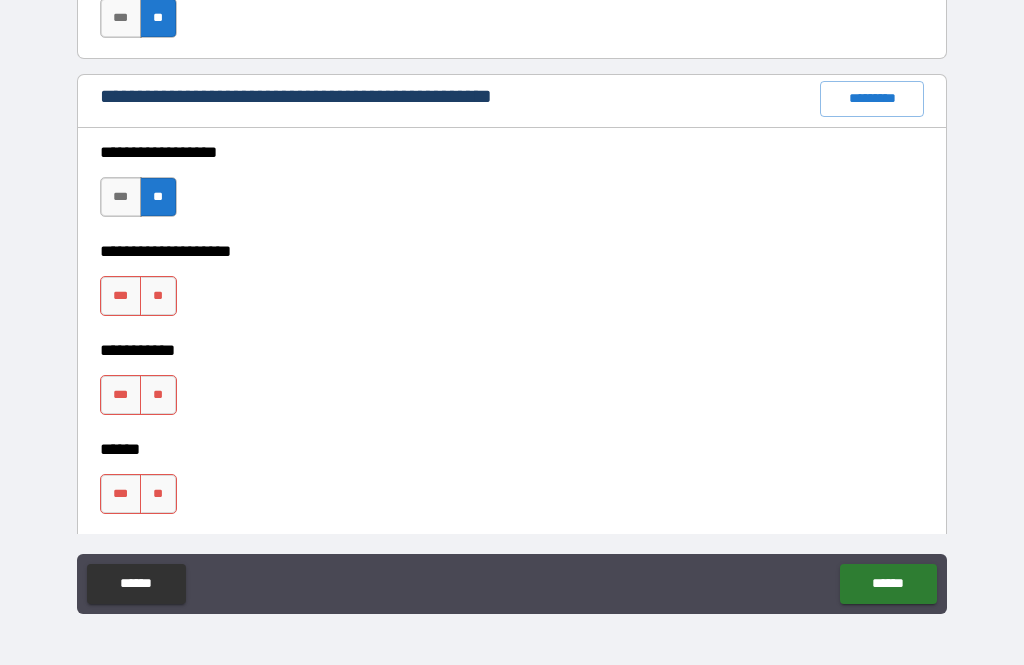 click on "**" at bounding box center [158, 296] 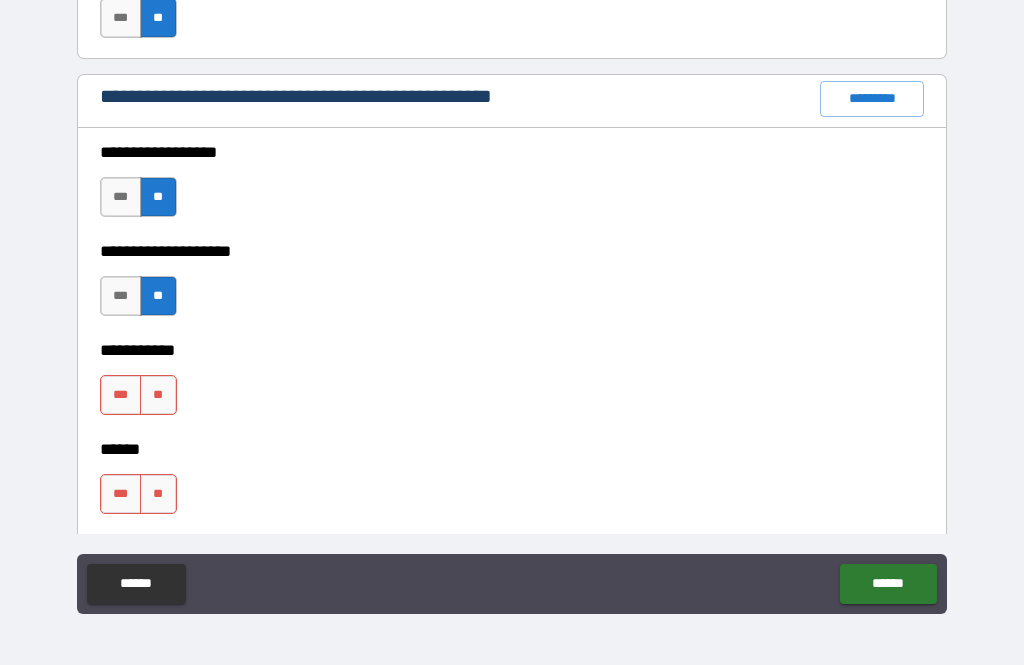 click on "**" at bounding box center [158, 395] 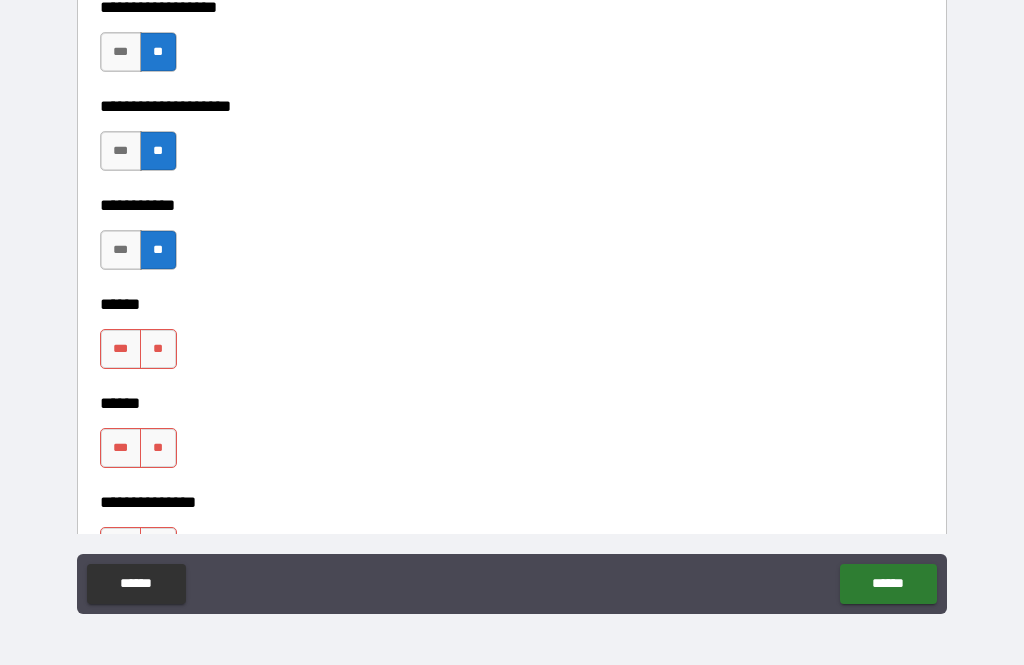 scroll, scrollTop: 2610, scrollLeft: 0, axis: vertical 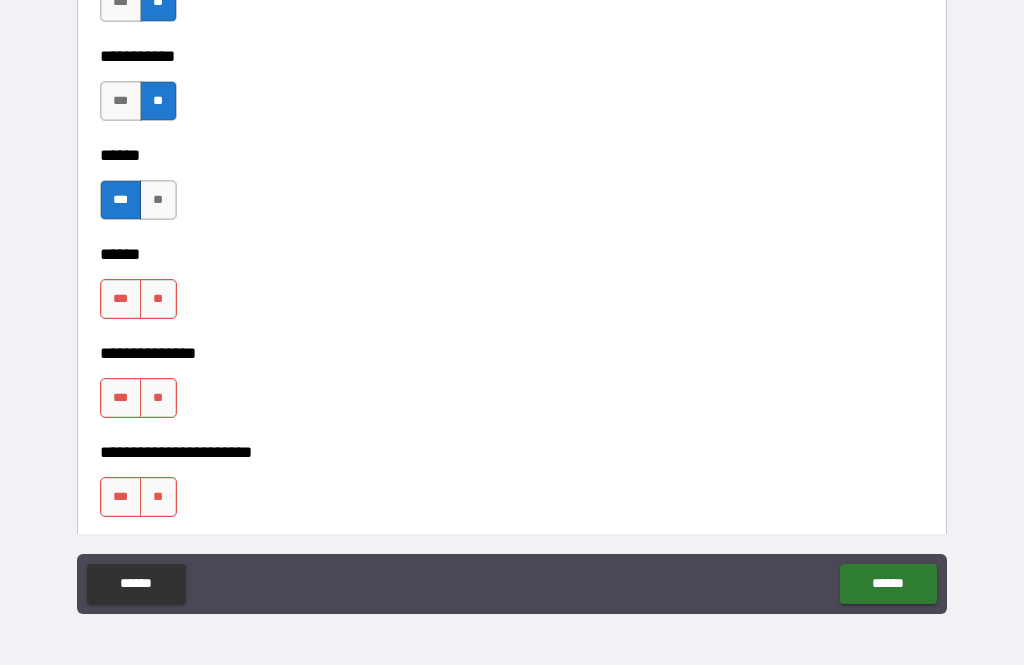 click on "**" at bounding box center (158, 299) 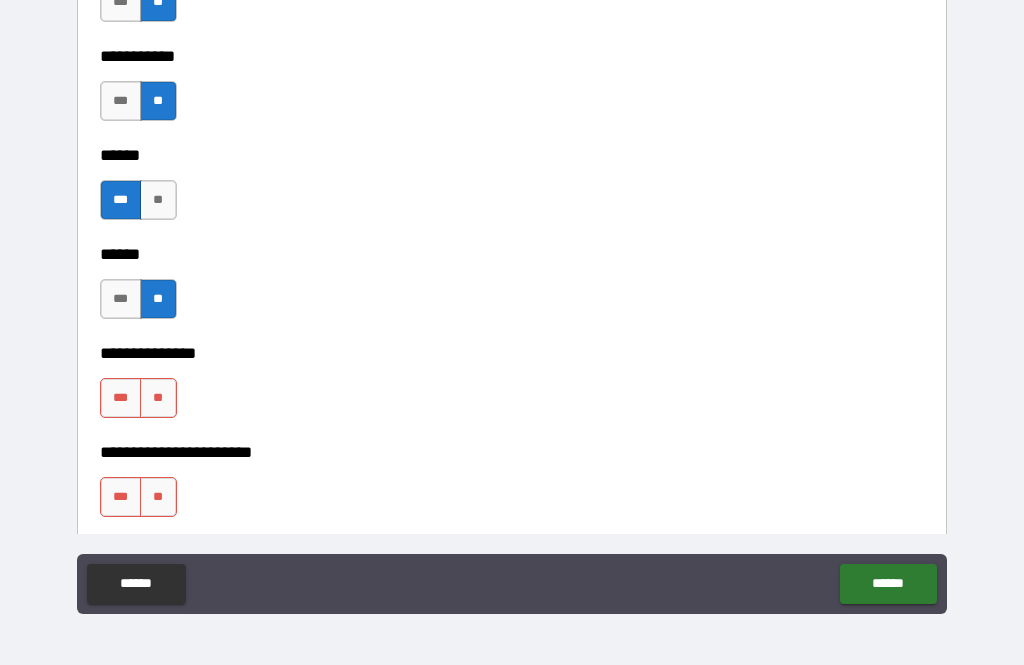 click on "***" at bounding box center [121, 398] 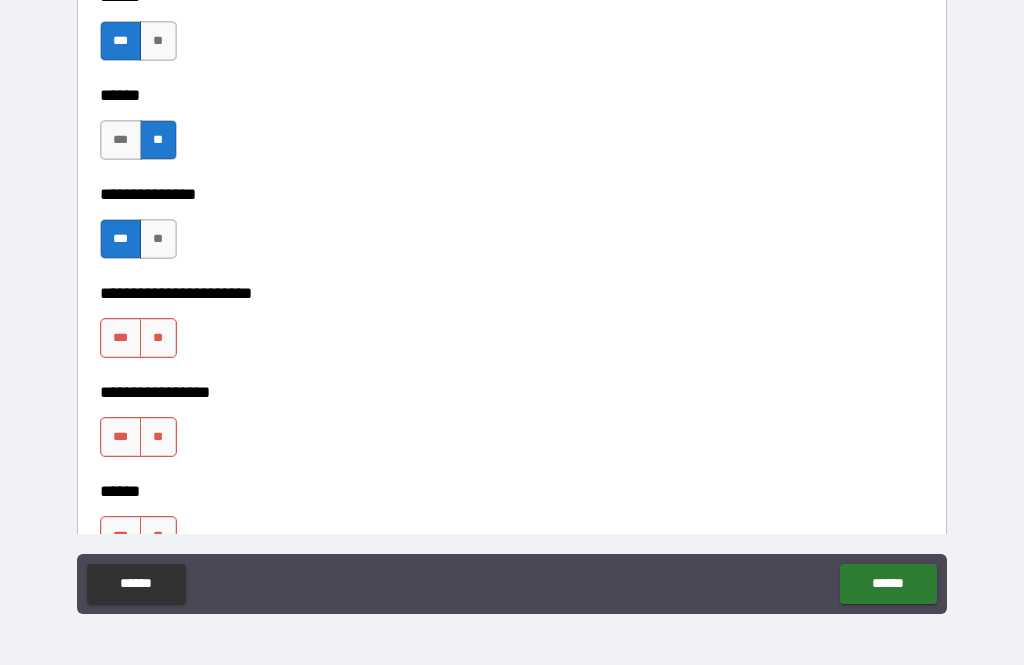 scroll, scrollTop: 2948, scrollLeft: 0, axis: vertical 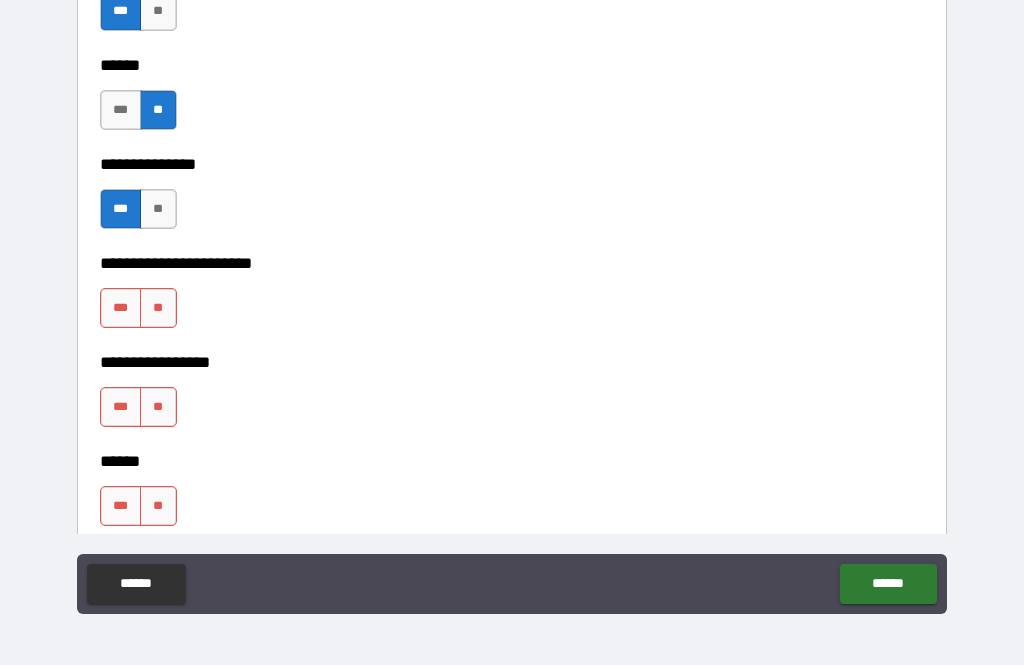click on "**" at bounding box center (158, 308) 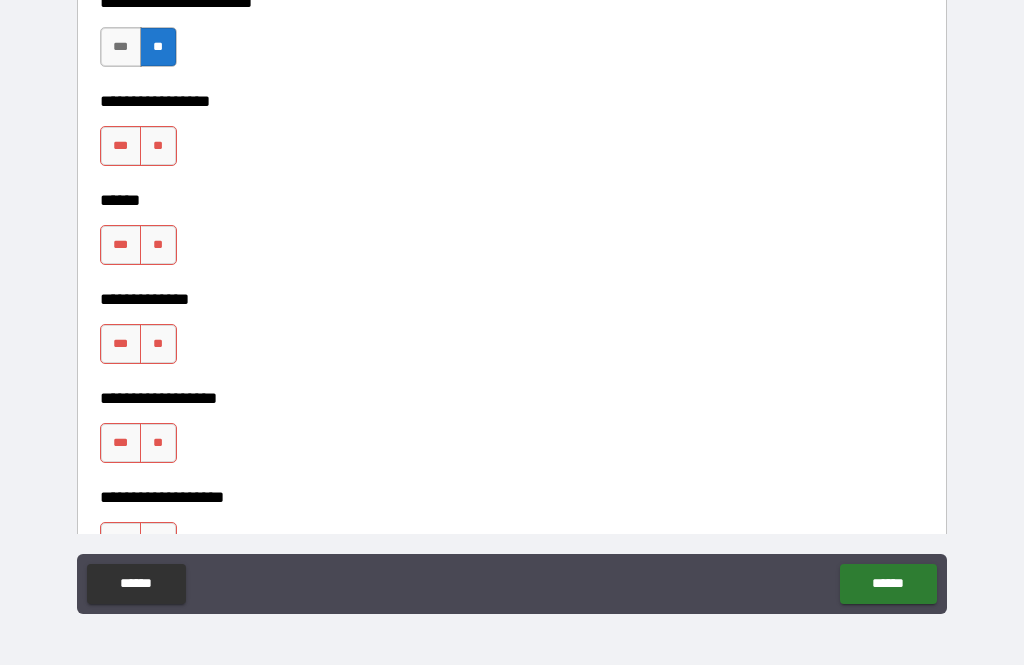 scroll, scrollTop: 3210, scrollLeft: 0, axis: vertical 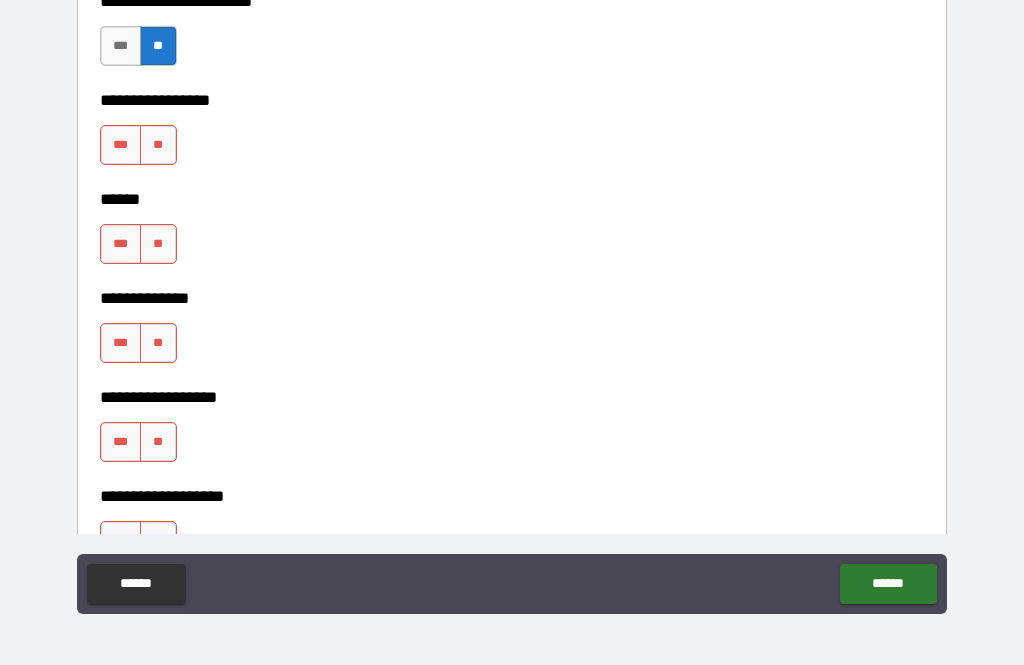 click on "**" at bounding box center [158, 145] 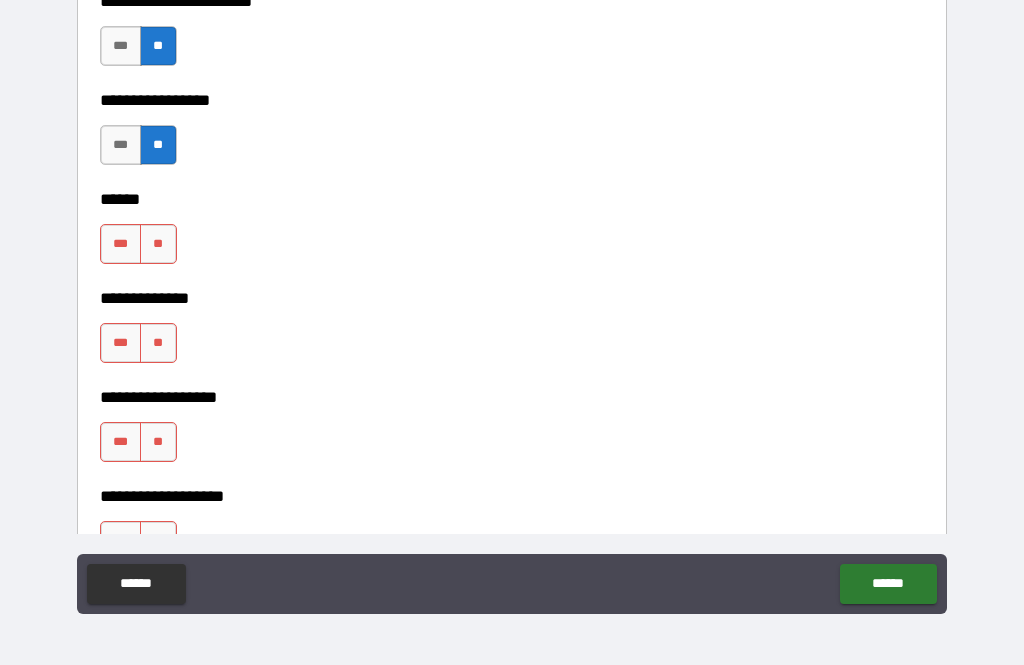 click on "**" at bounding box center (158, 244) 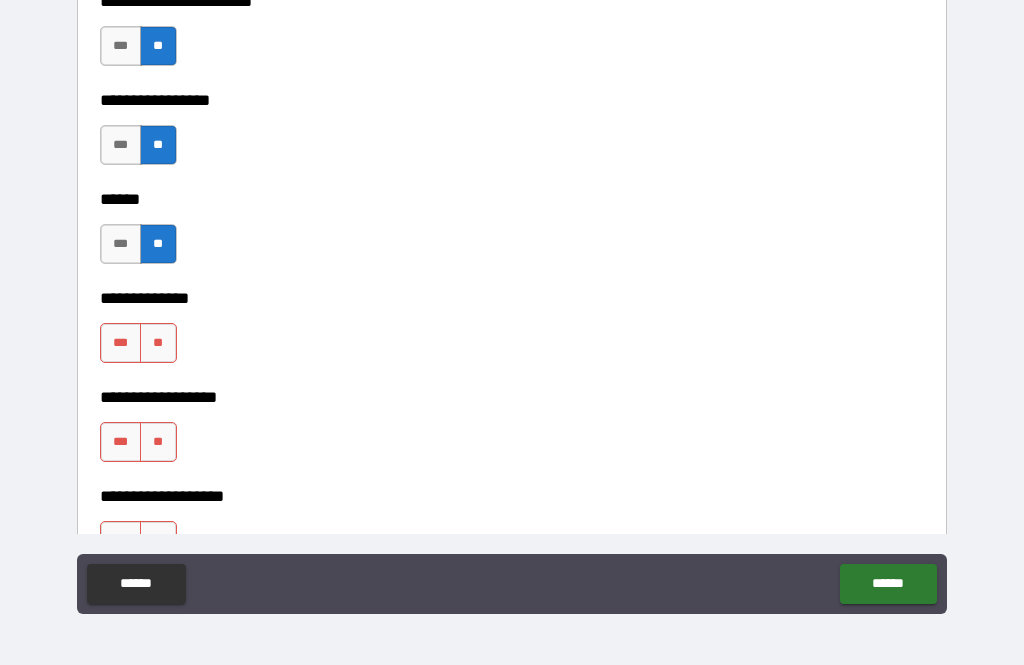 click on "**" at bounding box center (158, 343) 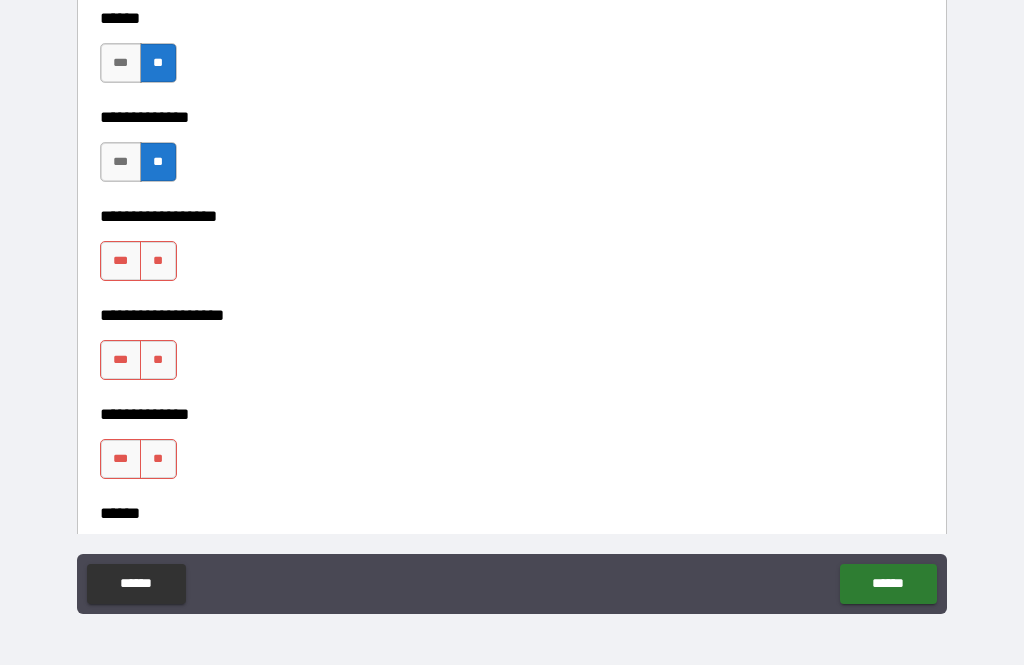 scroll, scrollTop: 3395, scrollLeft: 0, axis: vertical 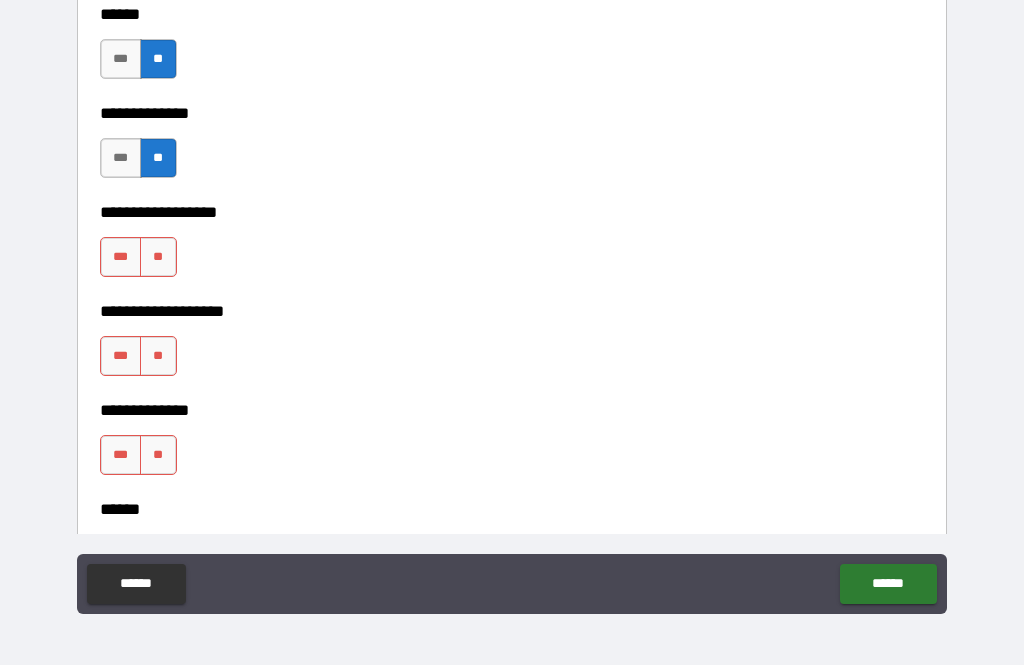 click on "**********" at bounding box center [512, 297] 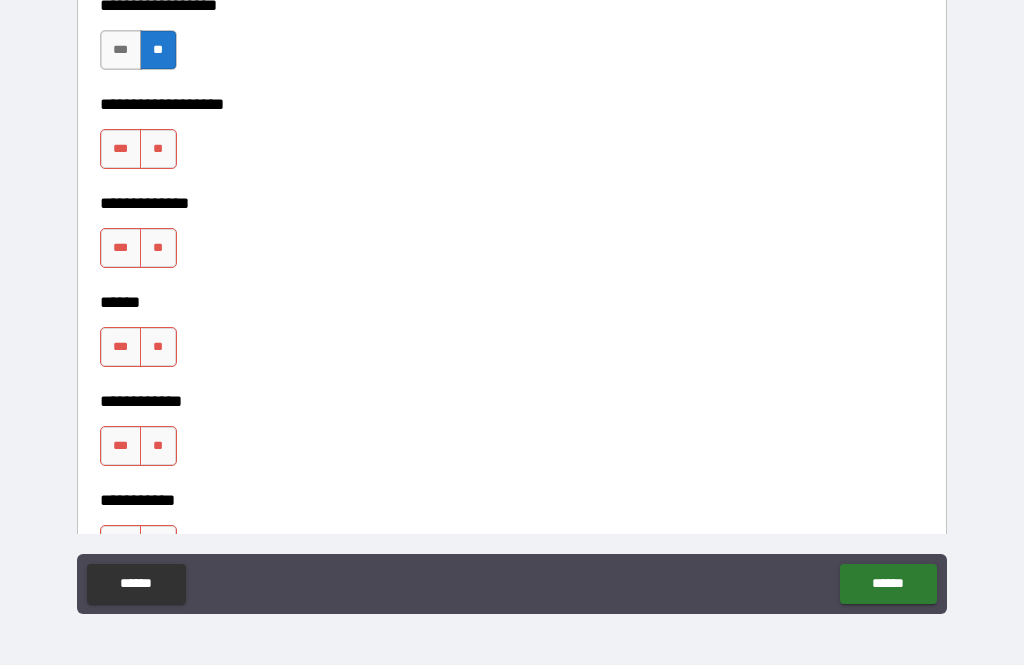 scroll, scrollTop: 3604, scrollLeft: 0, axis: vertical 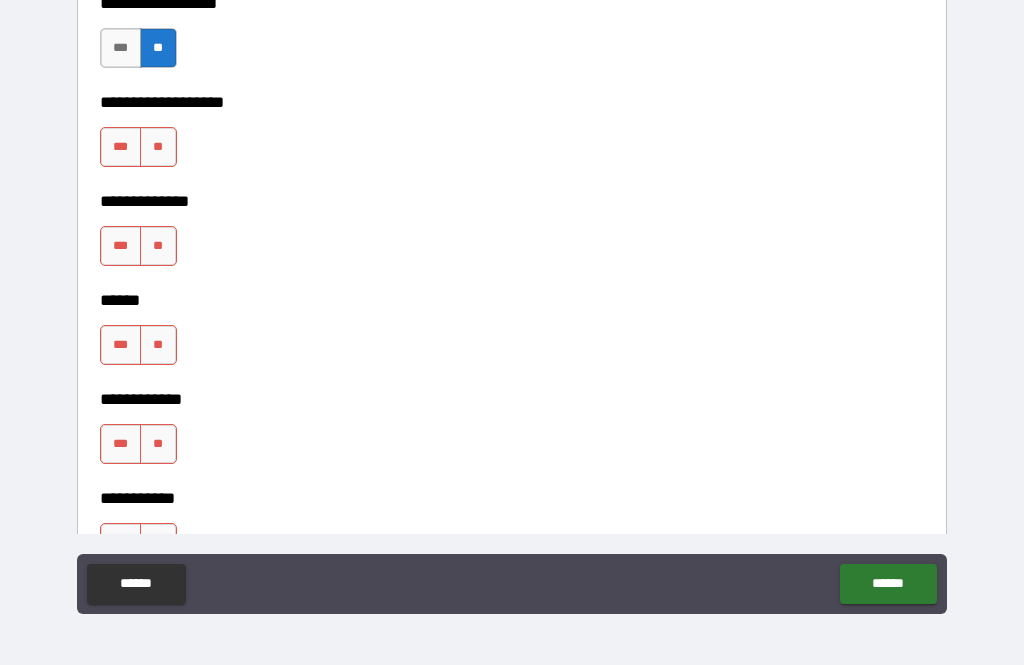click on "**" at bounding box center (158, 147) 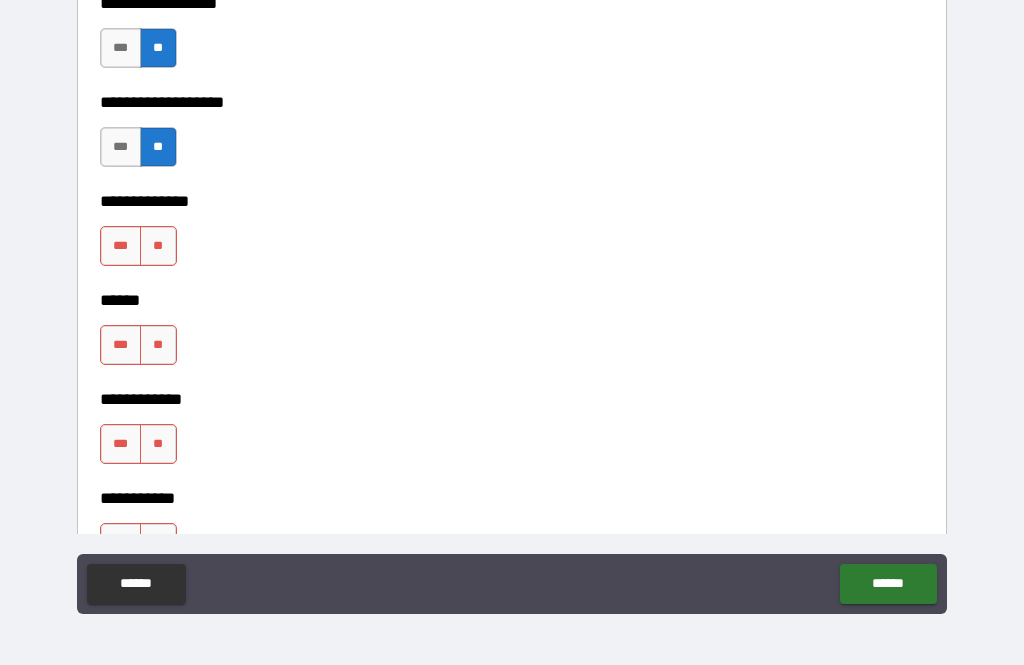 click on "**" at bounding box center [158, 246] 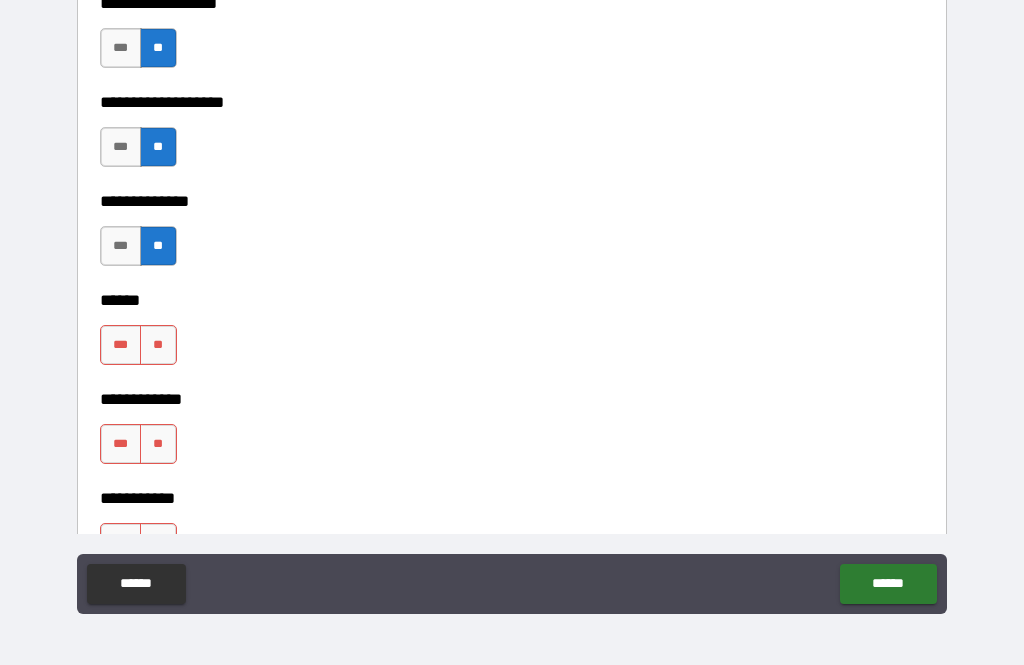 click on "**" at bounding box center [158, 345] 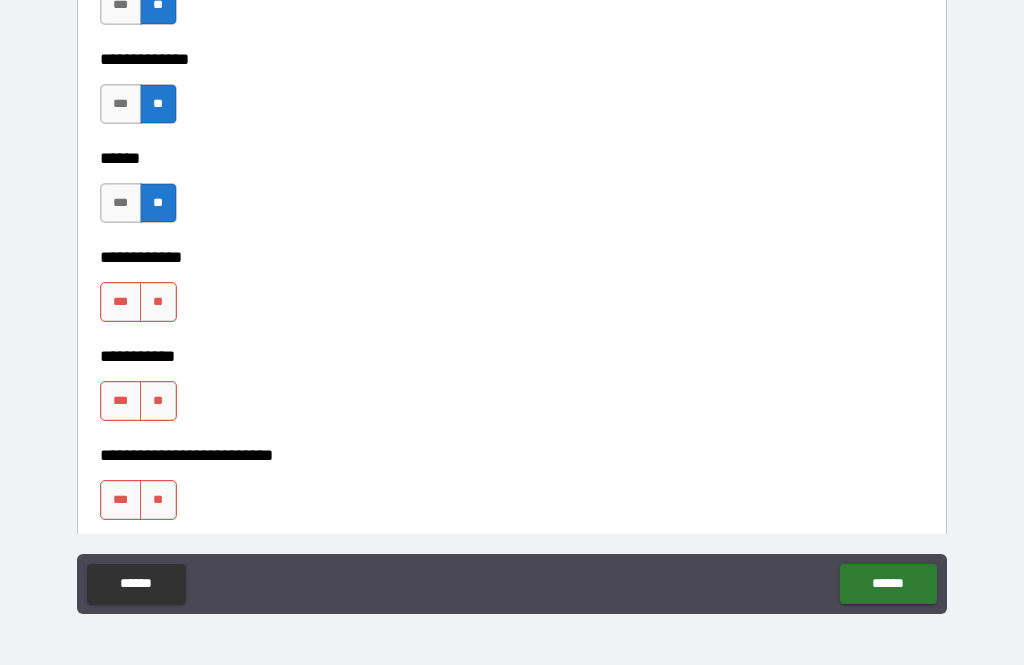 scroll, scrollTop: 3754, scrollLeft: 0, axis: vertical 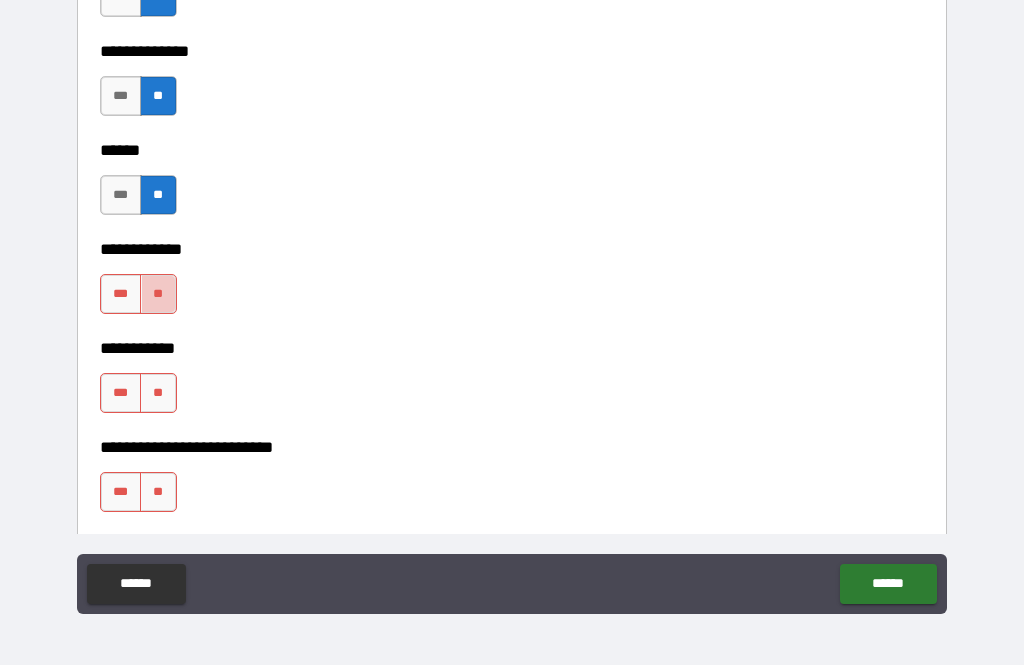 click on "**" at bounding box center [158, 294] 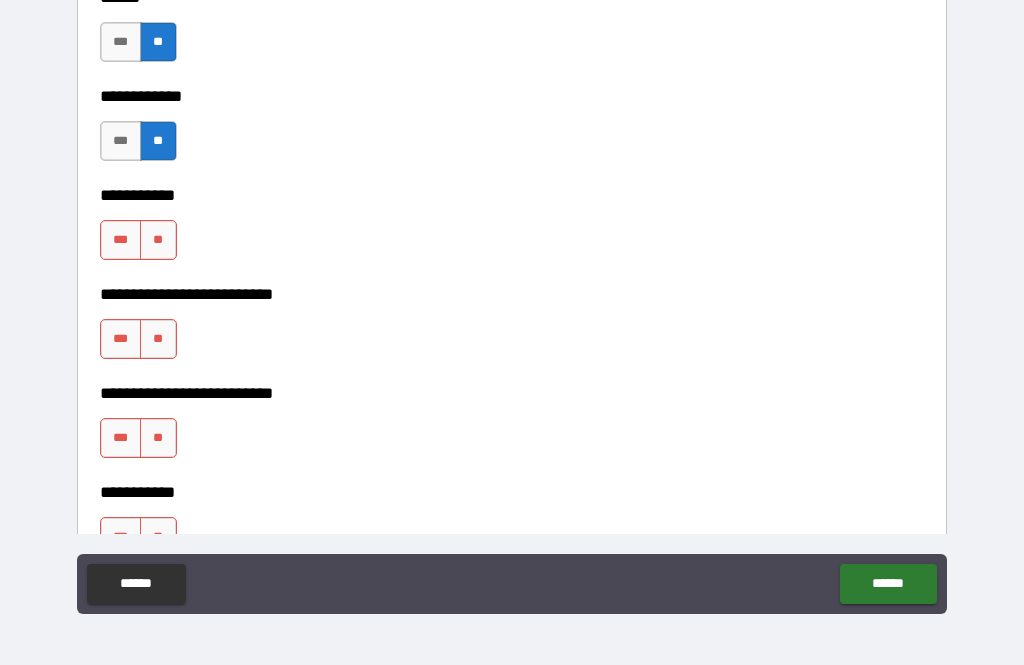 scroll, scrollTop: 3908, scrollLeft: 0, axis: vertical 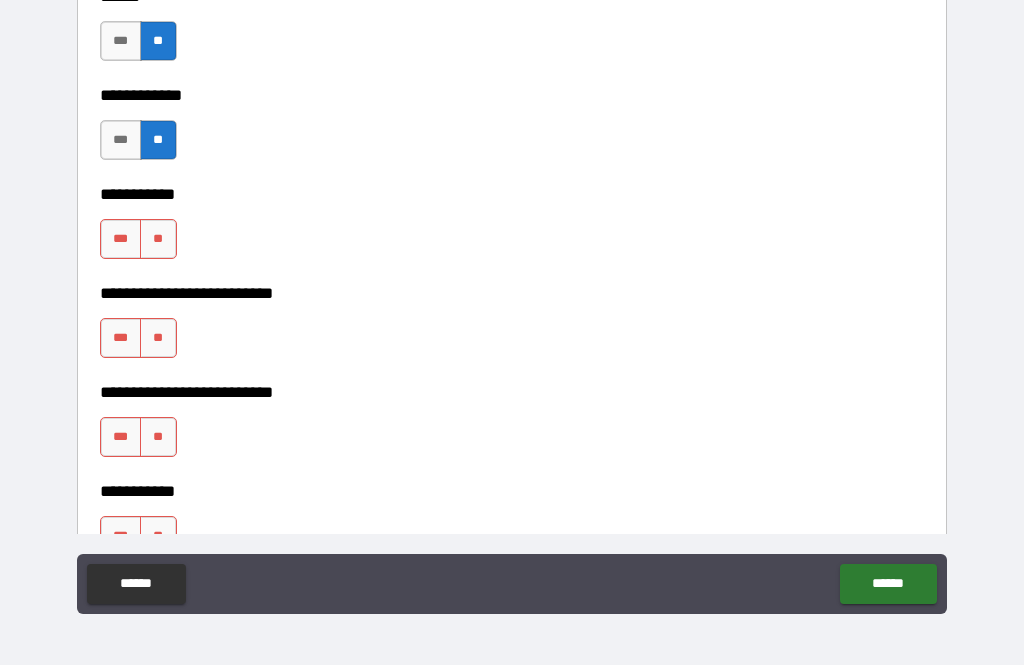click on "**" at bounding box center (158, 239) 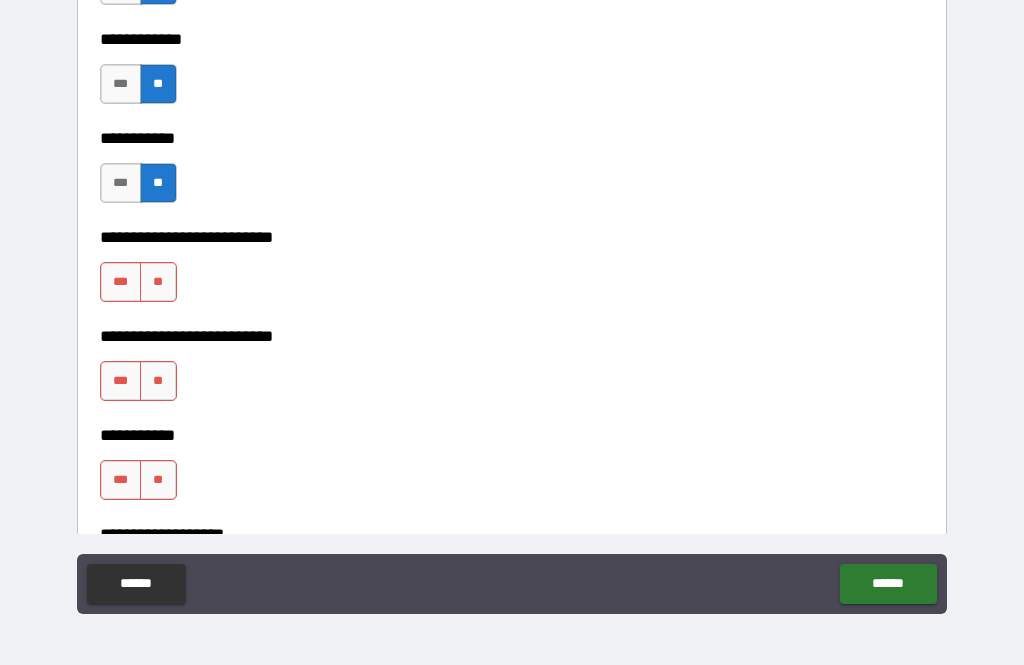 scroll, scrollTop: 3986, scrollLeft: 0, axis: vertical 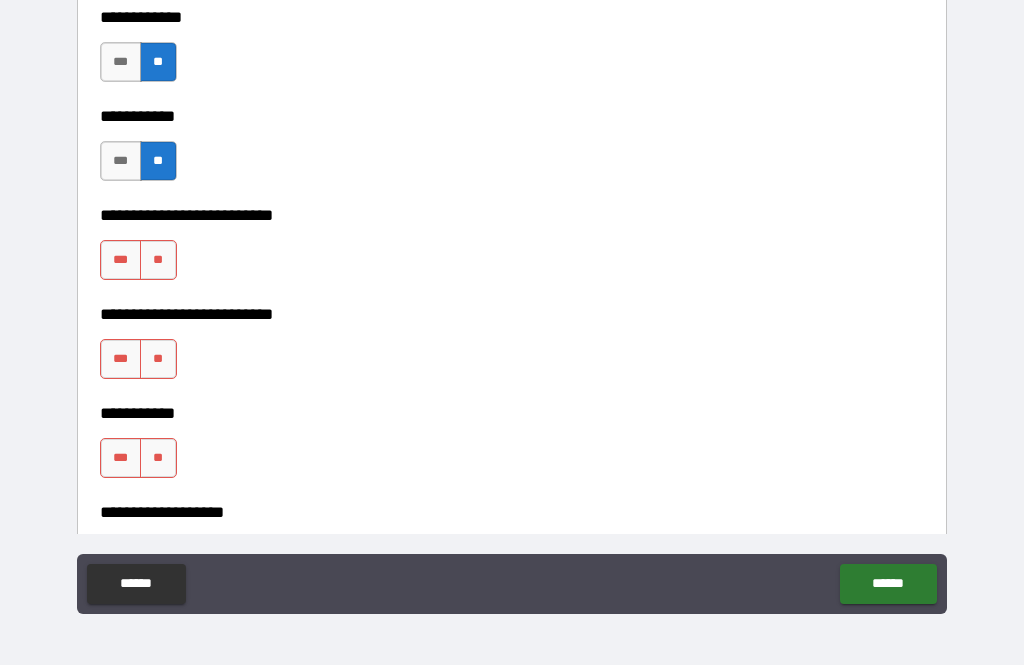 click on "**" at bounding box center (158, 260) 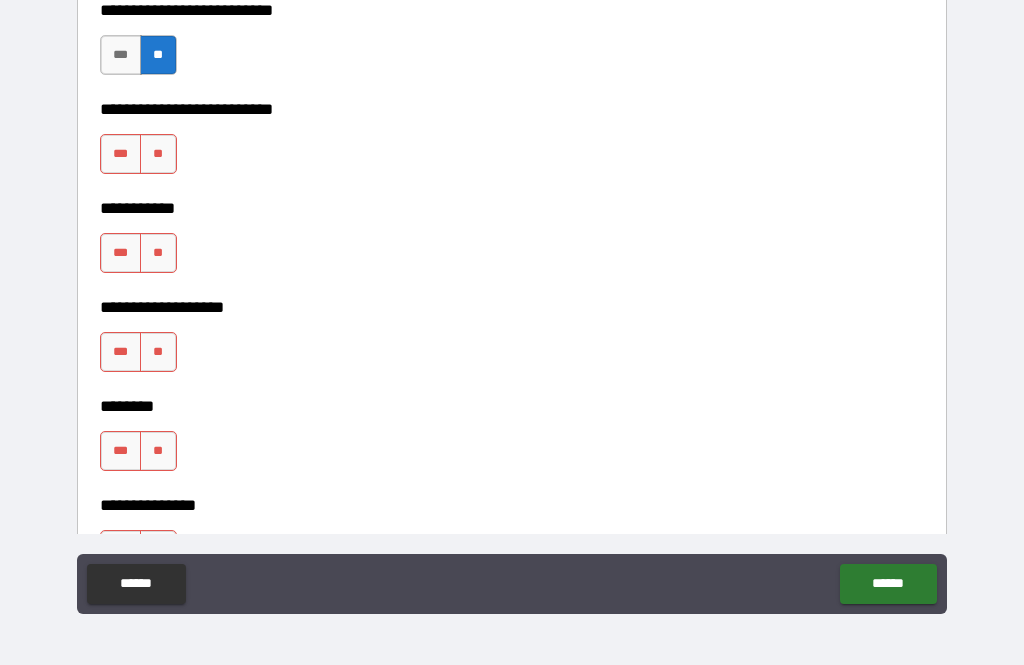 scroll, scrollTop: 4200, scrollLeft: 0, axis: vertical 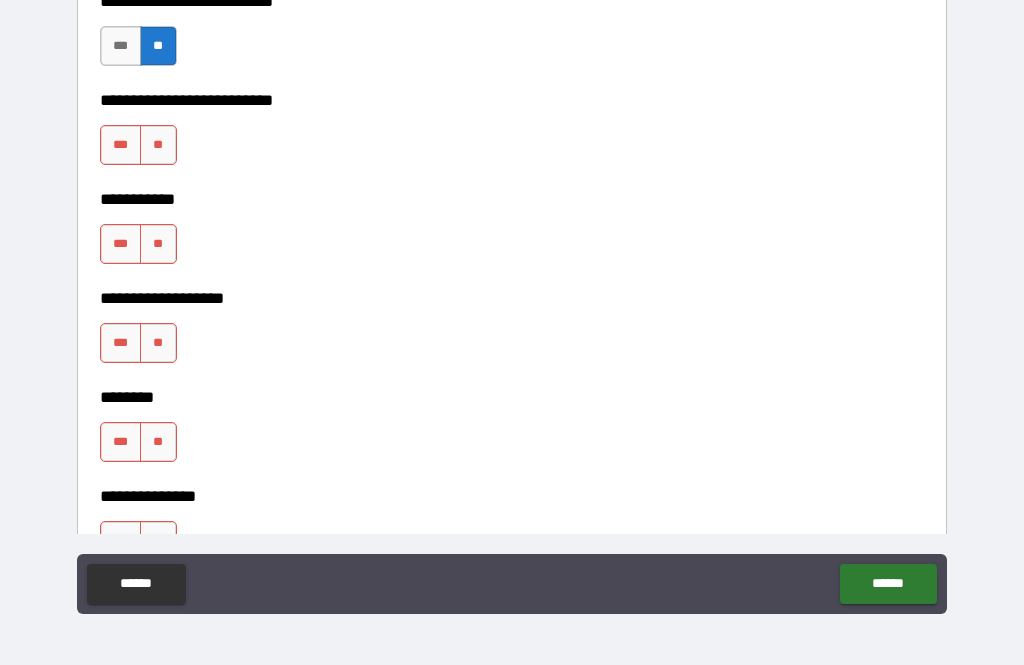 click on "**" at bounding box center [158, 145] 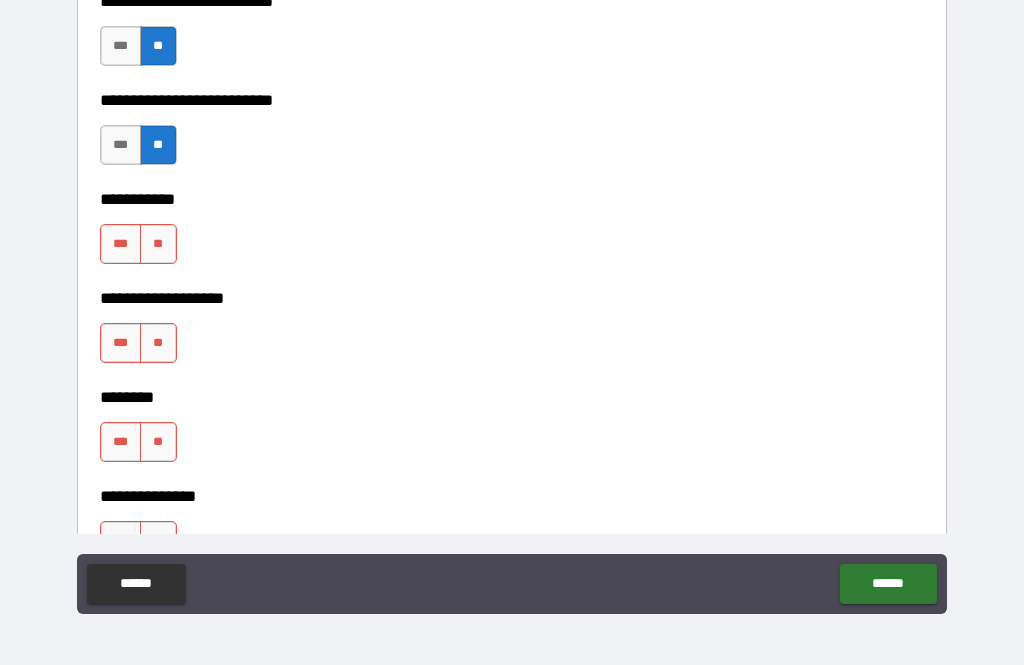 click on "**" at bounding box center [158, 244] 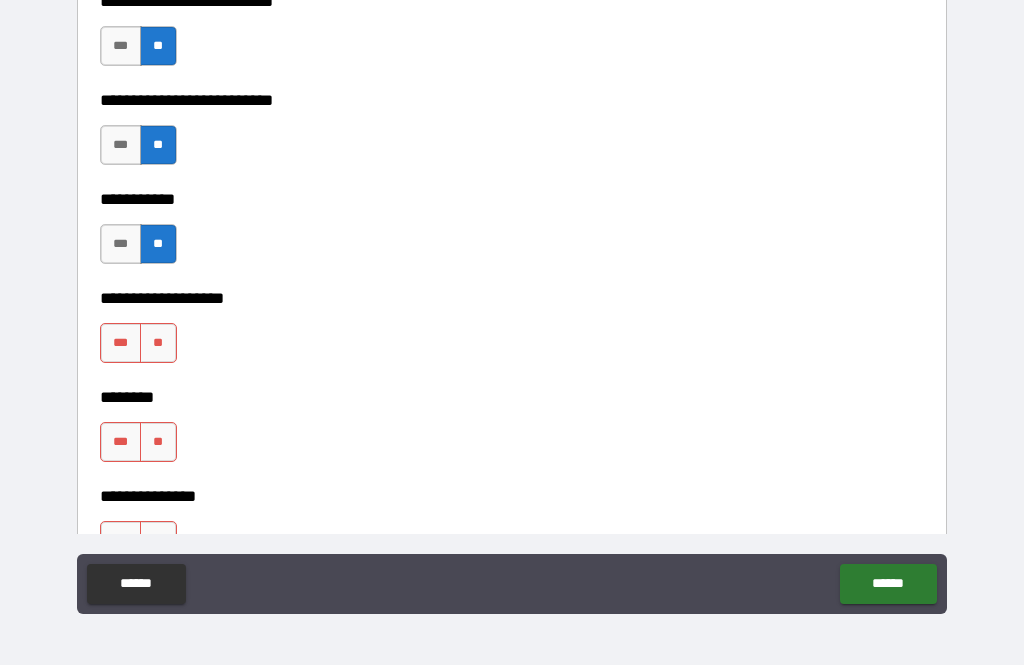 click on "**" at bounding box center [158, 343] 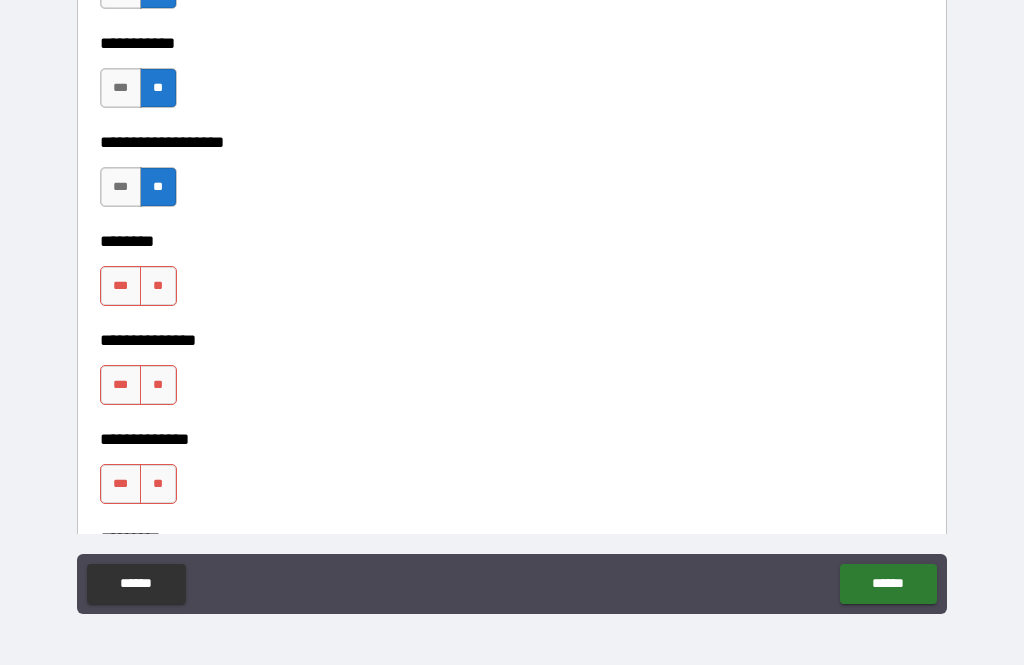 scroll, scrollTop: 4364, scrollLeft: 0, axis: vertical 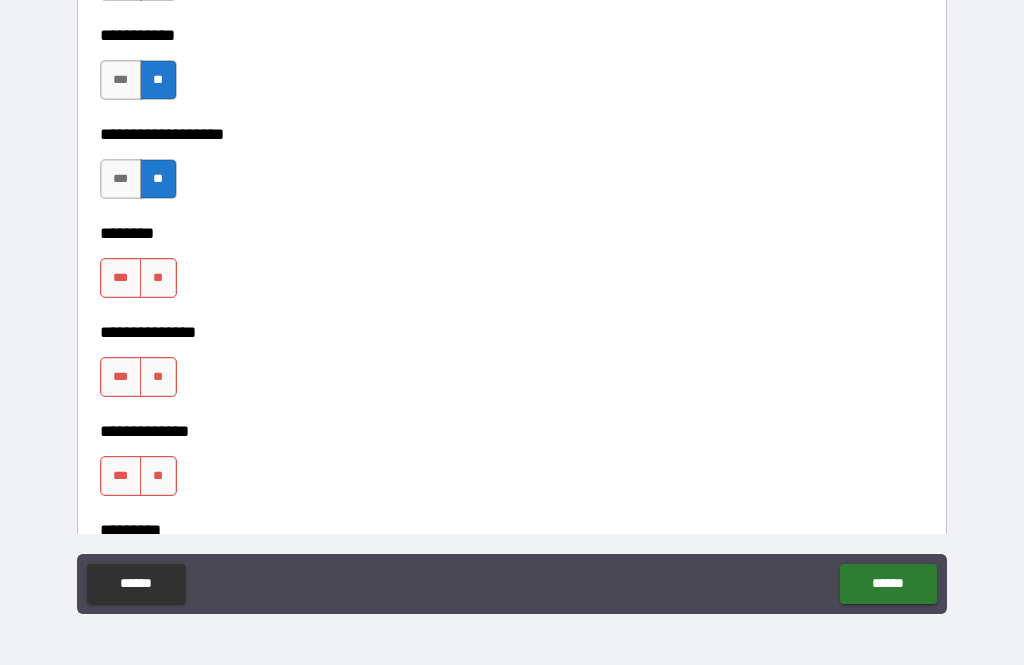 click on "**" at bounding box center (158, 278) 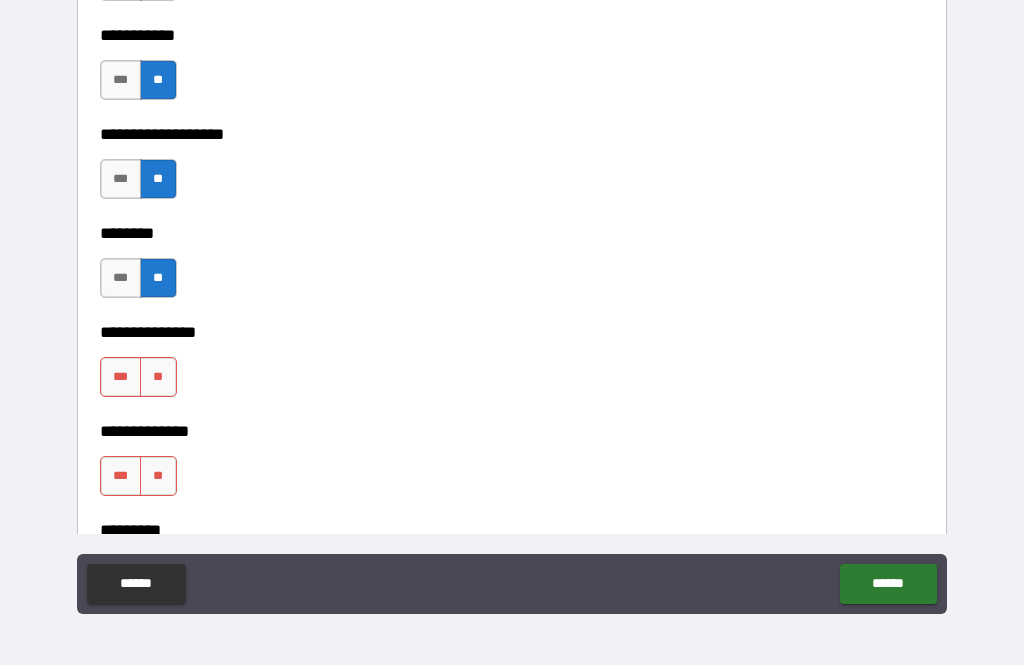 click on "**" at bounding box center [158, 377] 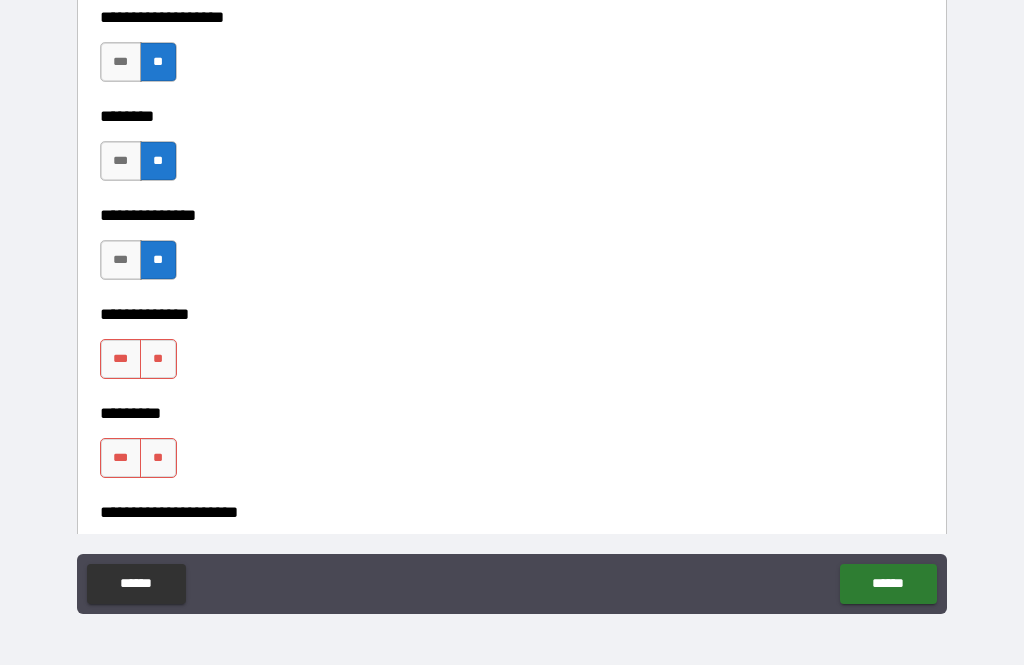scroll, scrollTop: 4517, scrollLeft: 0, axis: vertical 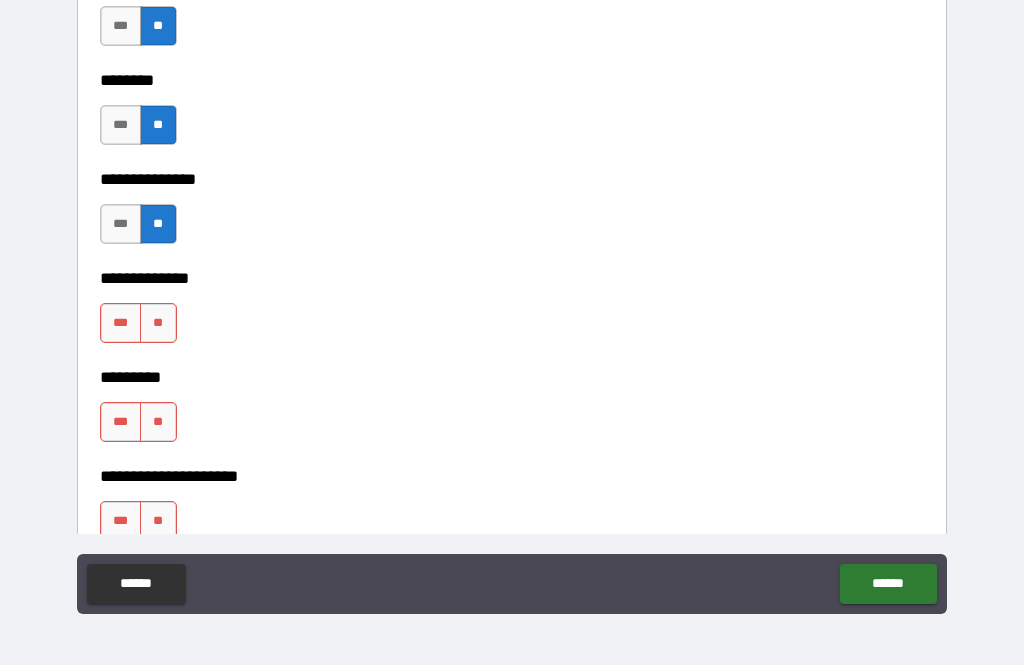 click on "**" at bounding box center (158, 323) 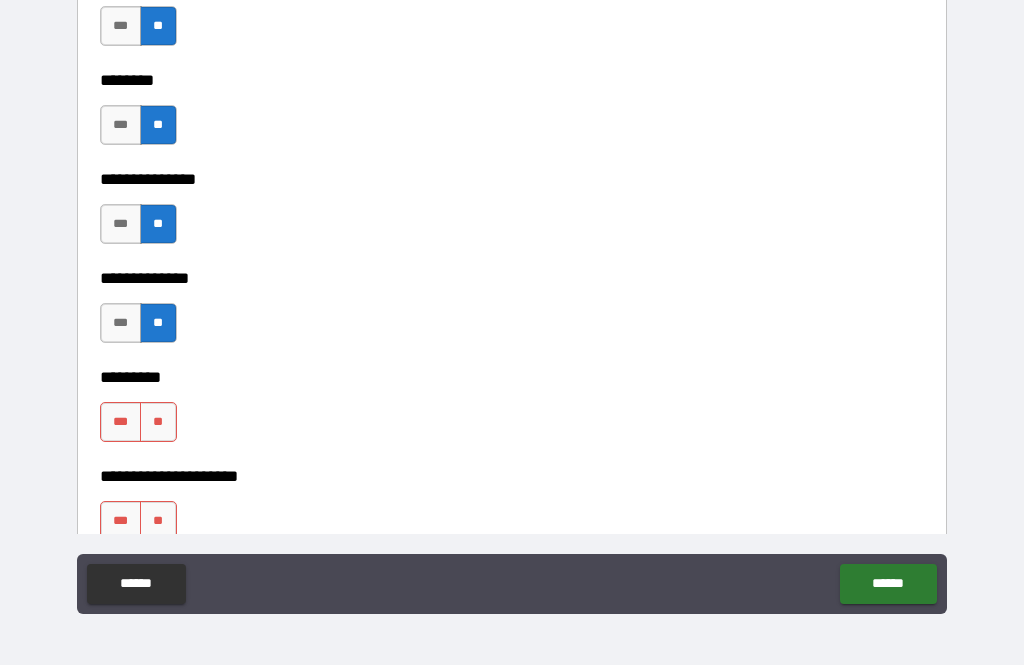scroll, scrollTop: 4549, scrollLeft: 0, axis: vertical 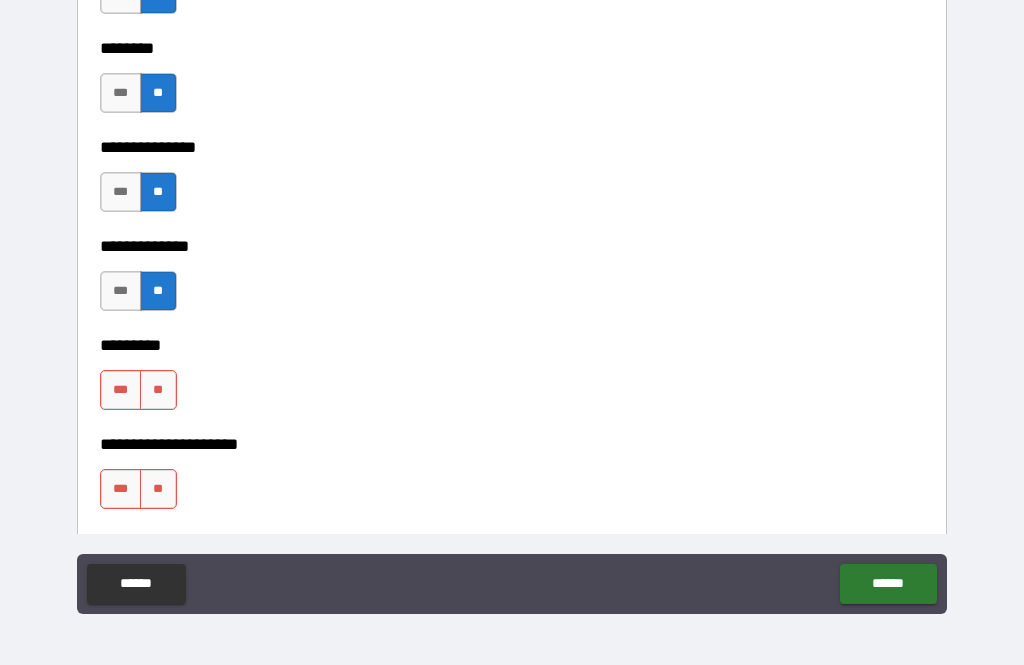 click on "**" at bounding box center [158, 390] 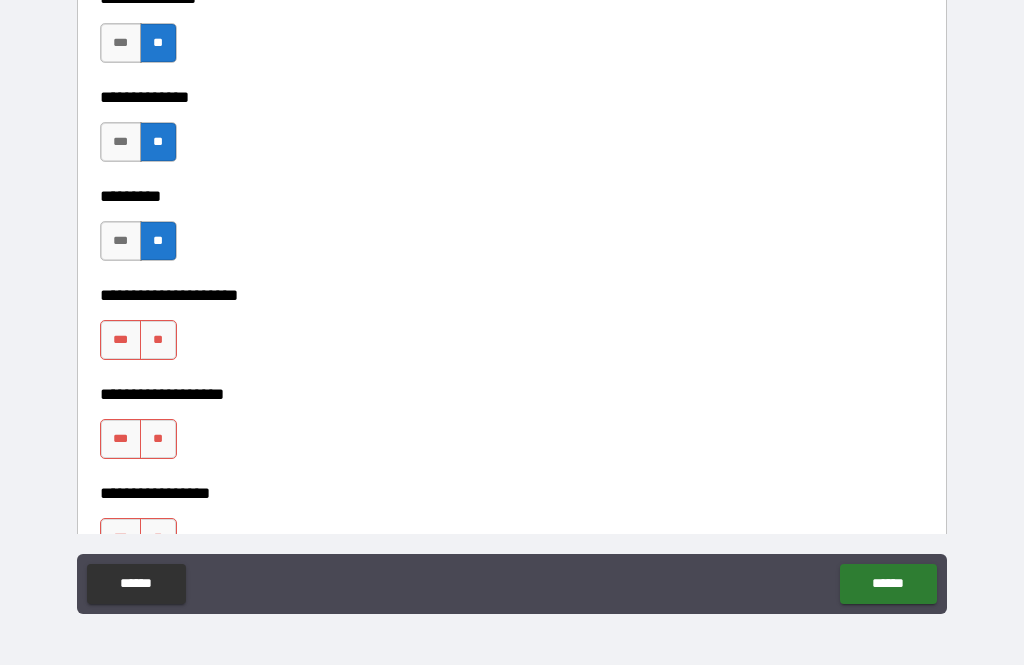 scroll, scrollTop: 4725, scrollLeft: 0, axis: vertical 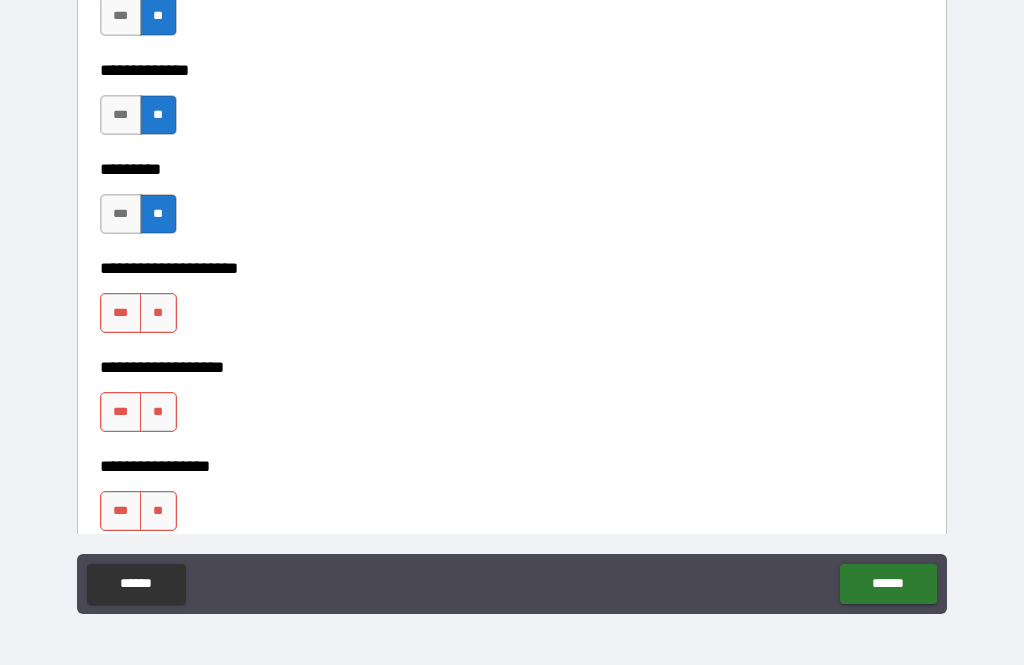 click on "**" at bounding box center (158, 313) 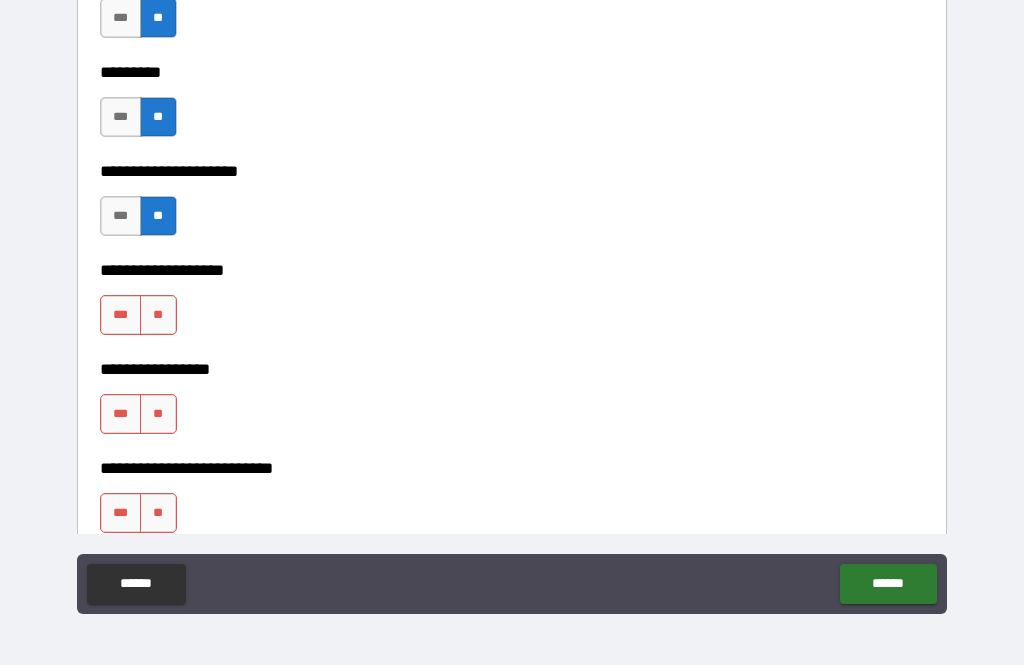 scroll, scrollTop: 4827, scrollLeft: 0, axis: vertical 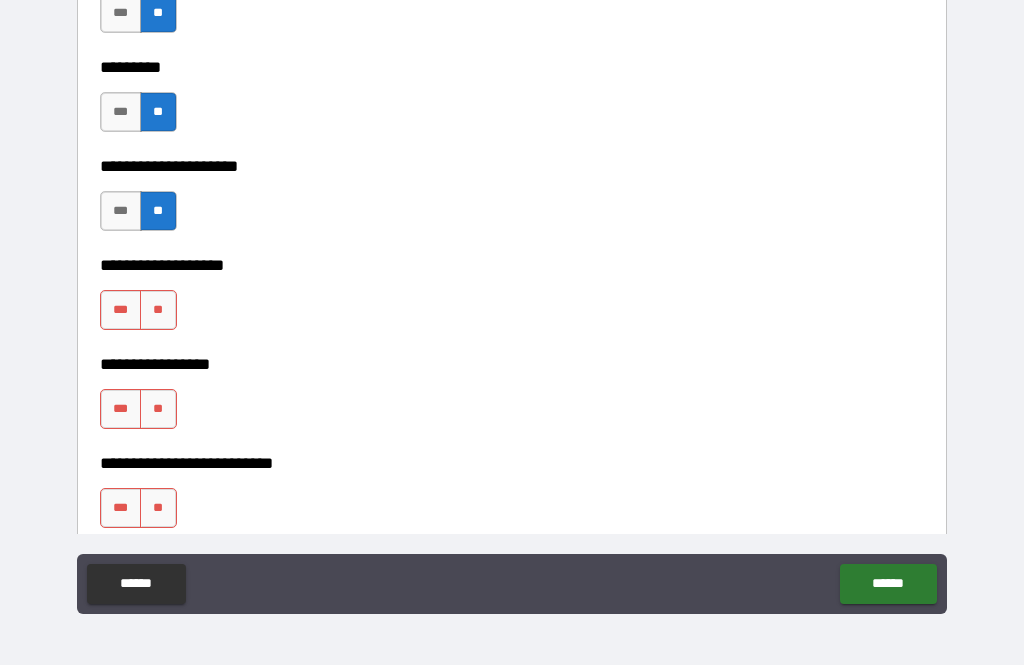 click on "**" at bounding box center (158, 310) 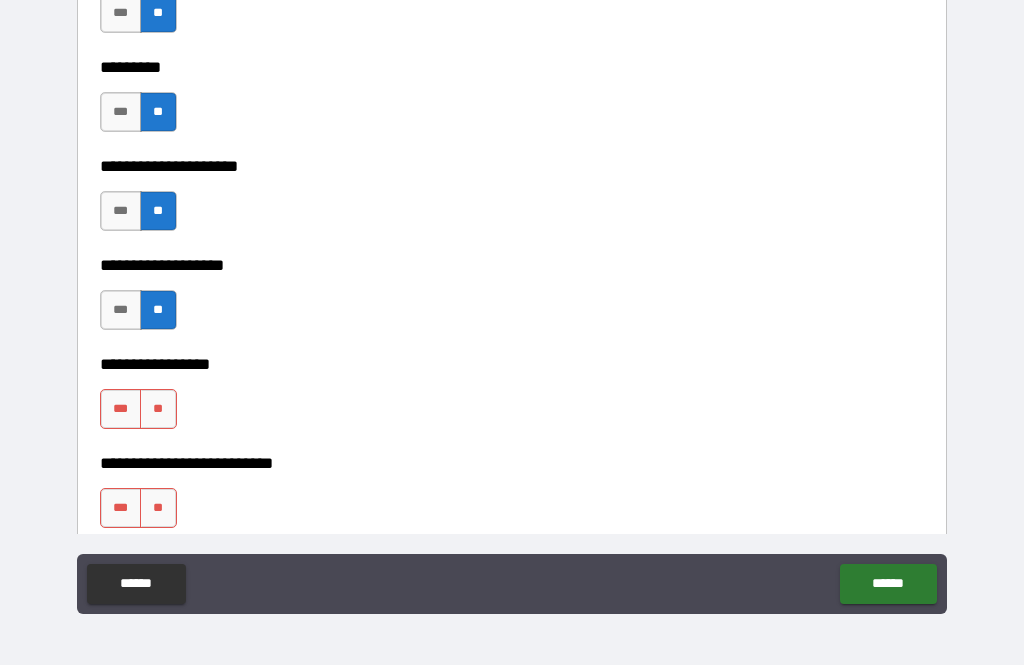 click on "**" at bounding box center (158, 409) 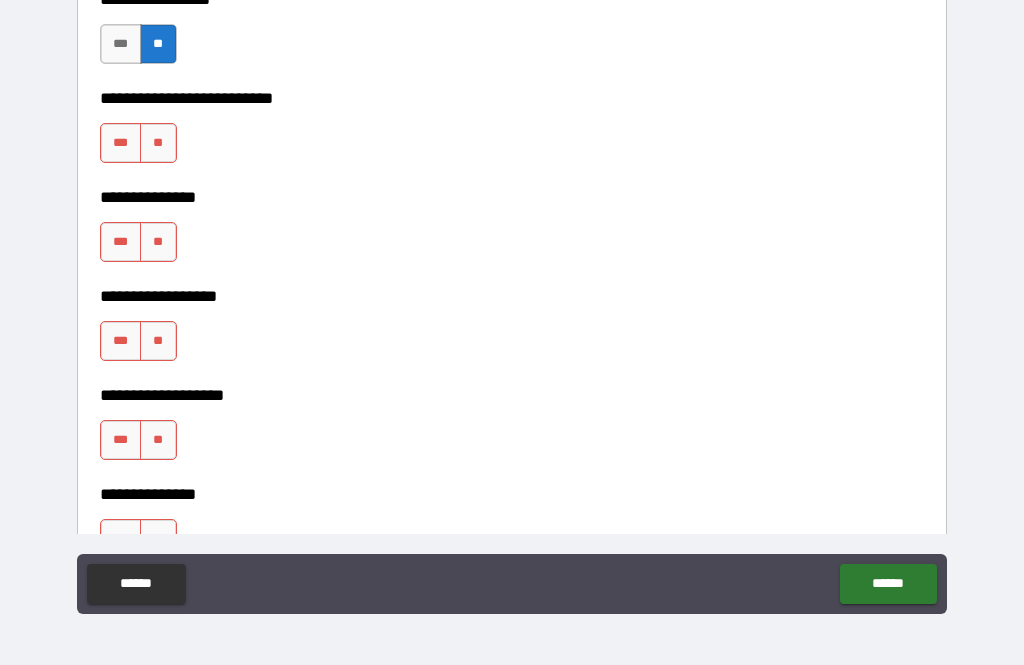 scroll, scrollTop: 5193, scrollLeft: 0, axis: vertical 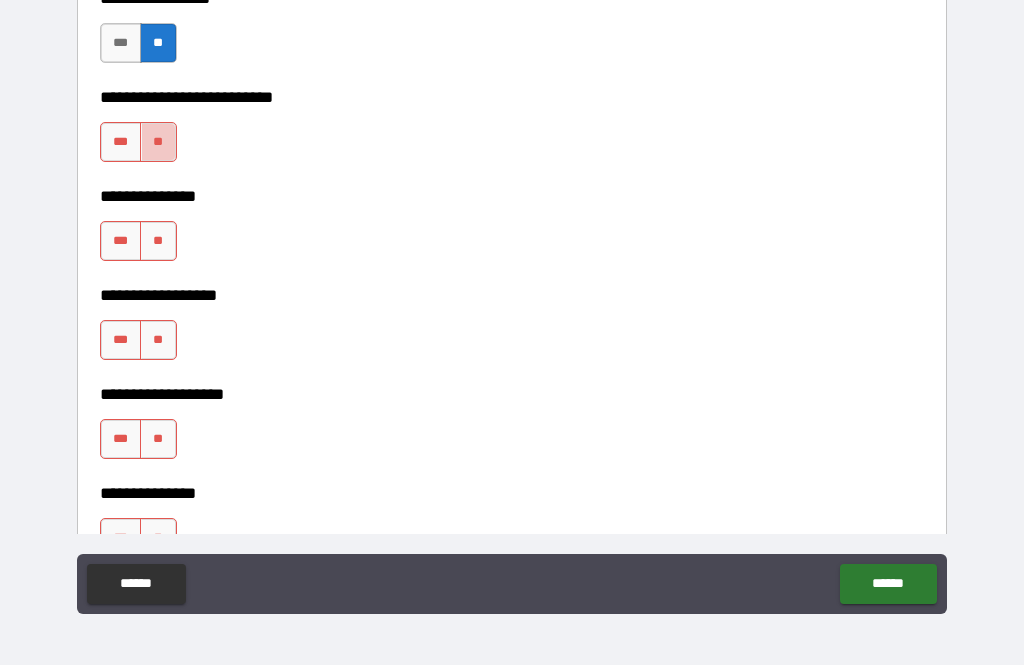 click on "**" at bounding box center (158, 142) 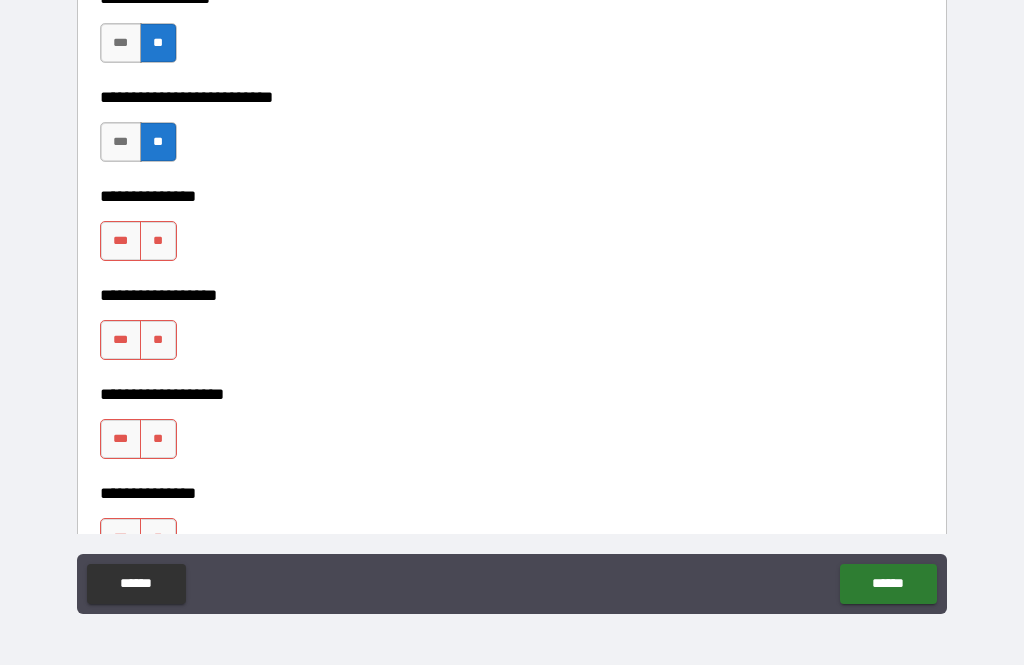 click on "**" at bounding box center (158, 241) 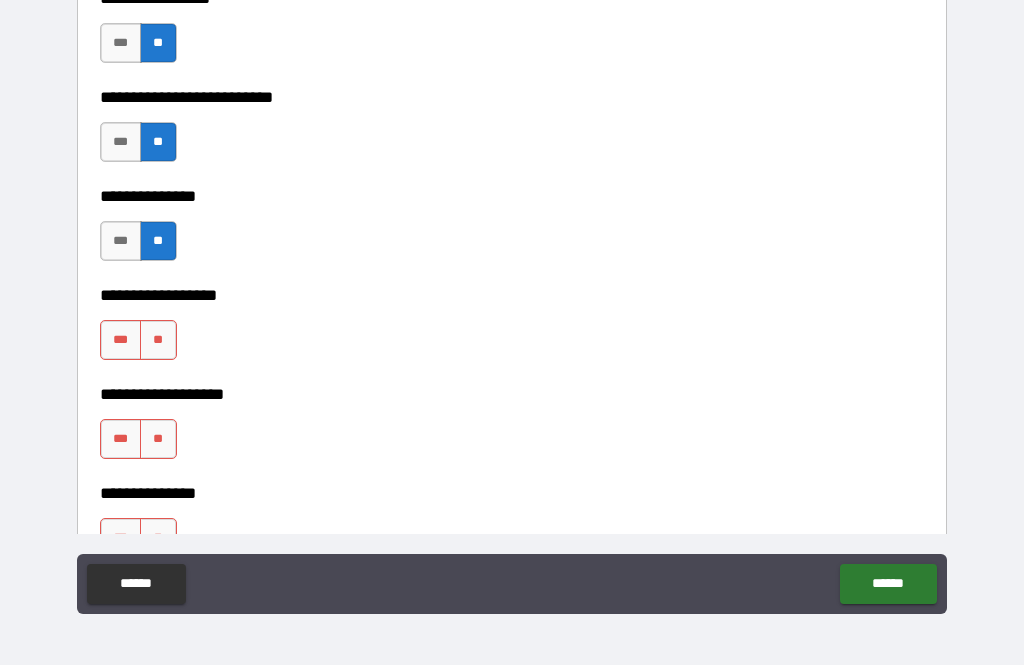 click on "**" at bounding box center [158, 340] 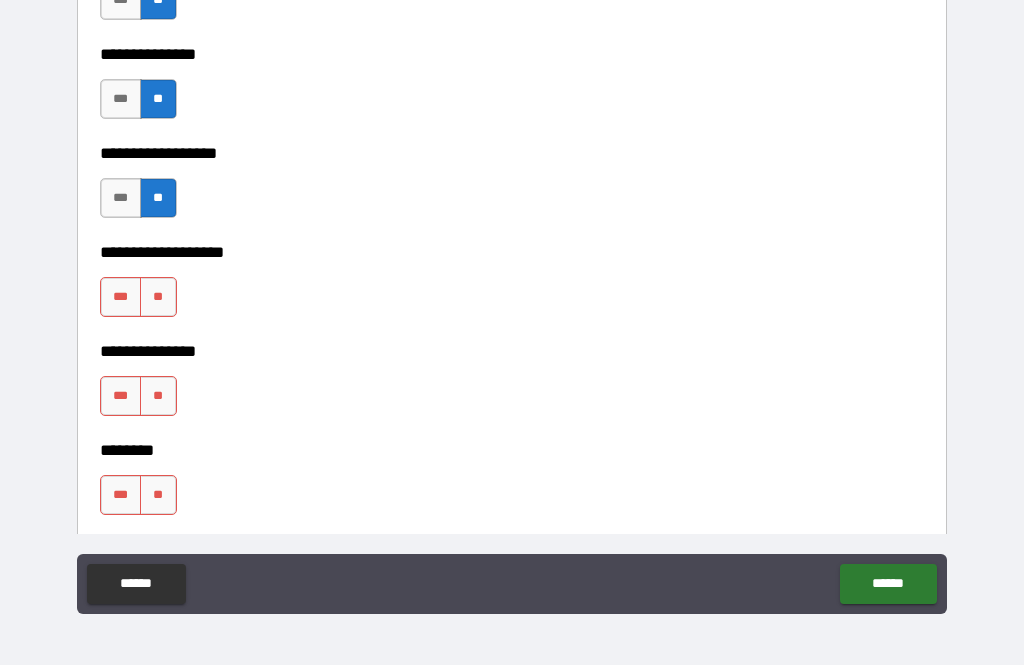 scroll, scrollTop: 5336, scrollLeft: 0, axis: vertical 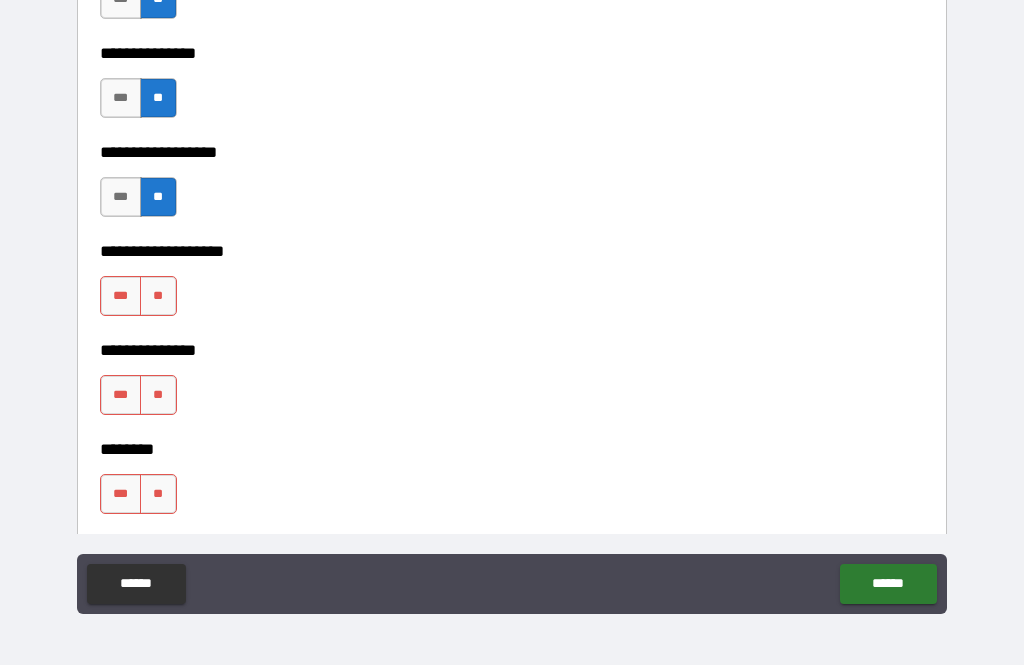 click on "**" at bounding box center (158, 296) 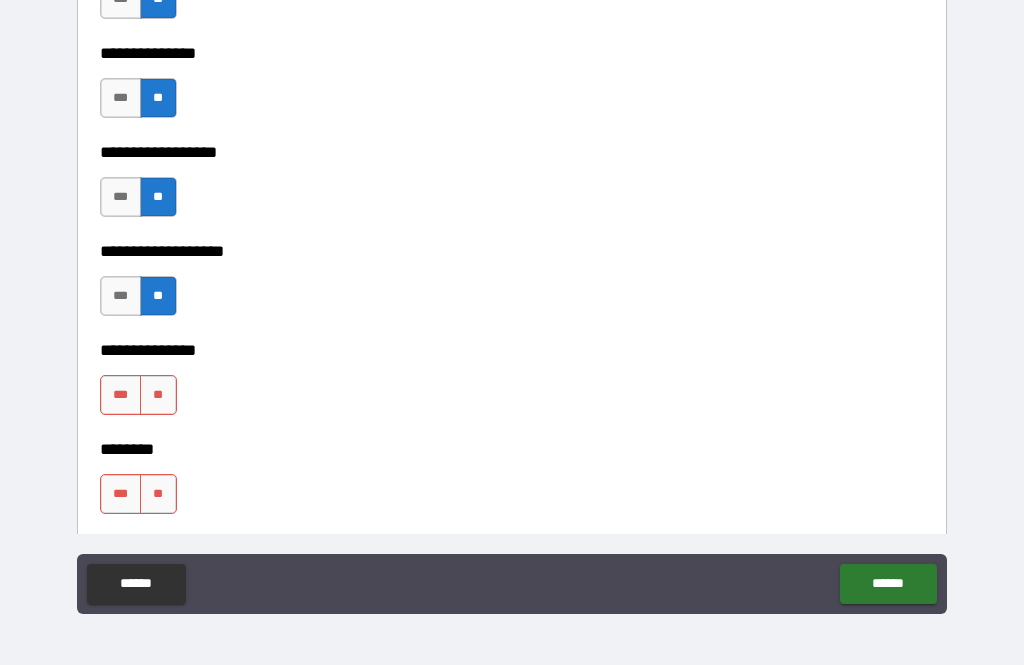 click on "**" at bounding box center (158, 395) 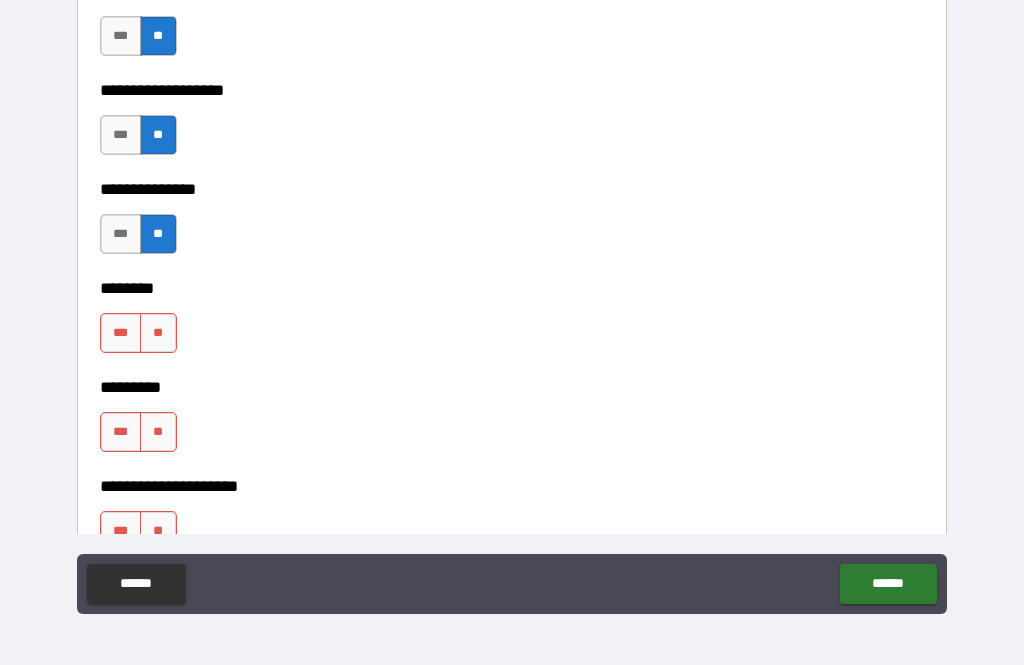 scroll, scrollTop: 5513, scrollLeft: 0, axis: vertical 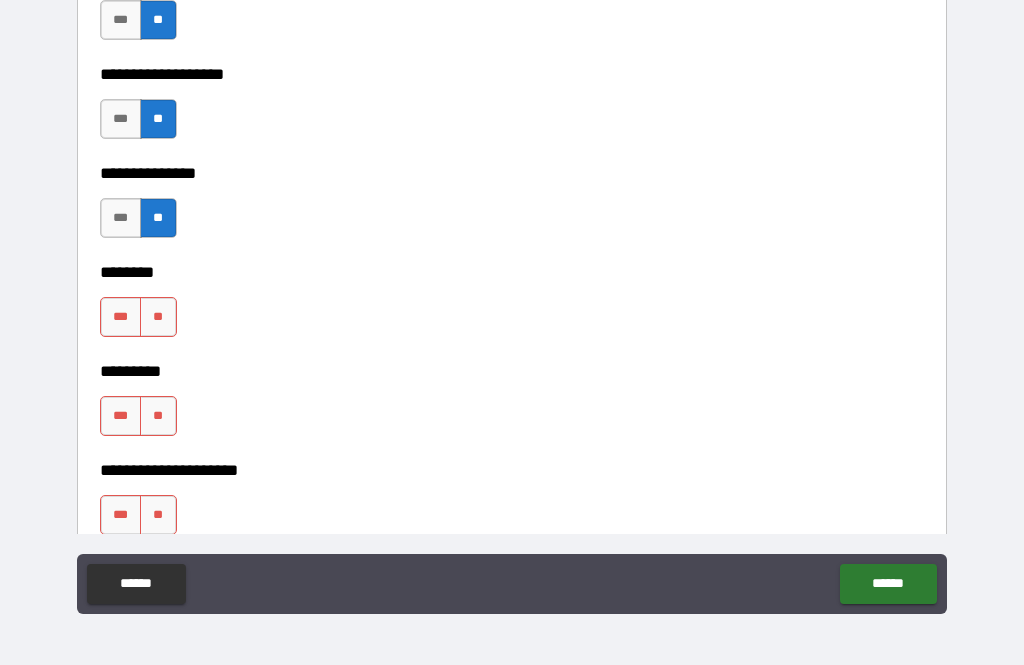 click on "**" at bounding box center (158, 317) 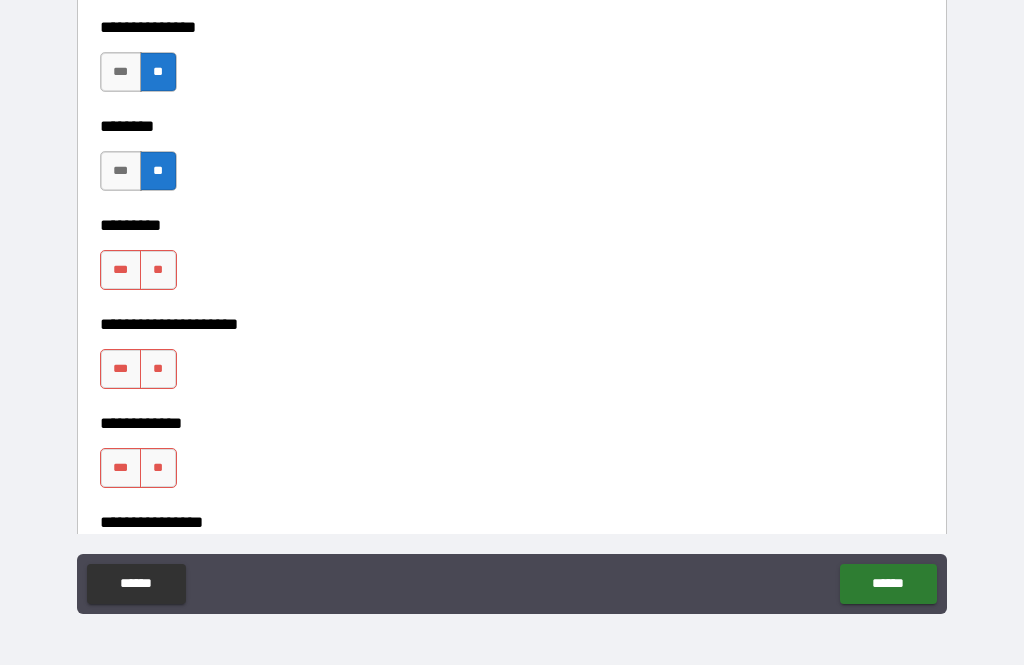 scroll, scrollTop: 5660, scrollLeft: 0, axis: vertical 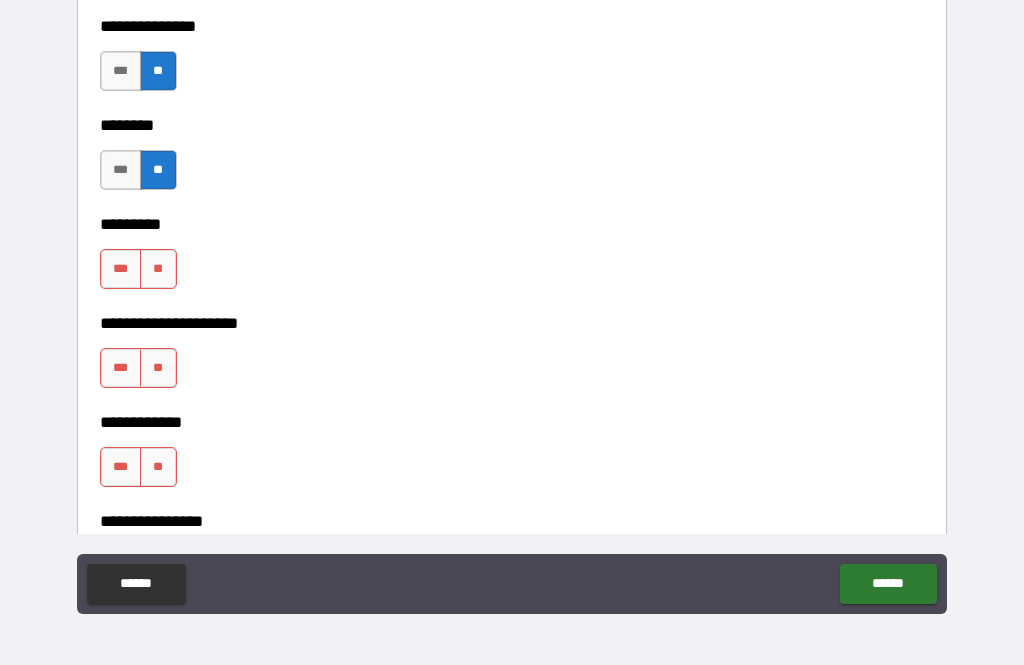 click on "**" at bounding box center [158, 269] 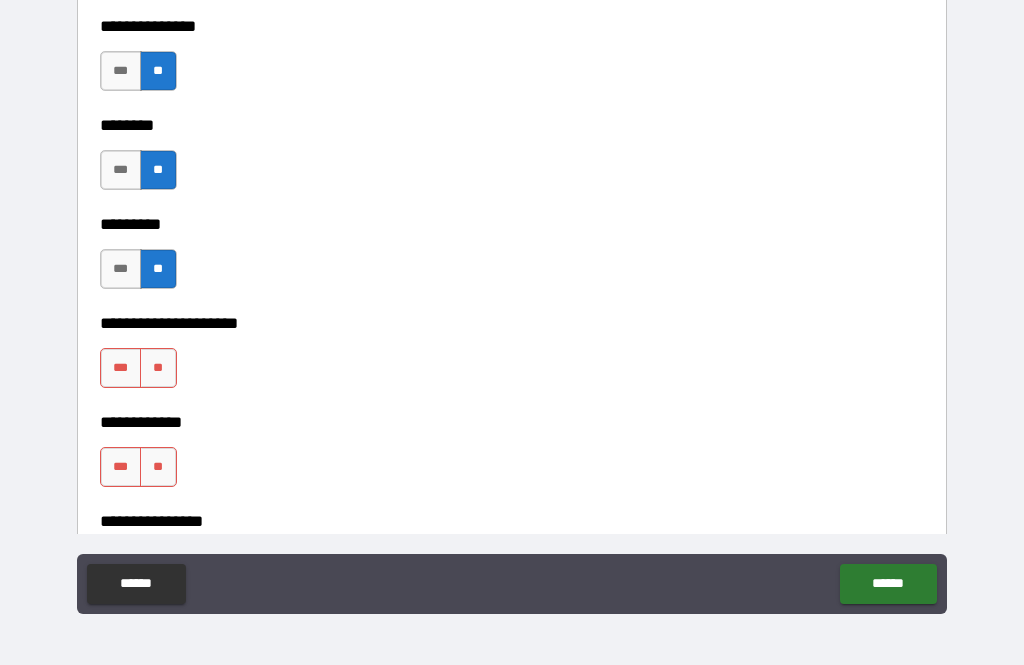click on "**" at bounding box center (158, 368) 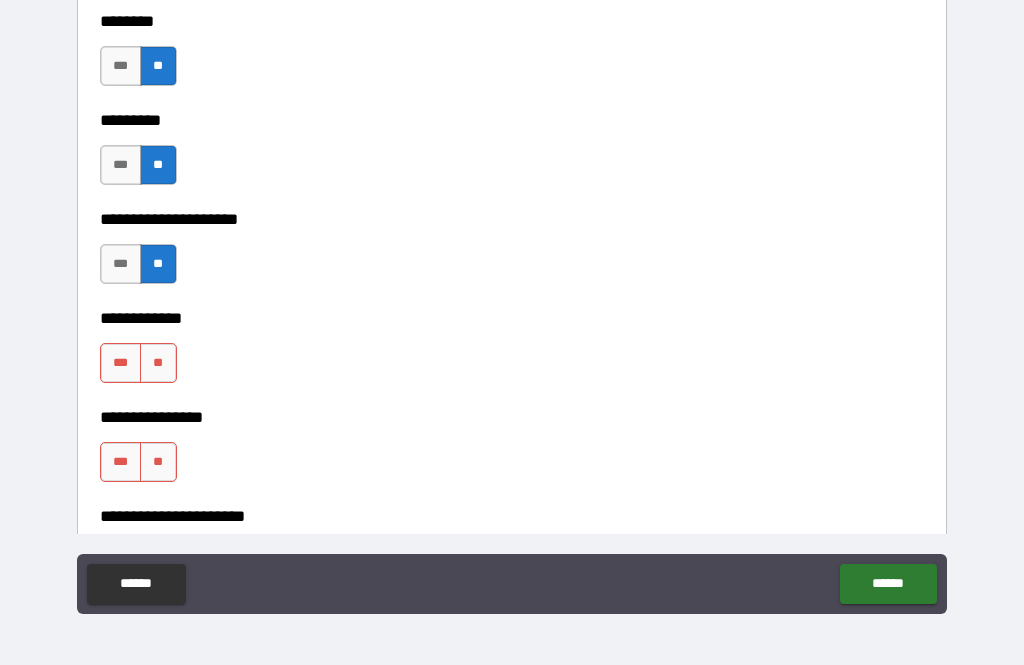 scroll, scrollTop: 5798, scrollLeft: 0, axis: vertical 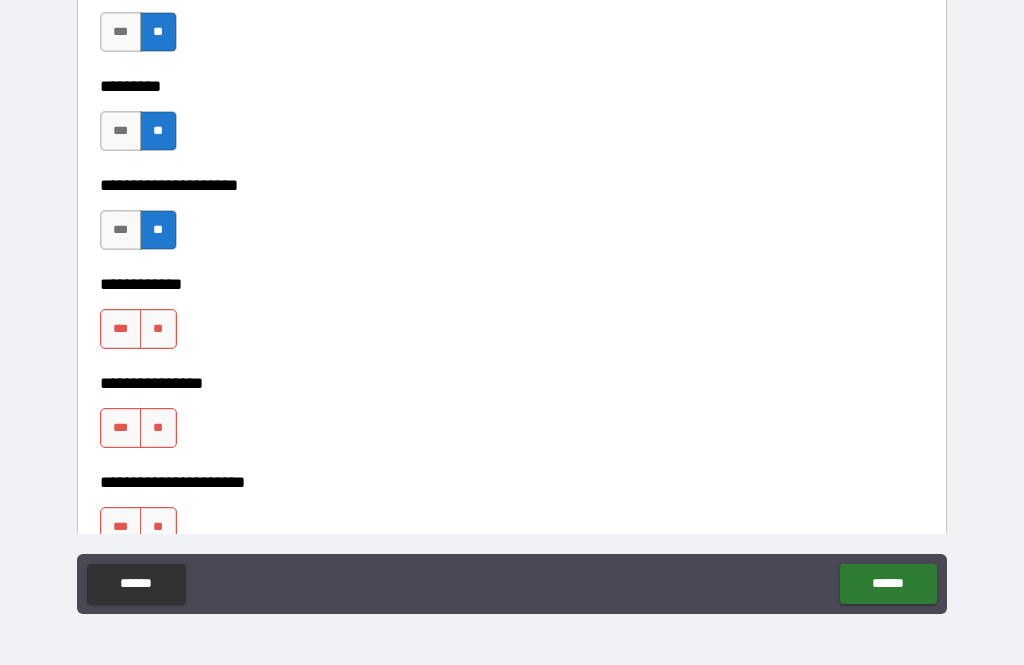 click on "**" at bounding box center (158, 329) 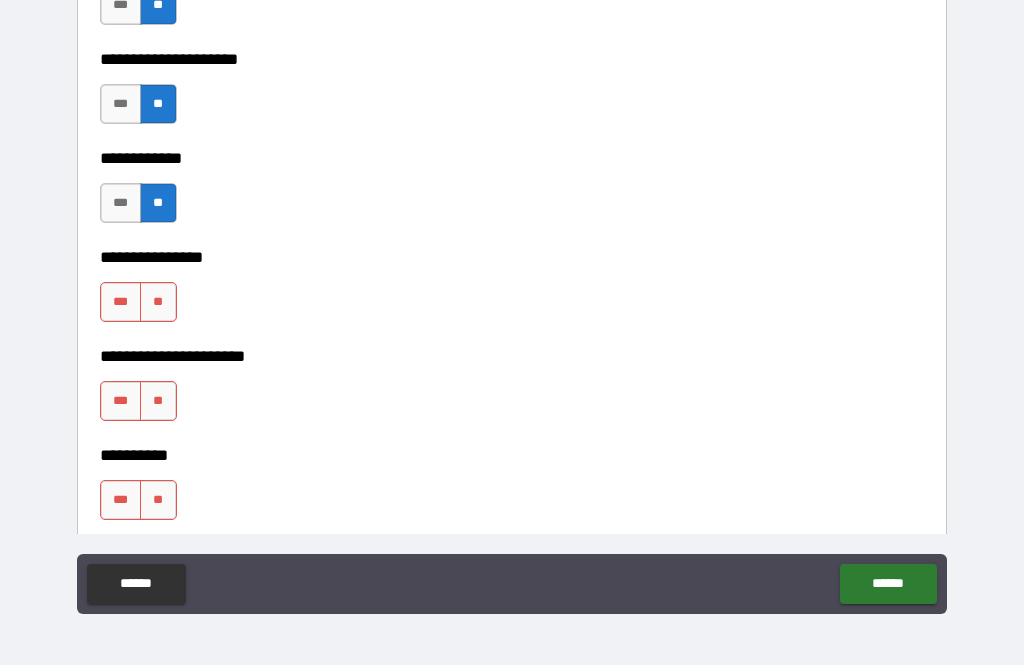 scroll, scrollTop: 5928, scrollLeft: 0, axis: vertical 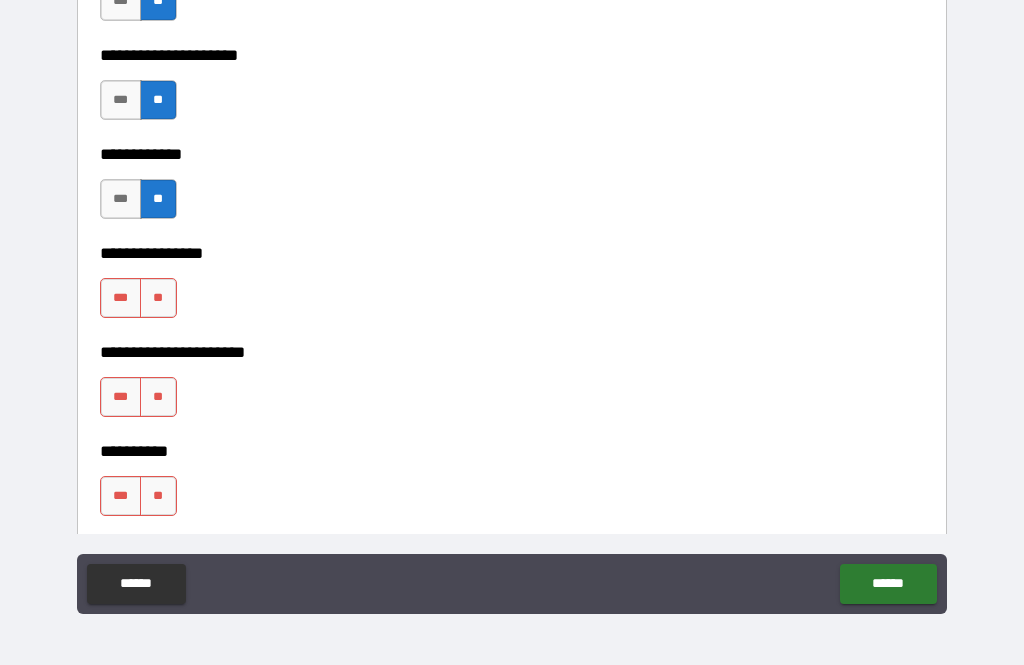 click on "**" at bounding box center [158, 298] 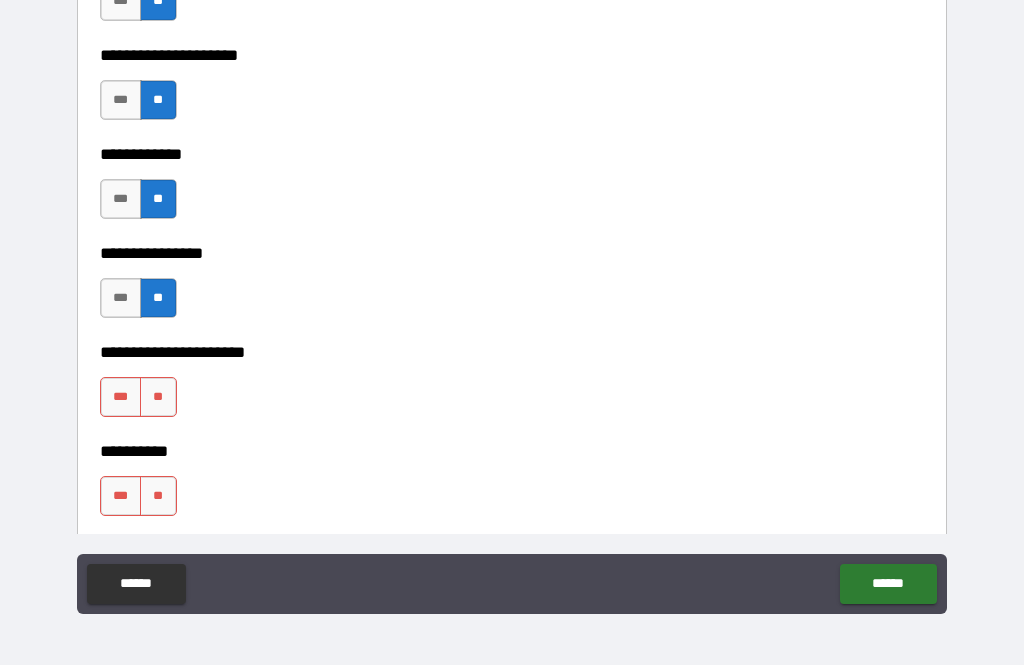 click on "**" at bounding box center (158, 397) 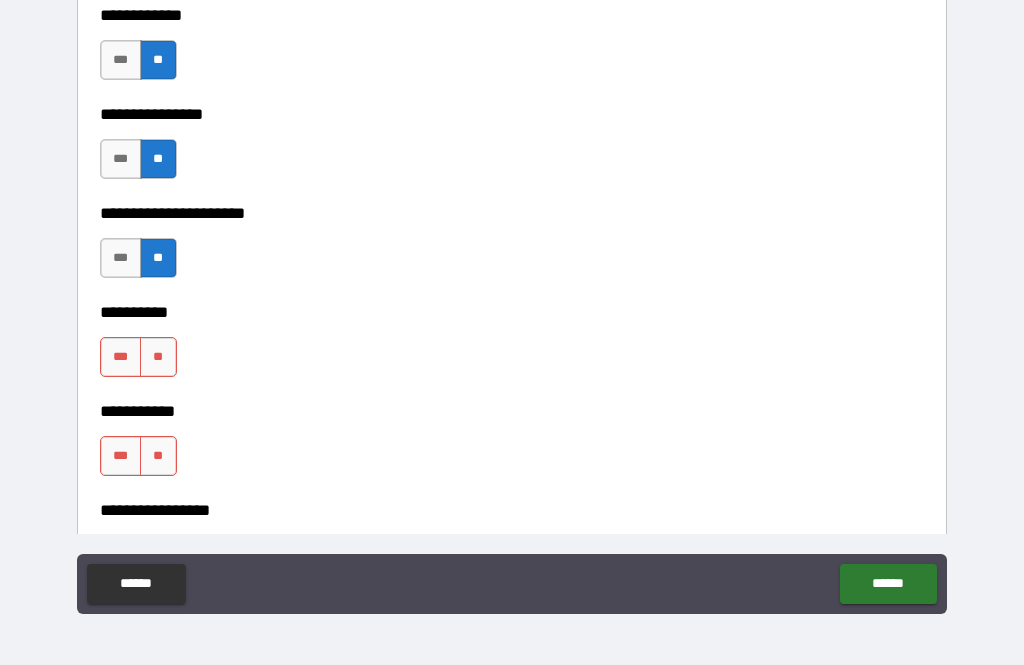 scroll, scrollTop: 6073, scrollLeft: 0, axis: vertical 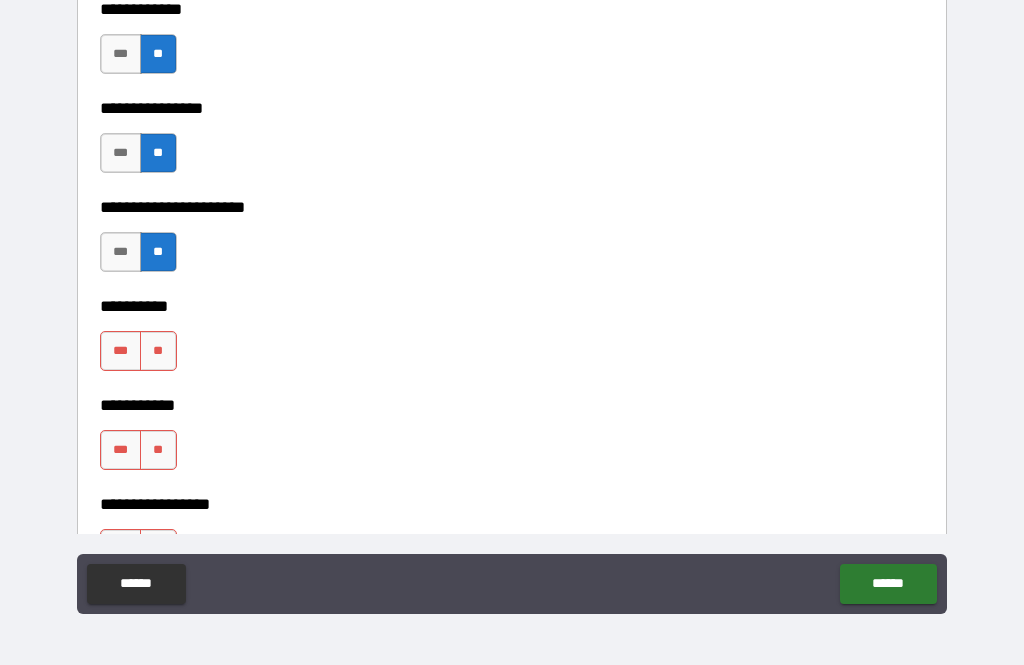 click on "**" at bounding box center [158, 351] 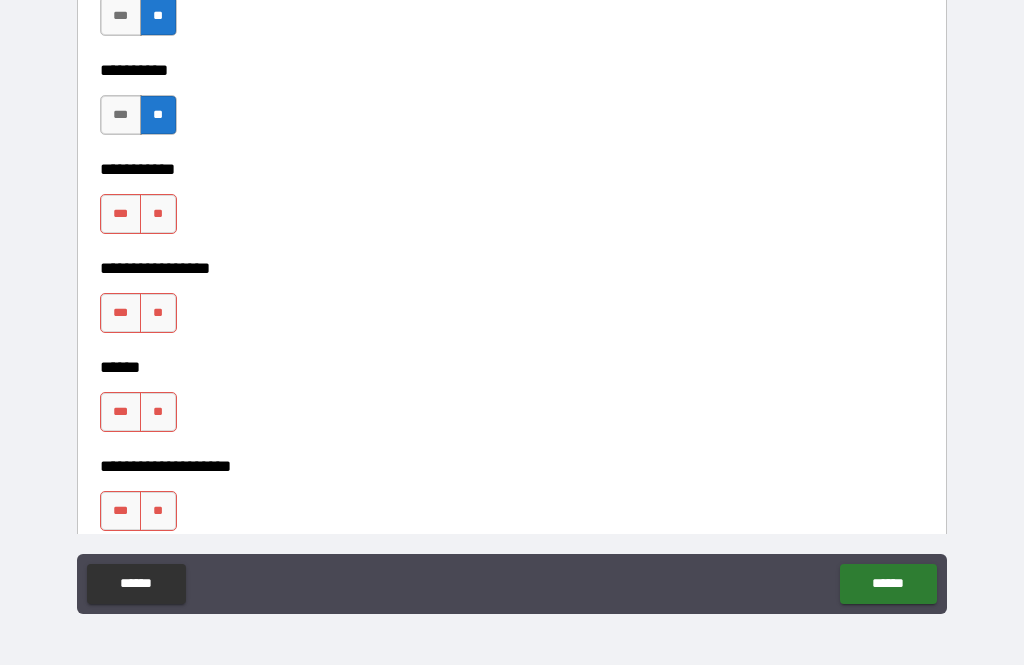 scroll, scrollTop: 6312, scrollLeft: 0, axis: vertical 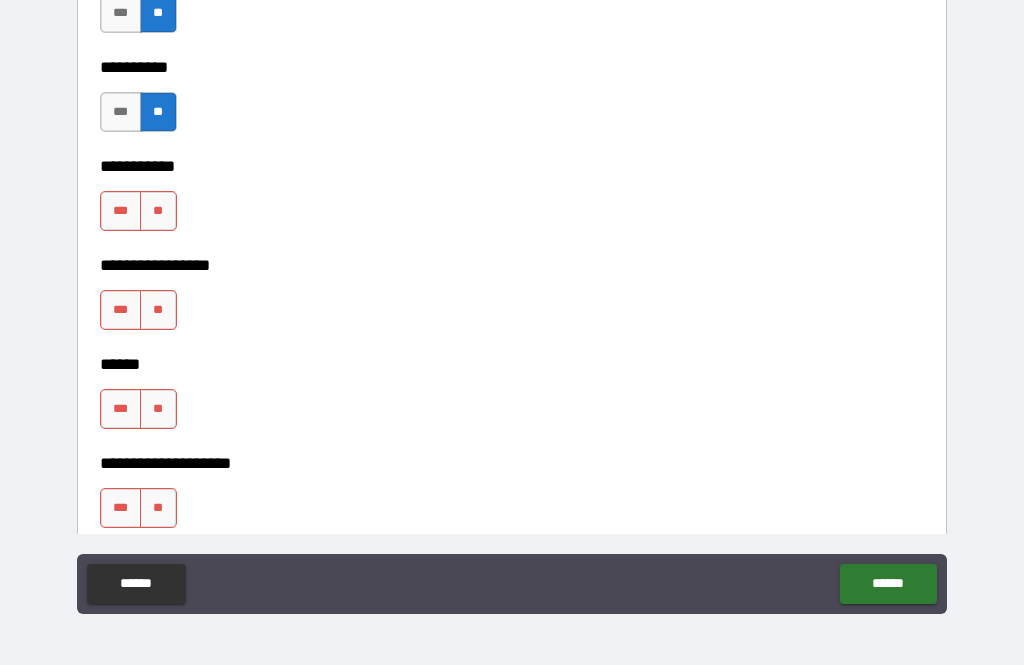click on "**" at bounding box center [158, 211] 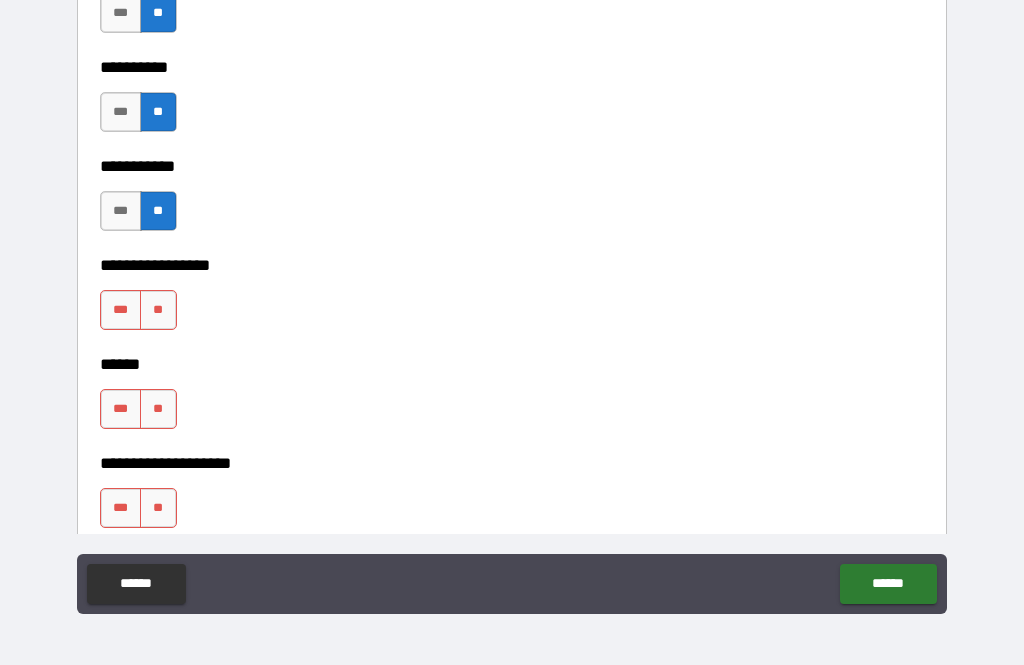 click on "**" at bounding box center (158, 310) 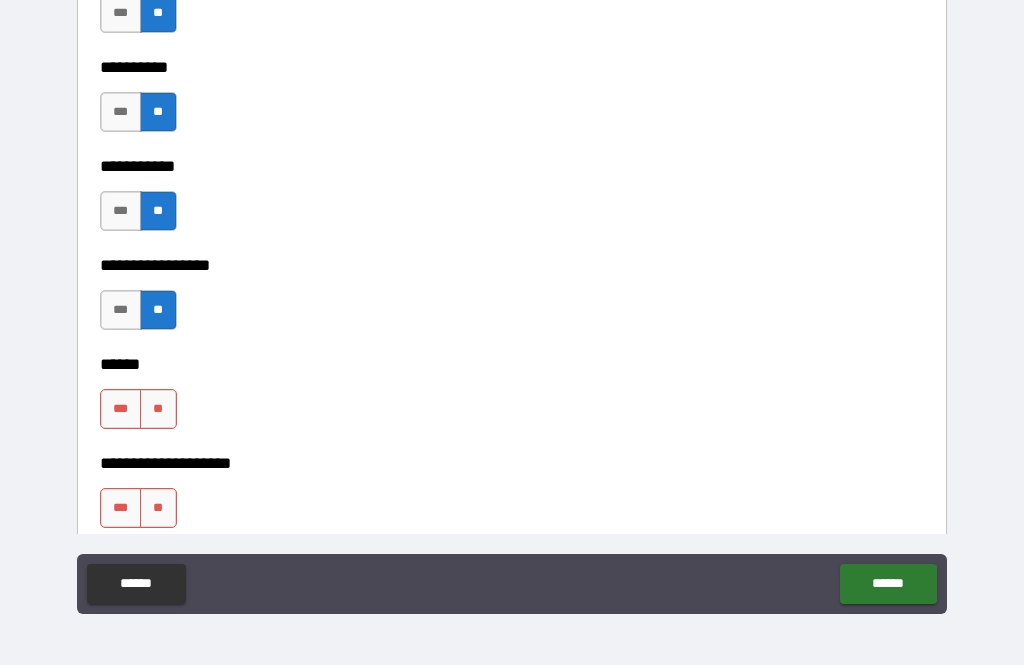 click on "**" at bounding box center (158, 409) 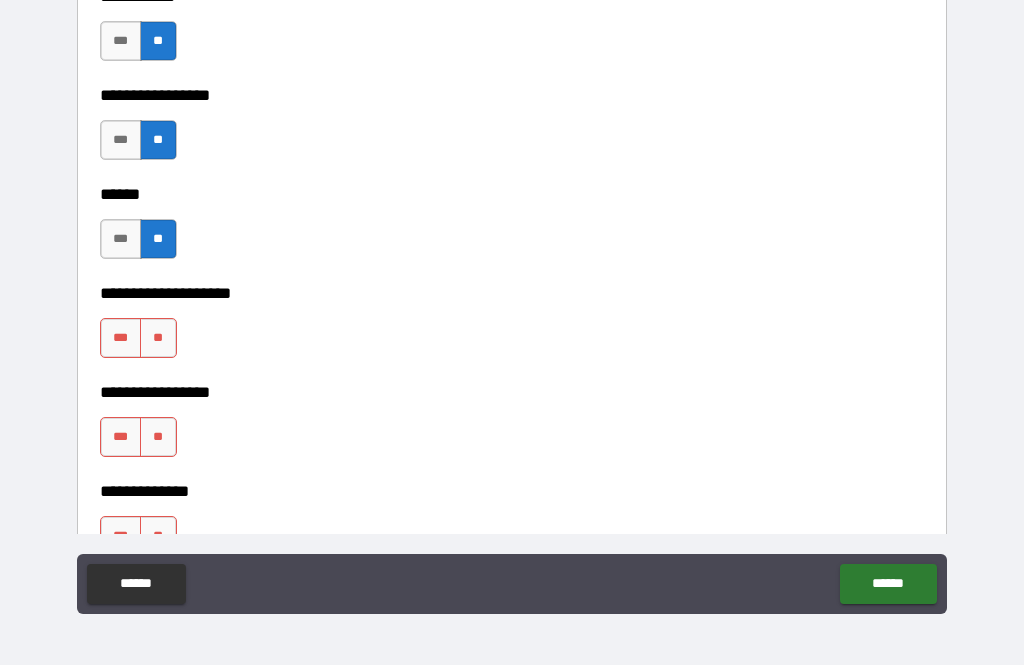 scroll, scrollTop: 6484, scrollLeft: 0, axis: vertical 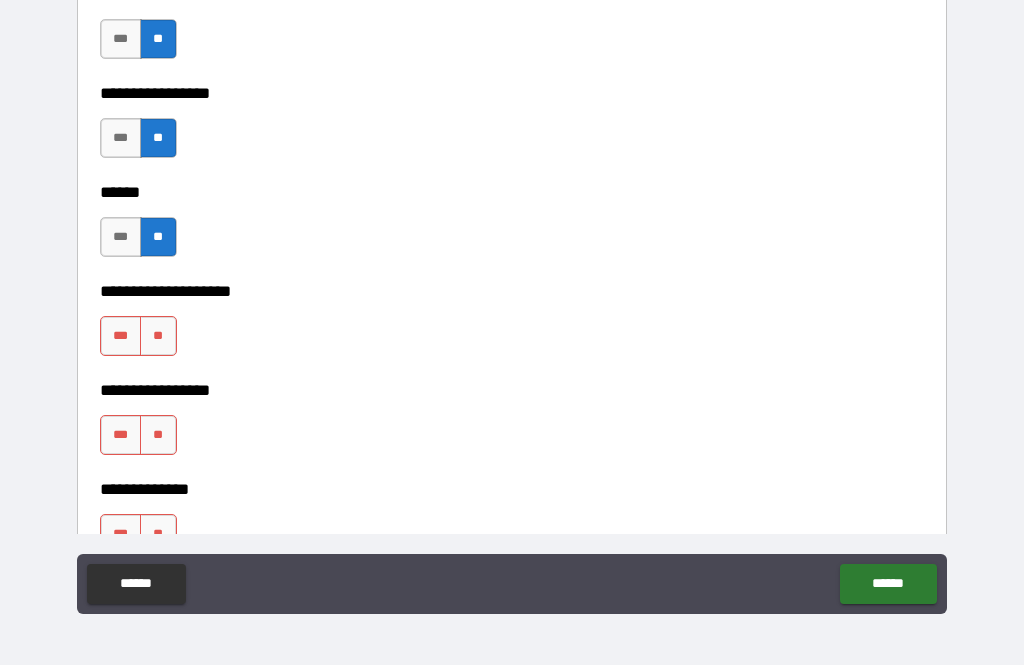 click on "**" at bounding box center (158, 336) 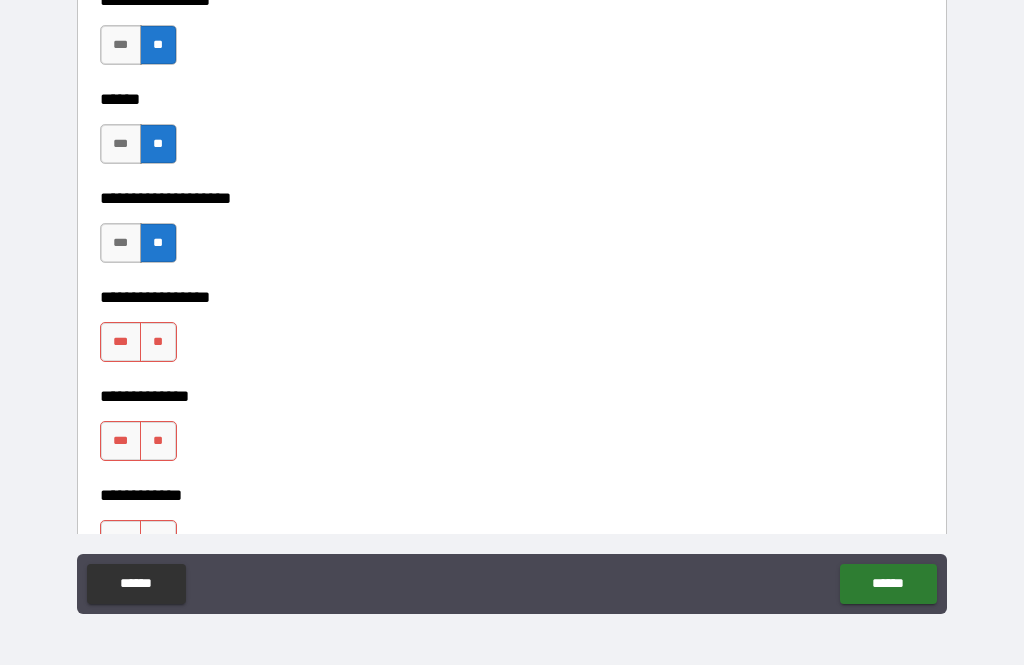 scroll, scrollTop: 6579, scrollLeft: 0, axis: vertical 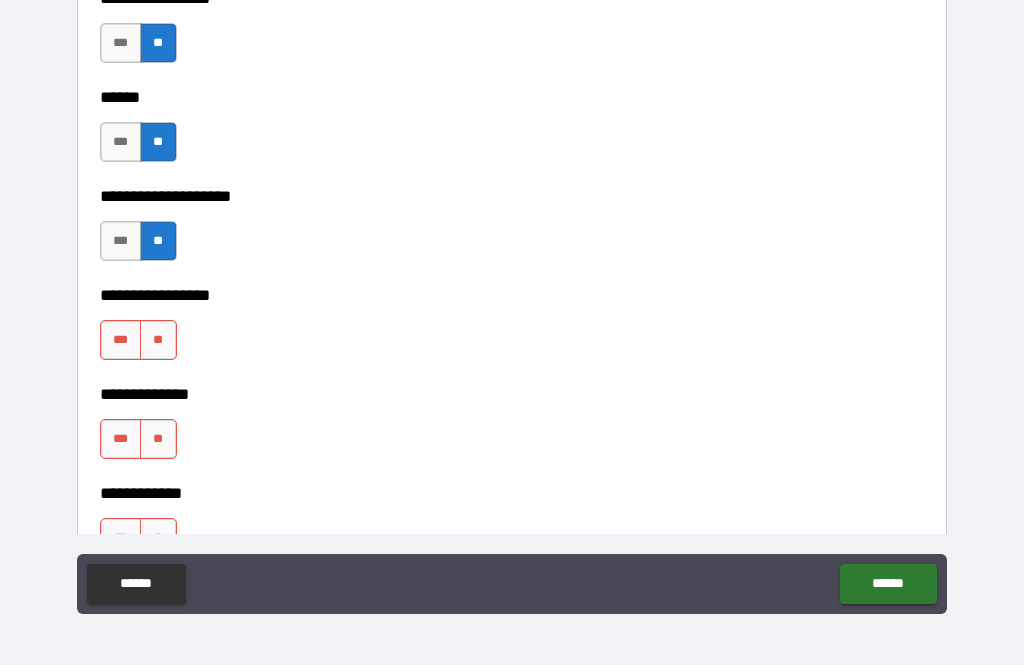 click on "***" at bounding box center [121, 340] 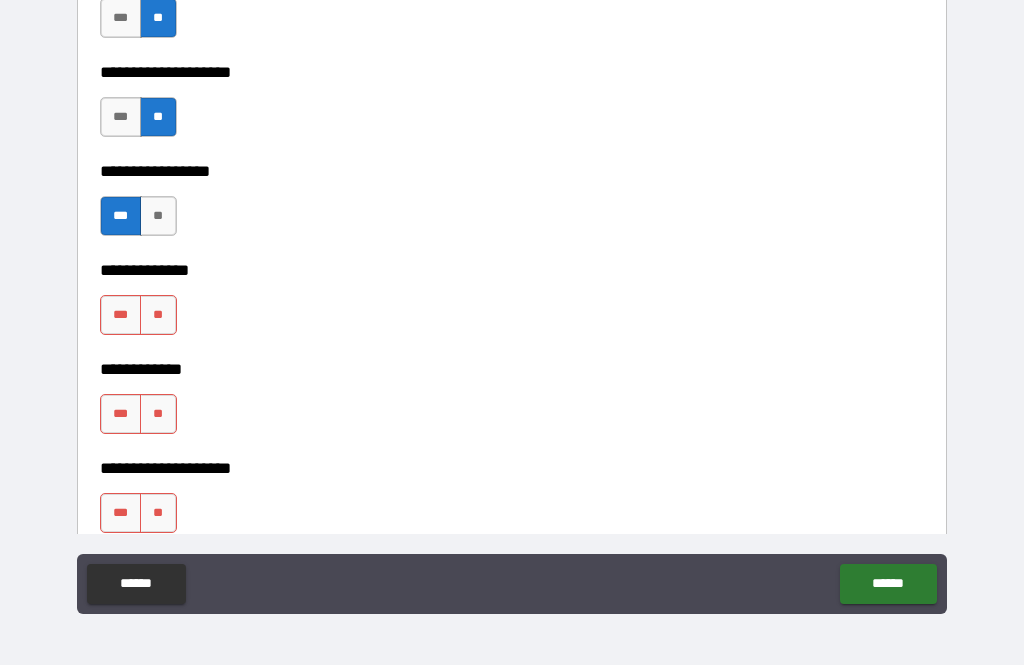 scroll, scrollTop: 6721, scrollLeft: 0, axis: vertical 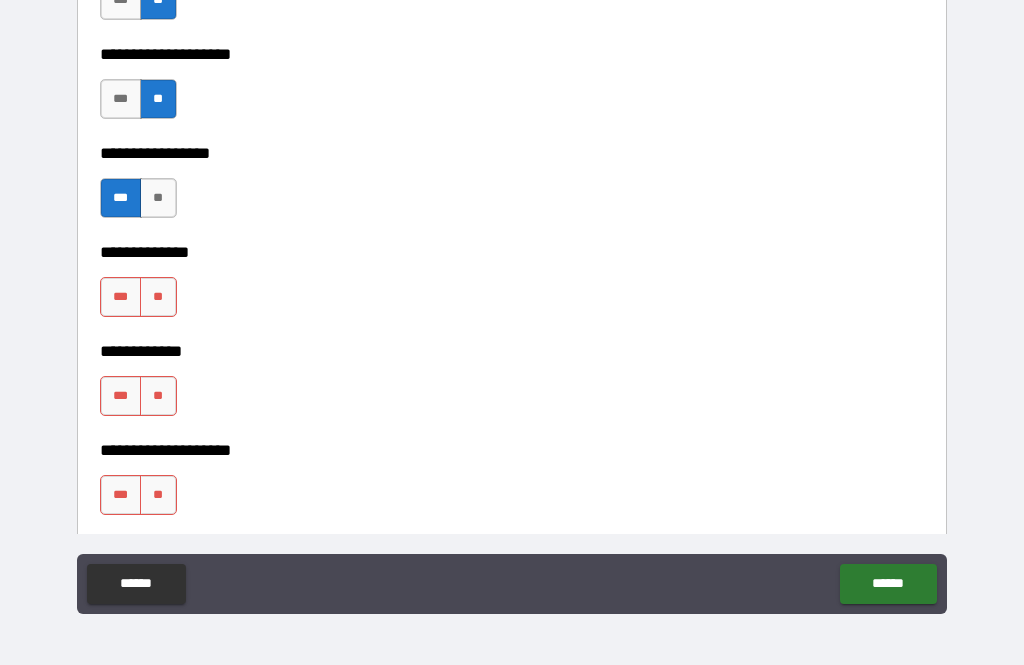 click on "**" at bounding box center [158, 297] 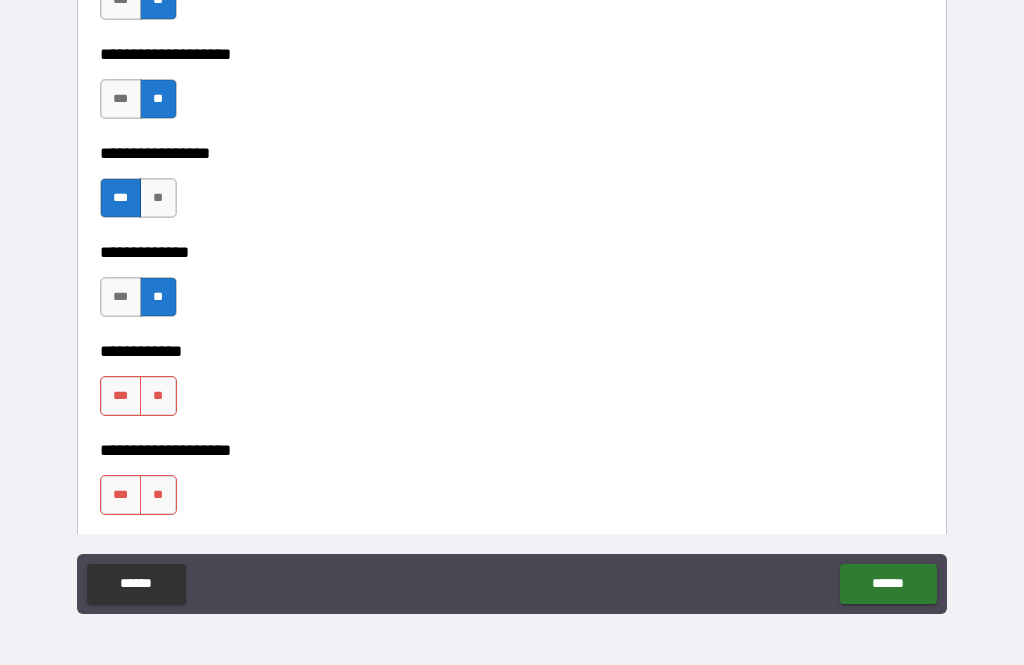 click on "**" at bounding box center (158, 396) 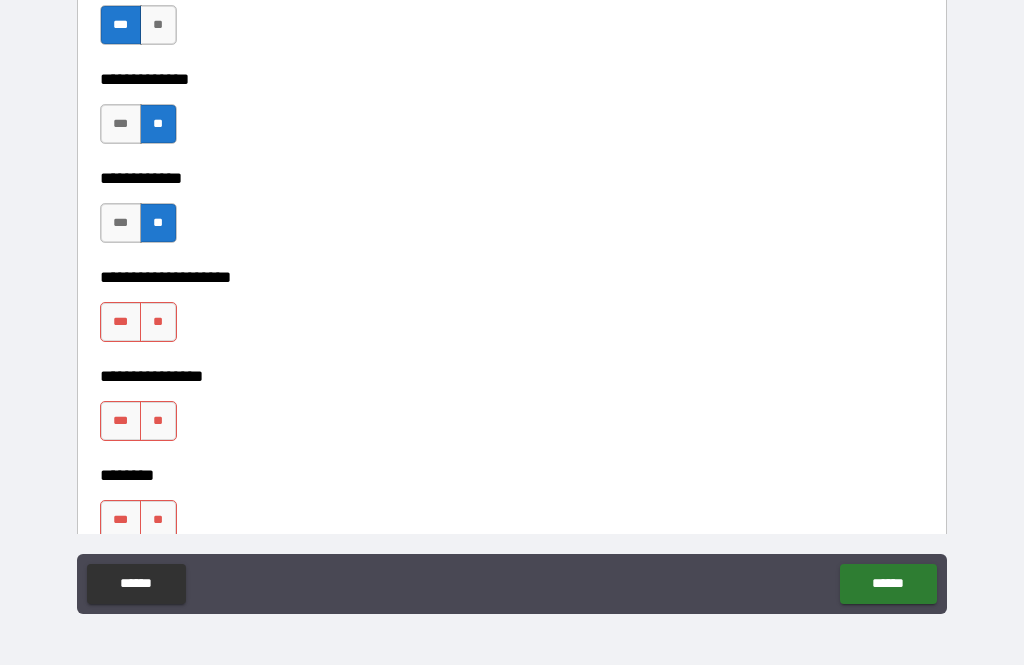 scroll, scrollTop: 6895, scrollLeft: 0, axis: vertical 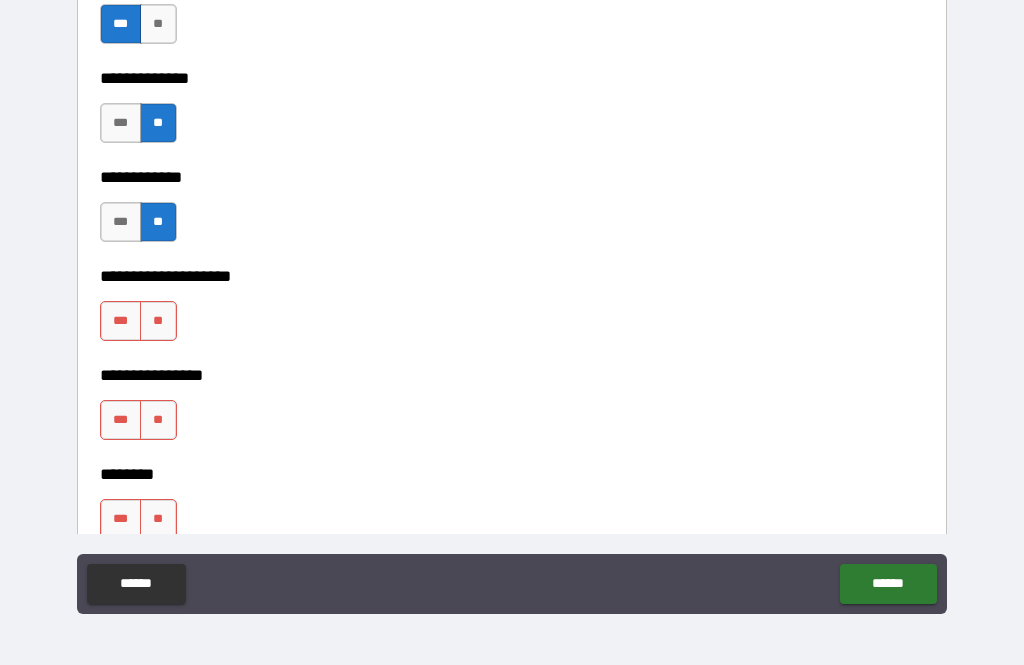 click on "**" at bounding box center (158, 321) 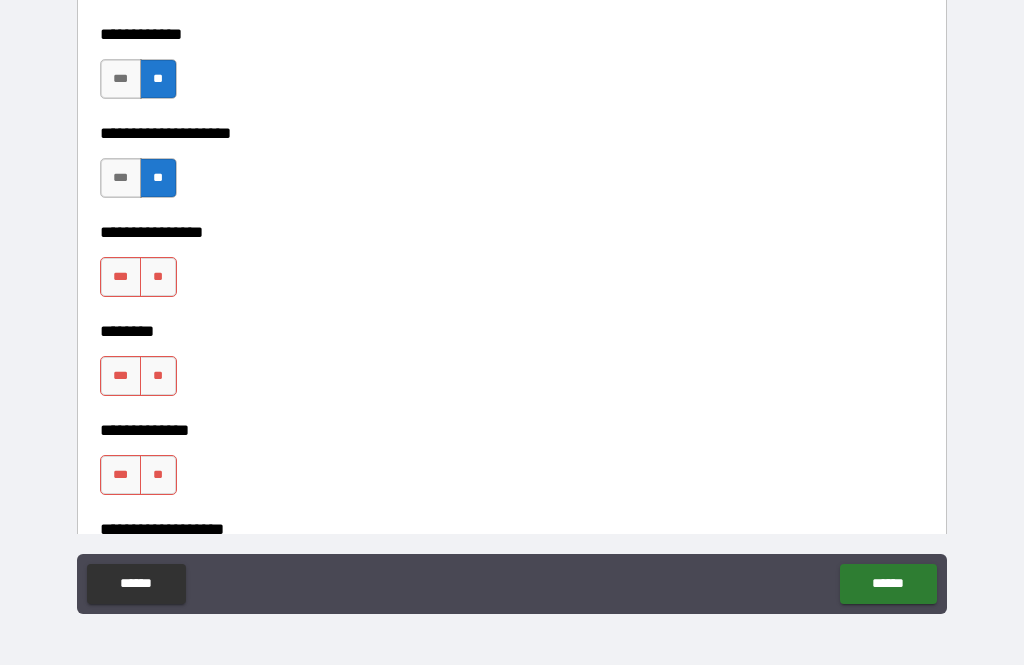 scroll, scrollTop: 7039, scrollLeft: 0, axis: vertical 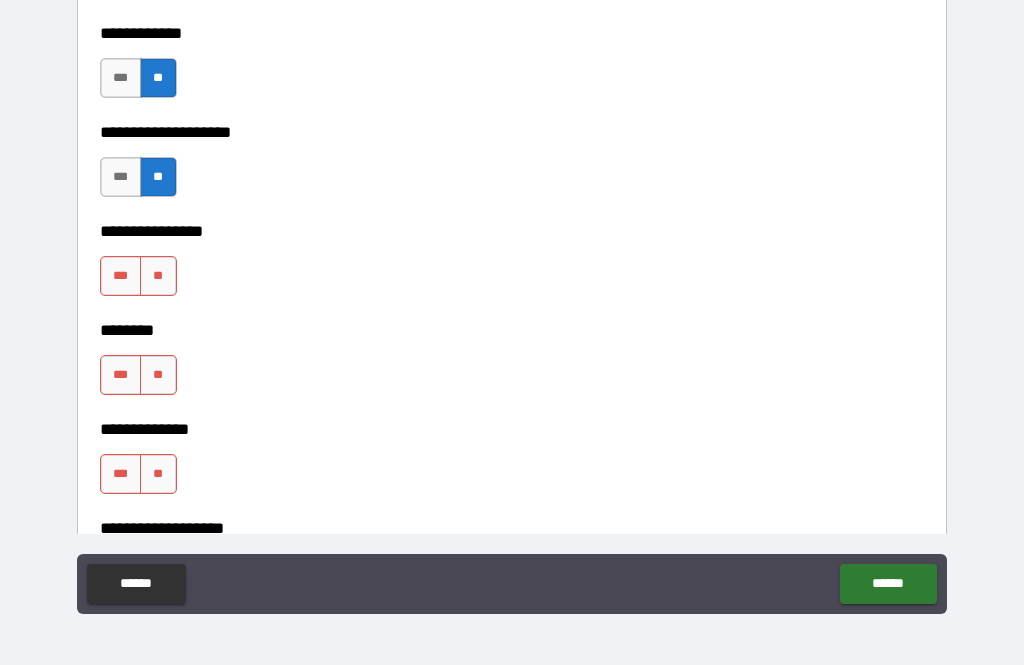 click on "**" at bounding box center [158, 276] 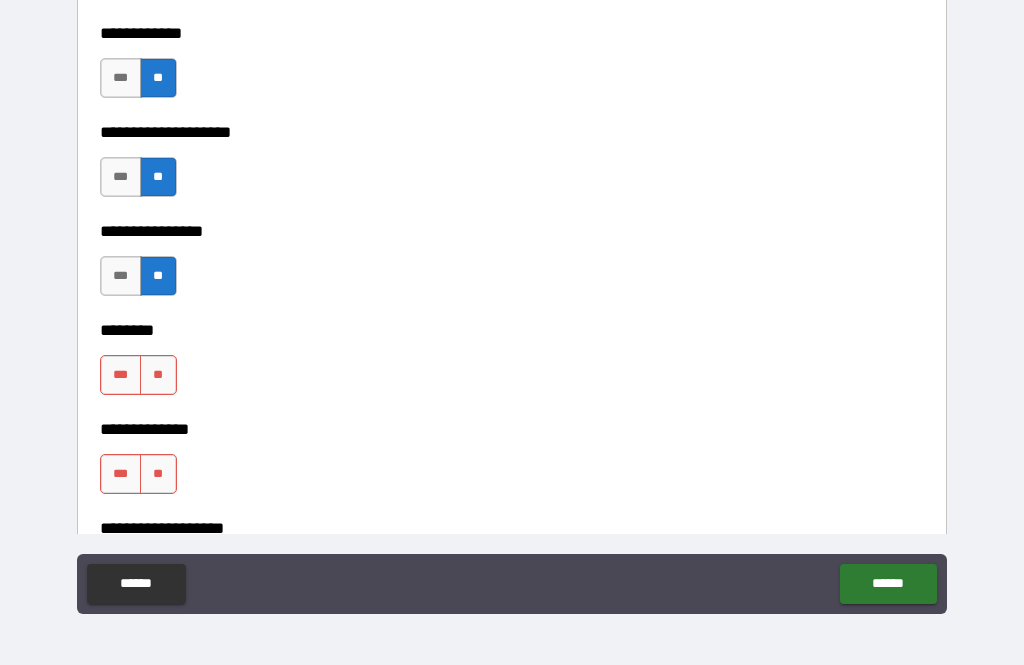 click on "**" at bounding box center [158, 375] 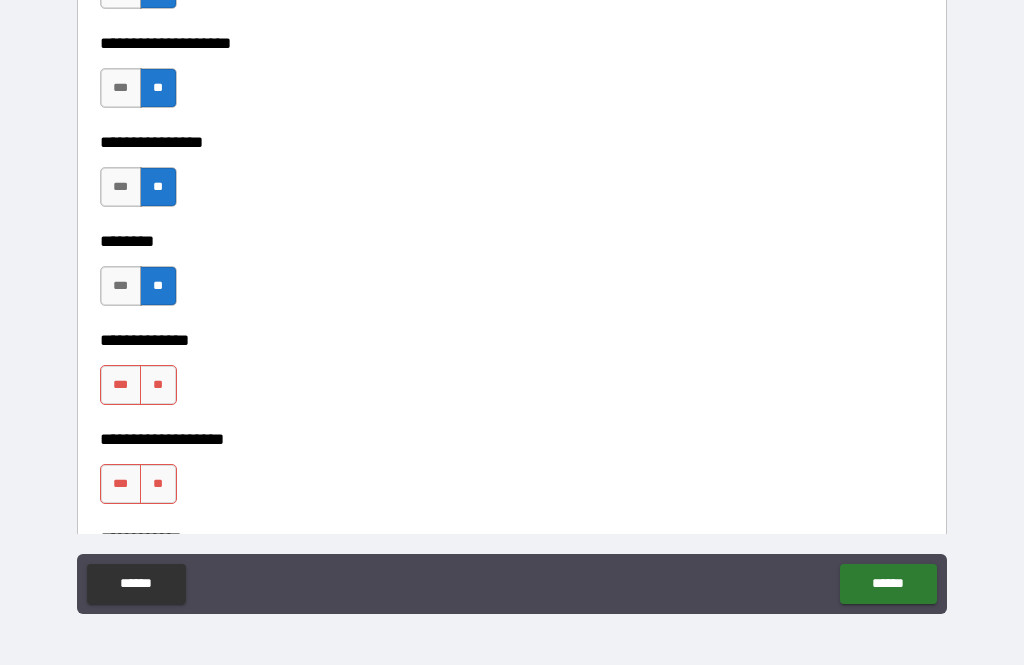 scroll, scrollTop: 7144, scrollLeft: 0, axis: vertical 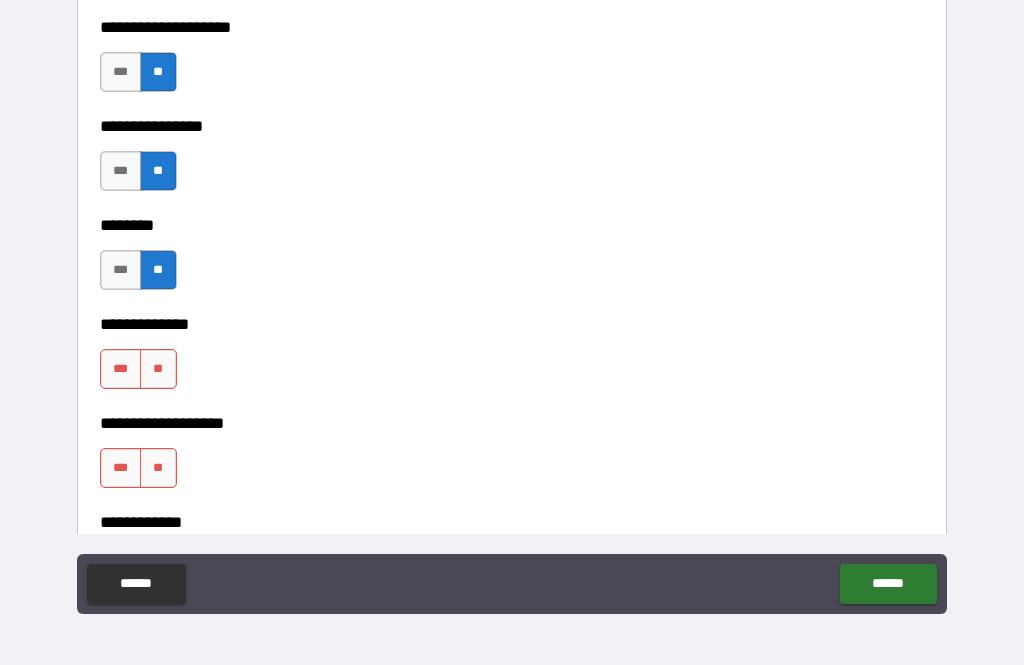 click on "**" at bounding box center (158, 369) 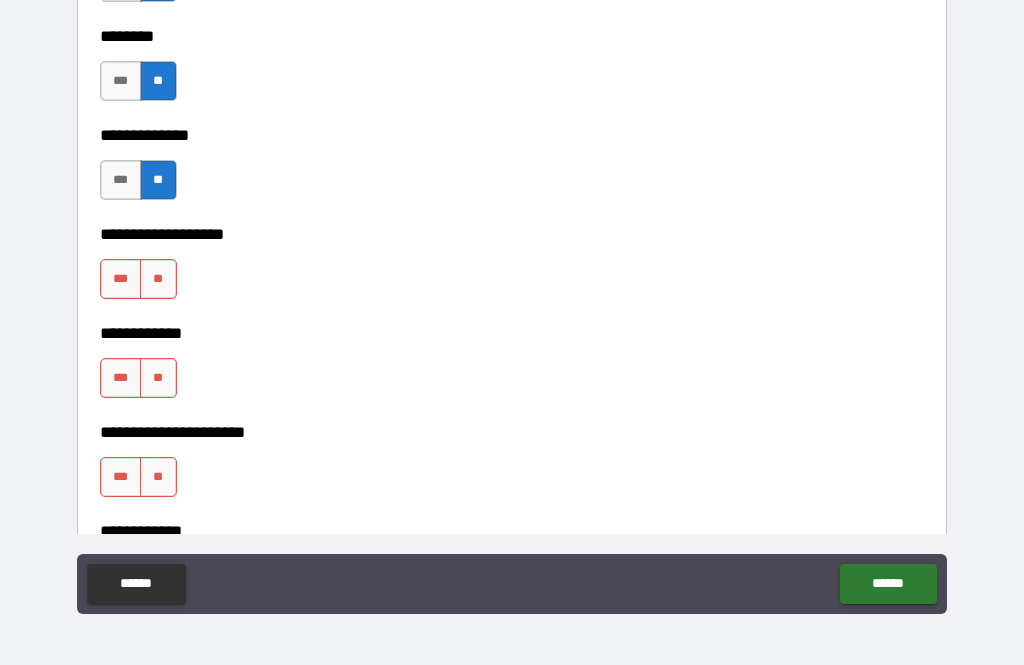 scroll, scrollTop: 7333, scrollLeft: 0, axis: vertical 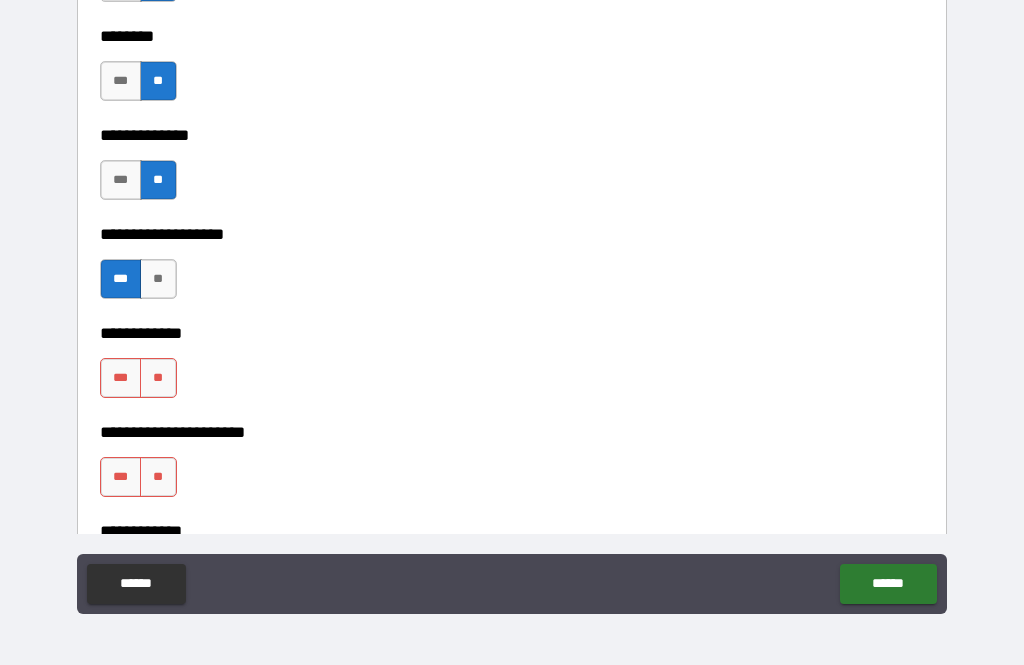click on "**" at bounding box center [158, 378] 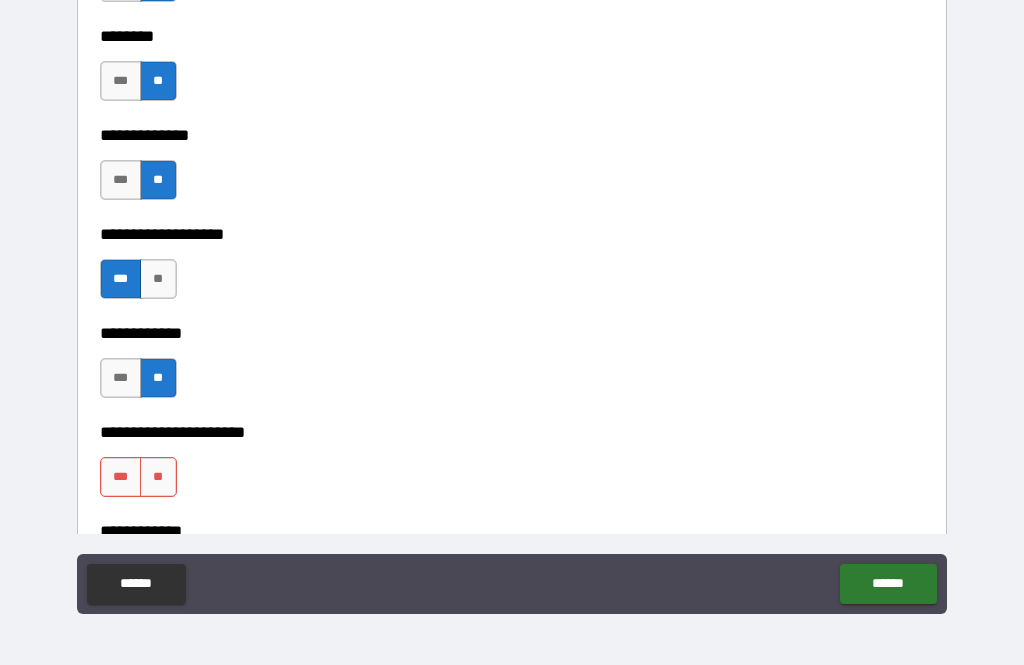 click on "**" at bounding box center [158, 477] 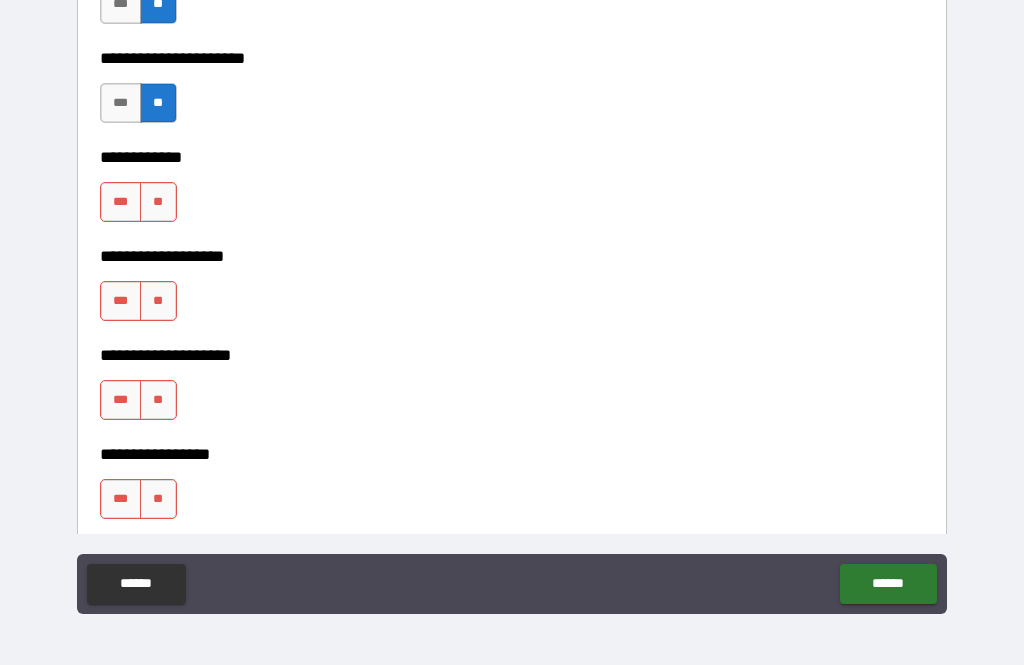 scroll, scrollTop: 7708, scrollLeft: 0, axis: vertical 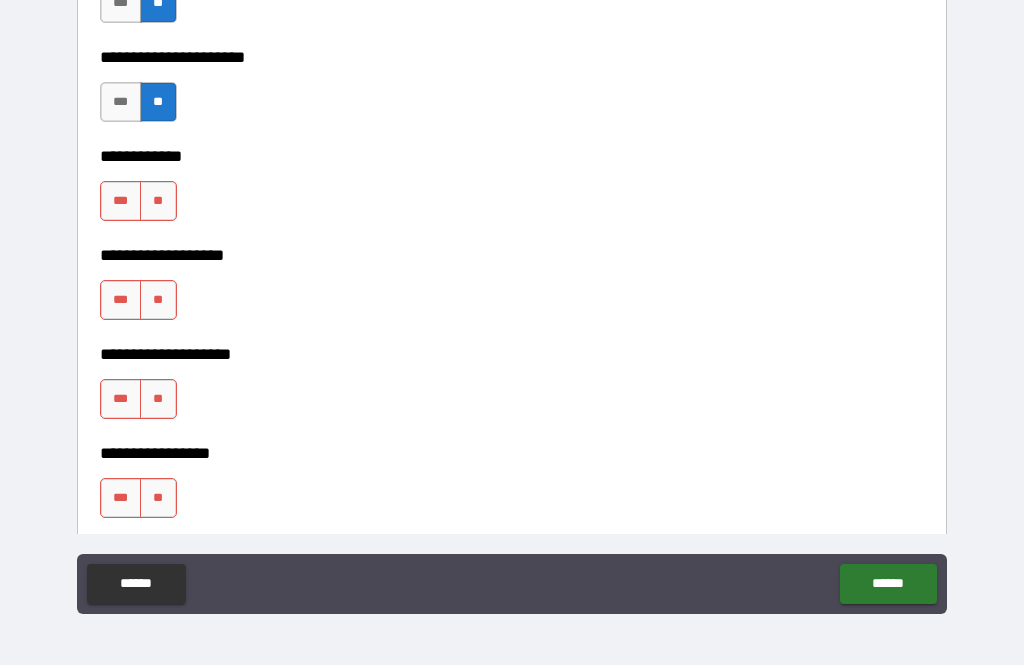 click on "**" at bounding box center [158, 201] 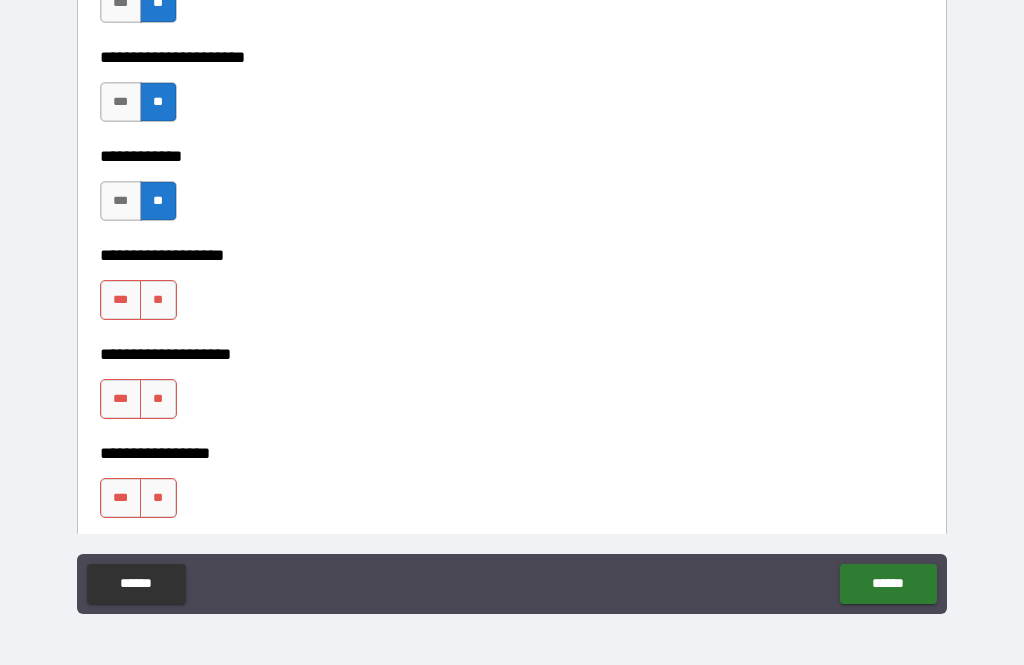 click on "**" at bounding box center (158, 300) 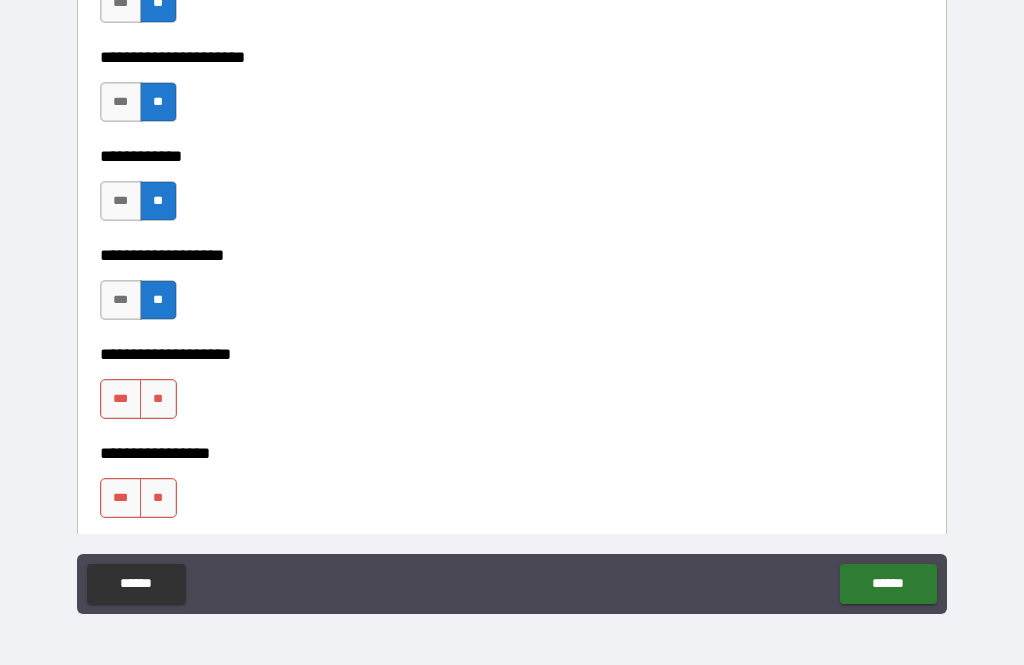 click on "**" at bounding box center [158, 399] 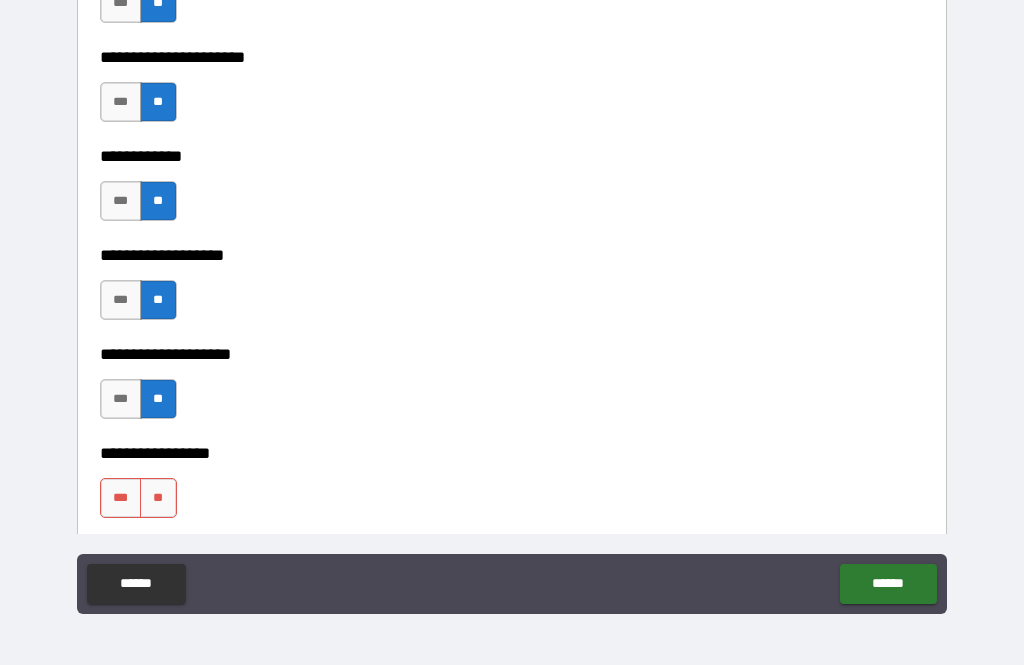 click on "**" at bounding box center [158, 498] 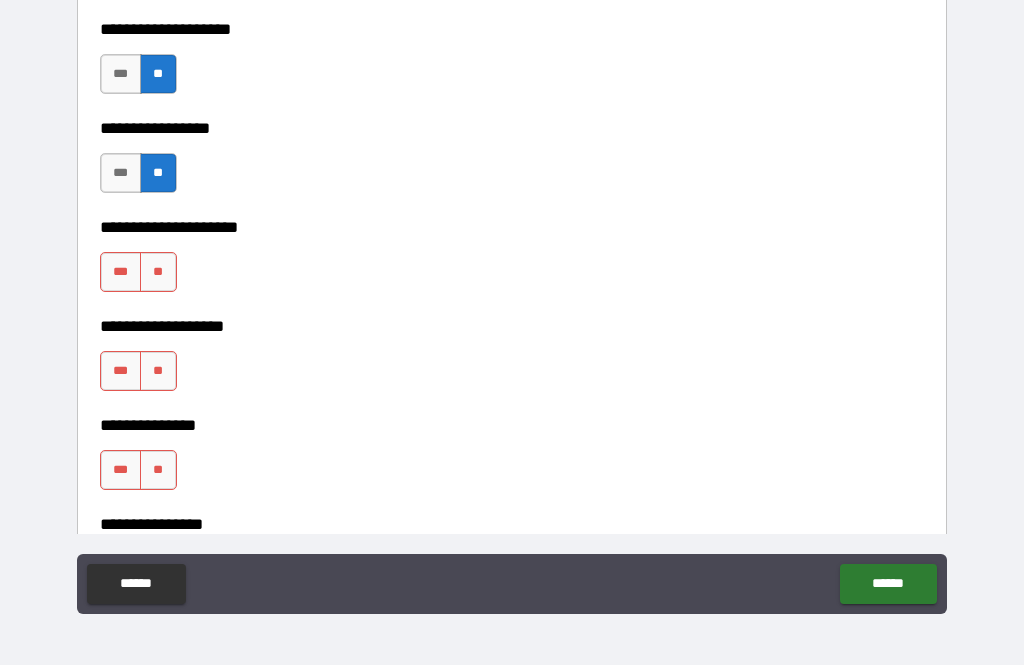 scroll, scrollTop: 8036, scrollLeft: 0, axis: vertical 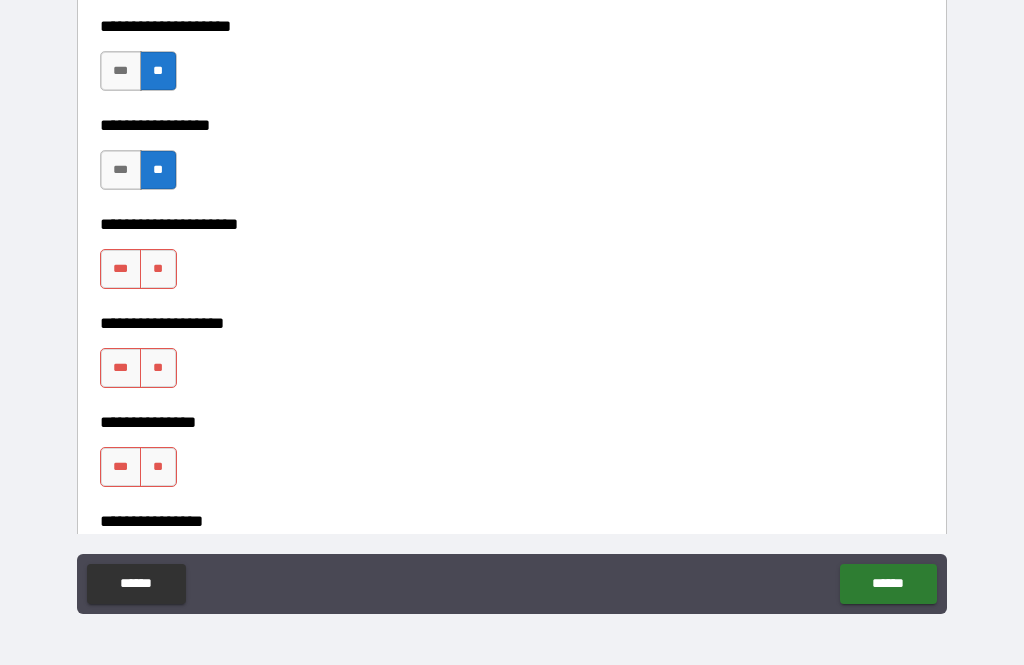 click on "**" at bounding box center [158, 269] 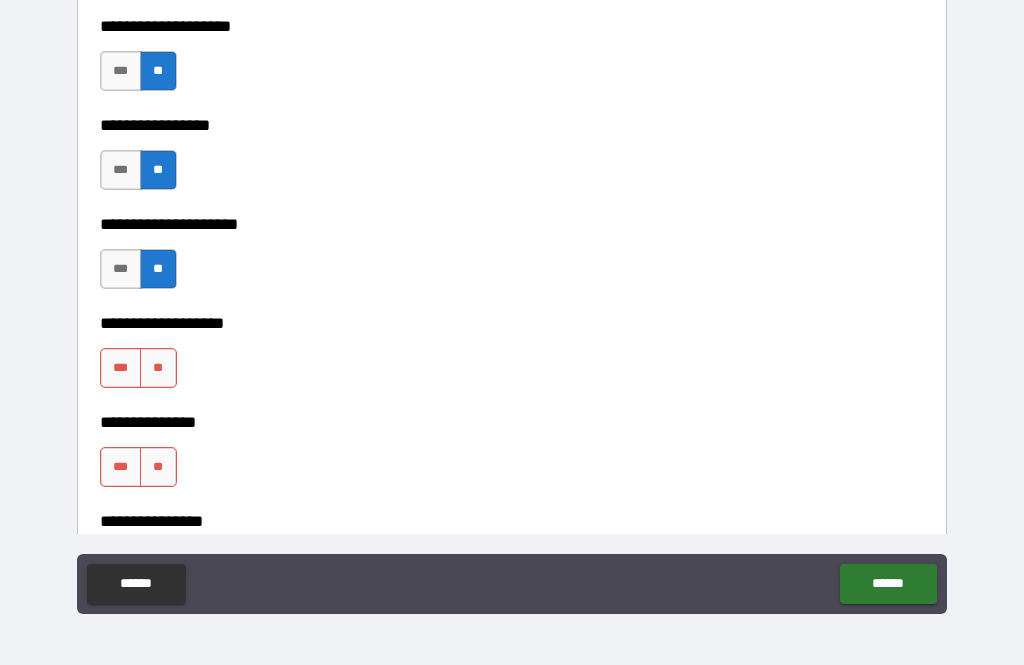 click on "**" at bounding box center [158, 368] 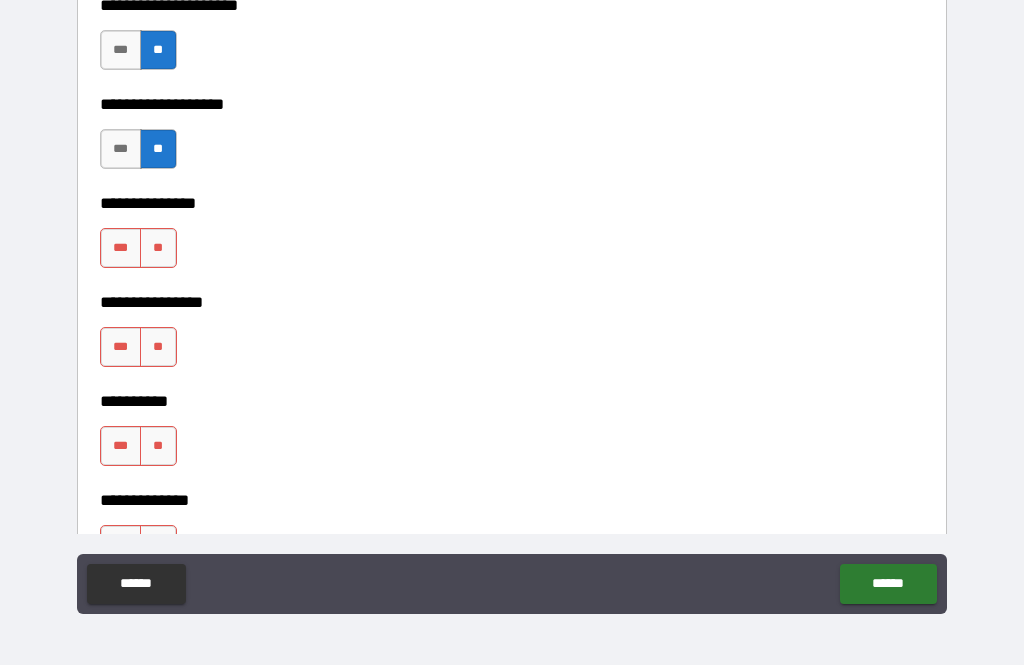 scroll, scrollTop: 8258, scrollLeft: 0, axis: vertical 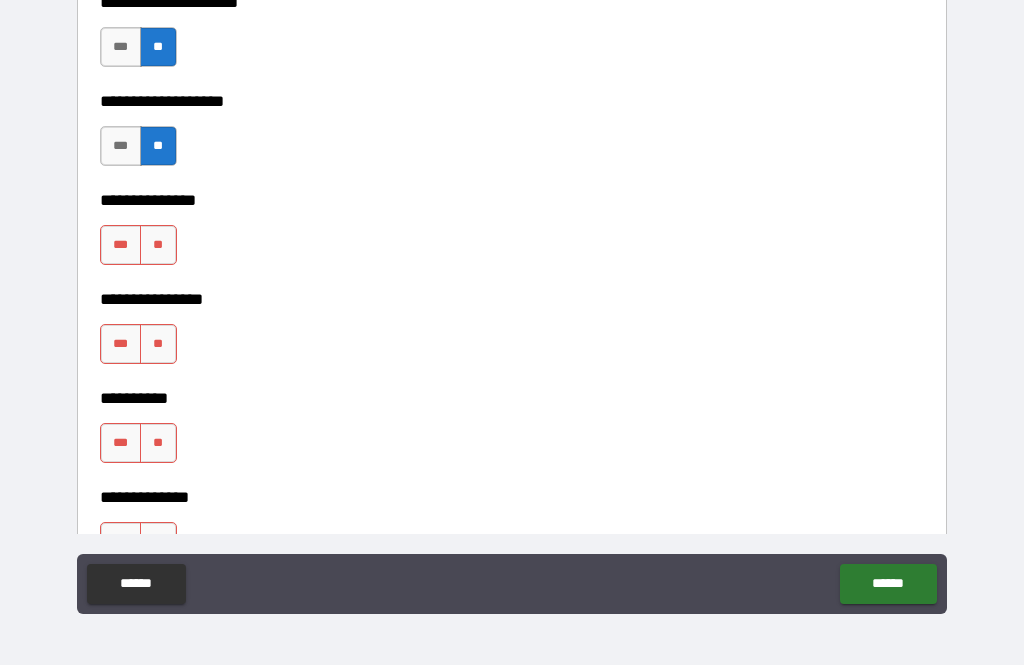 click on "**" at bounding box center (158, 245) 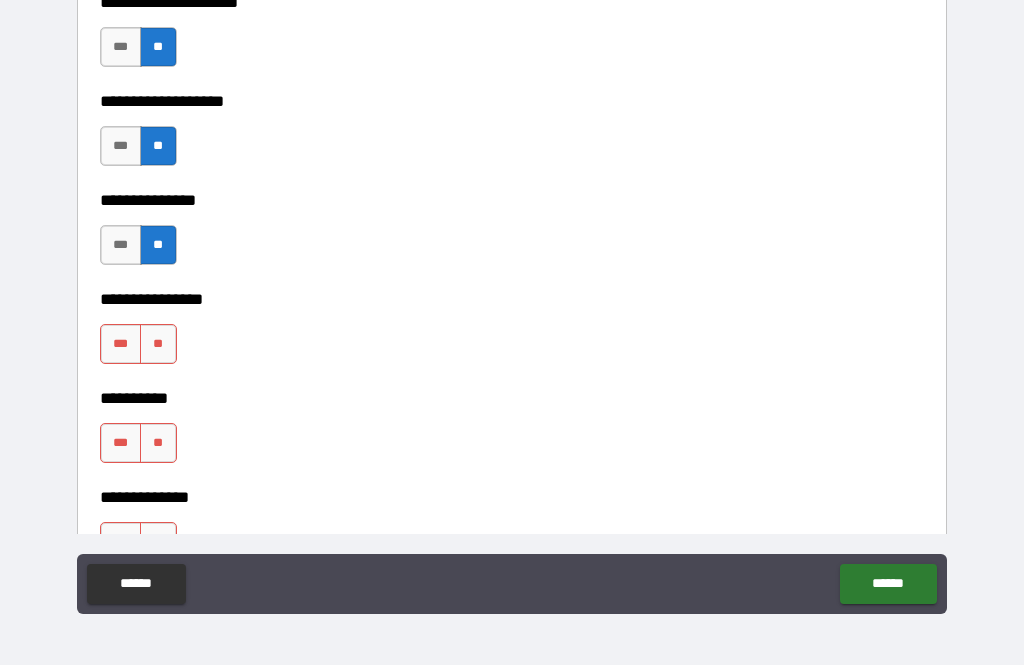 click on "***" at bounding box center [121, 344] 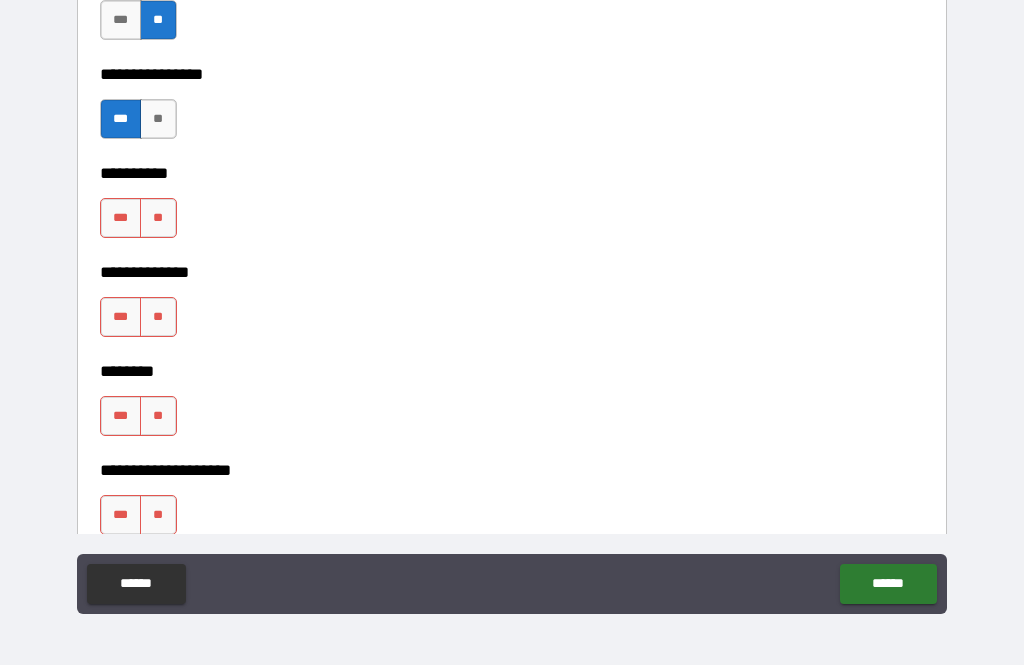 scroll, scrollTop: 8485, scrollLeft: 0, axis: vertical 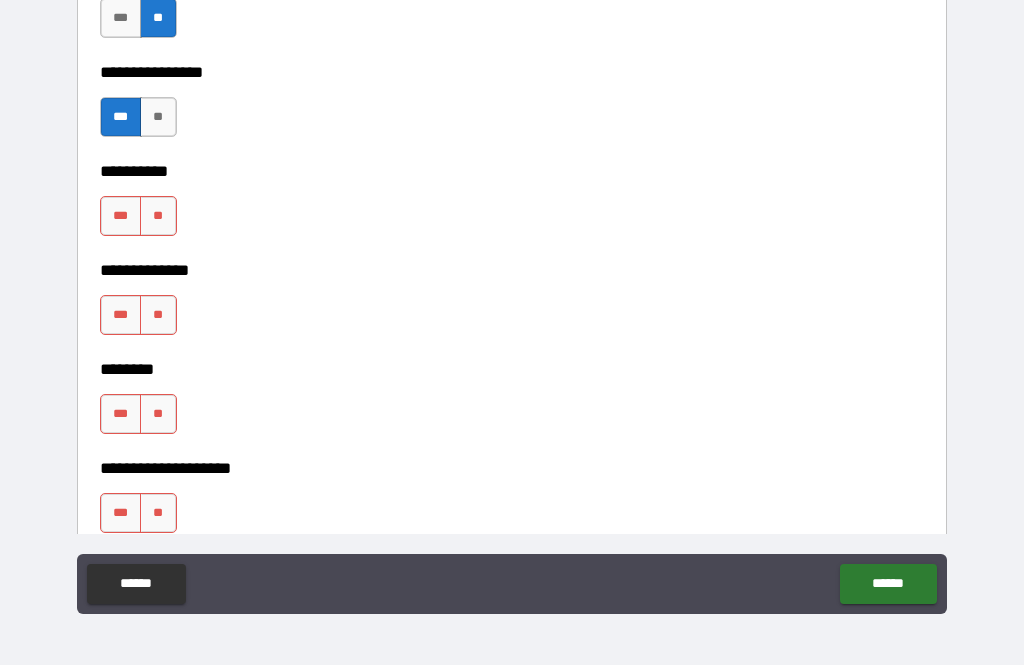 click on "**" at bounding box center (158, 216) 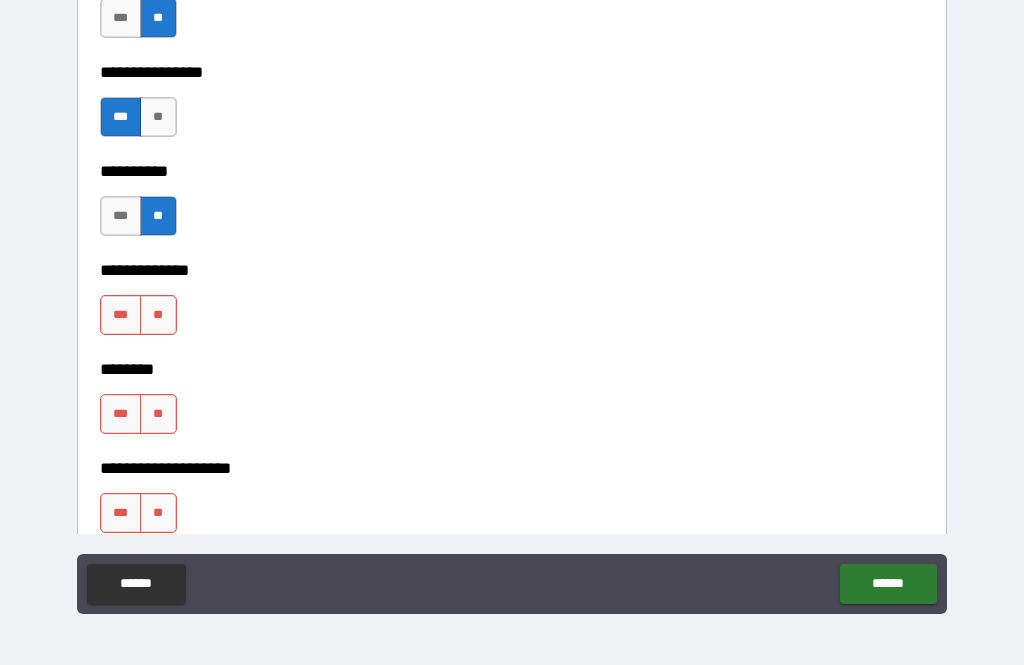 click on "**" at bounding box center (158, 315) 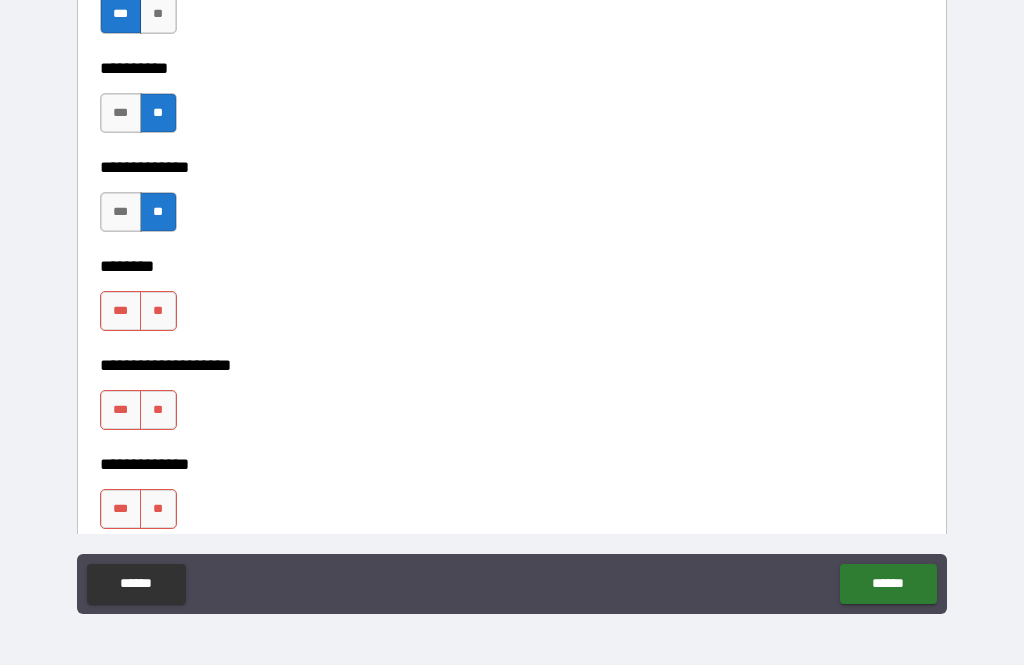 scroll, scrollTop: 8590, scrollLeft: 0, axis: vertical 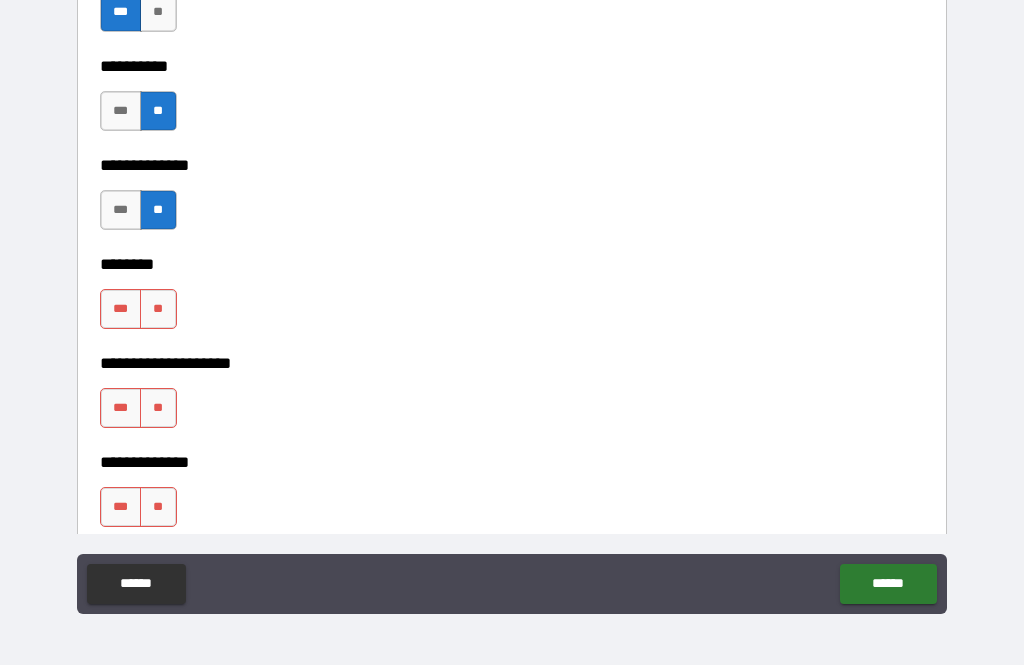 click on "***" at bounding box center (121, 309) 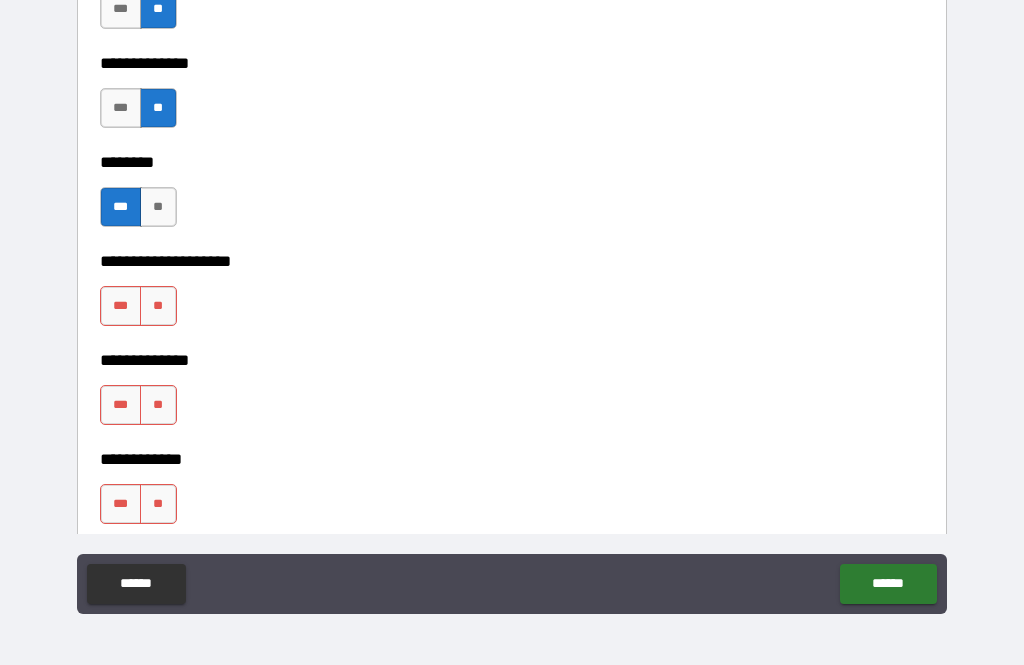 scroll, scrollTop: 8705, scrollLeft: 0, axis: vertical 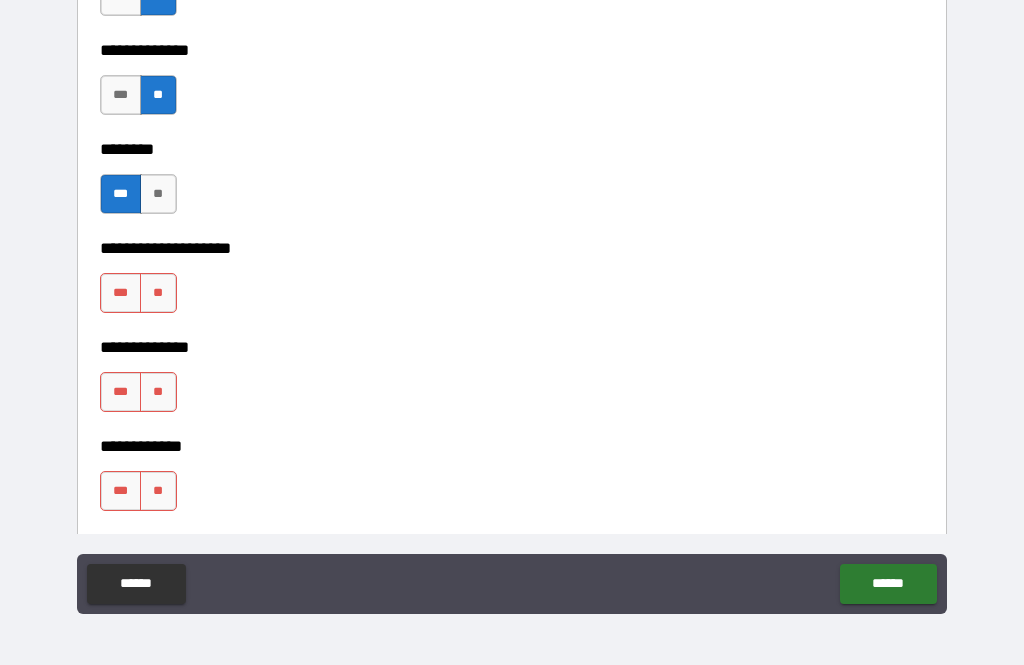 click on "**" at bounding box center [158, 293] 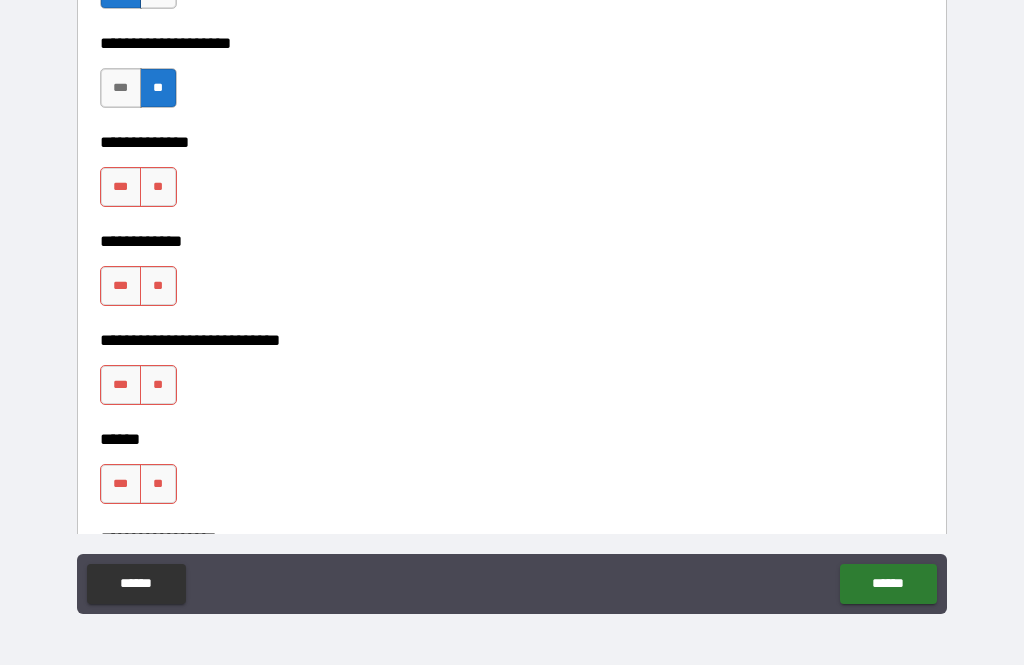 scroll, scrollTop: 8917, scrollLeft: 0, axis: vertical 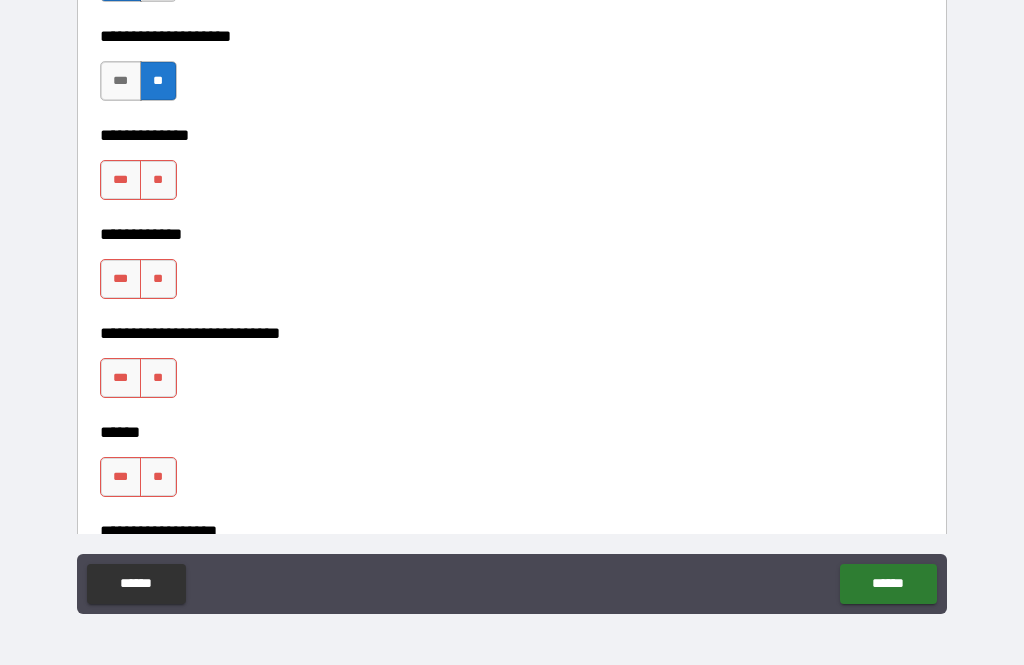 click on "***" at bounding box center (121, 180) 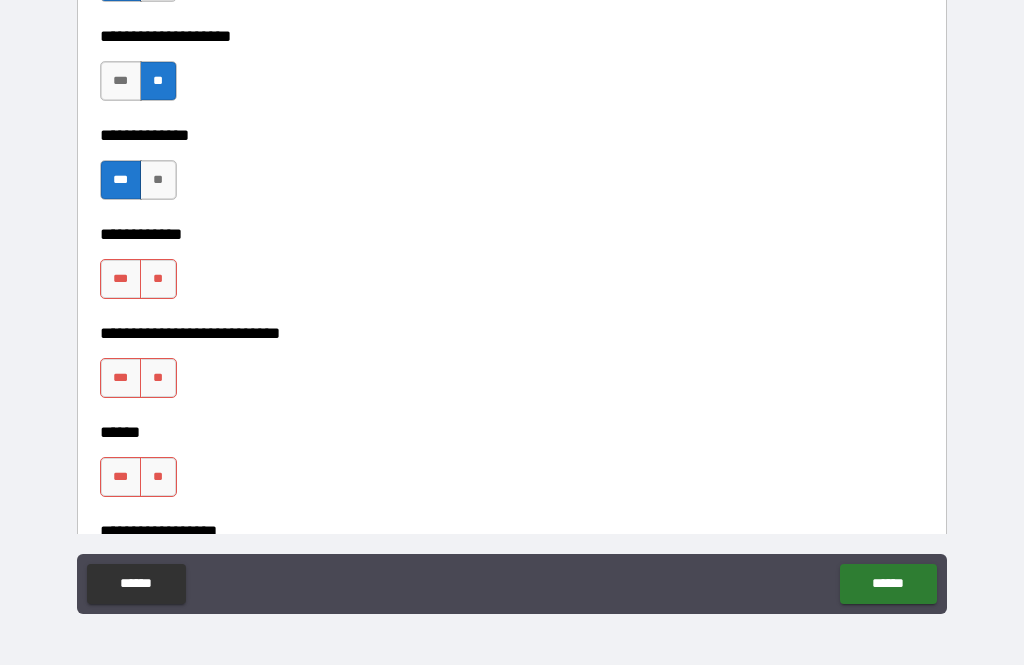 click on "**" at bounding box center (158, 279) 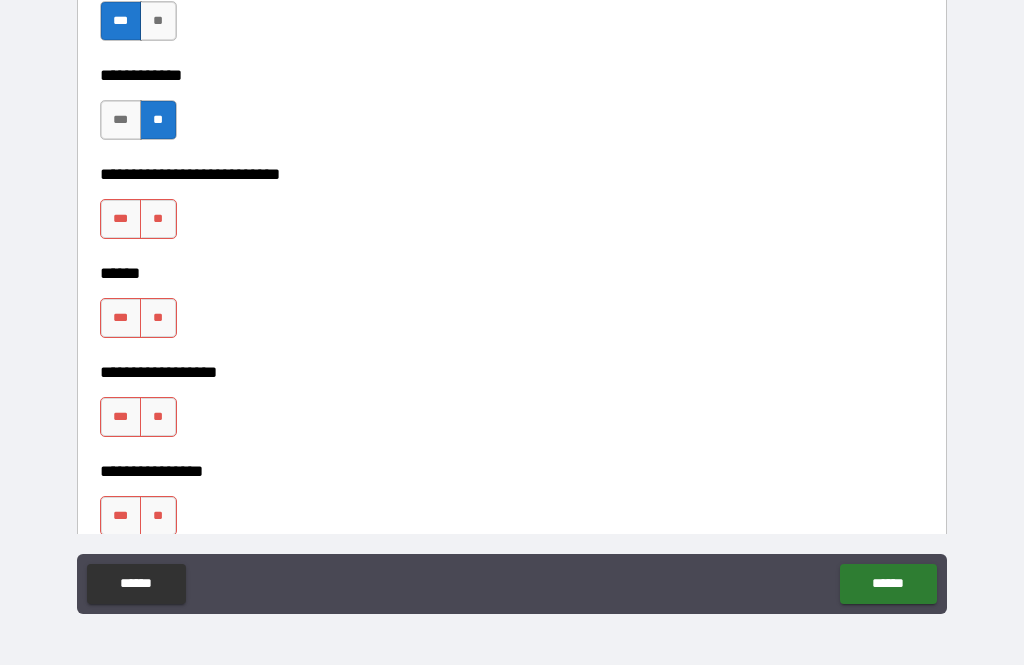 scroll, scrollTop: 9101, scrollLeft: 0, axis: vertical 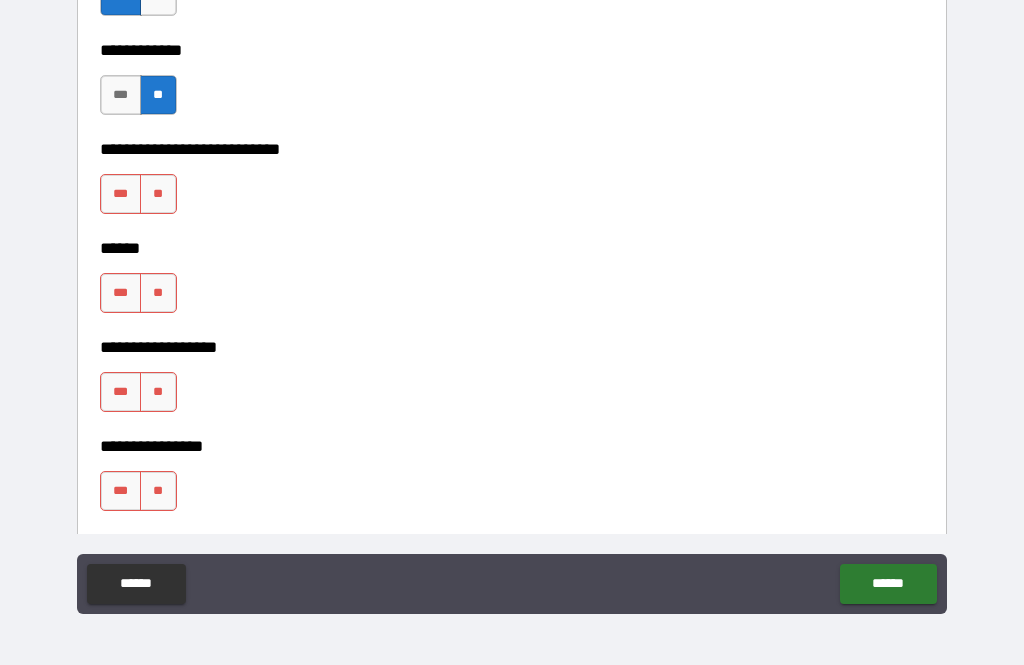 click on "***" at bounding box center [121, 194] 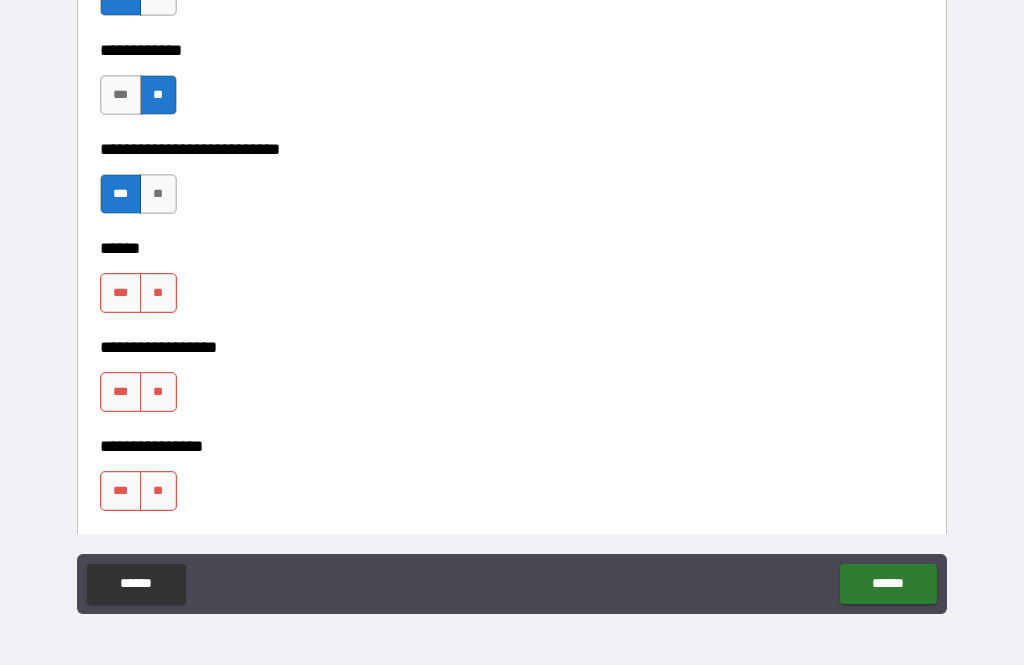 click on "**" at bounding box center [158, 293] 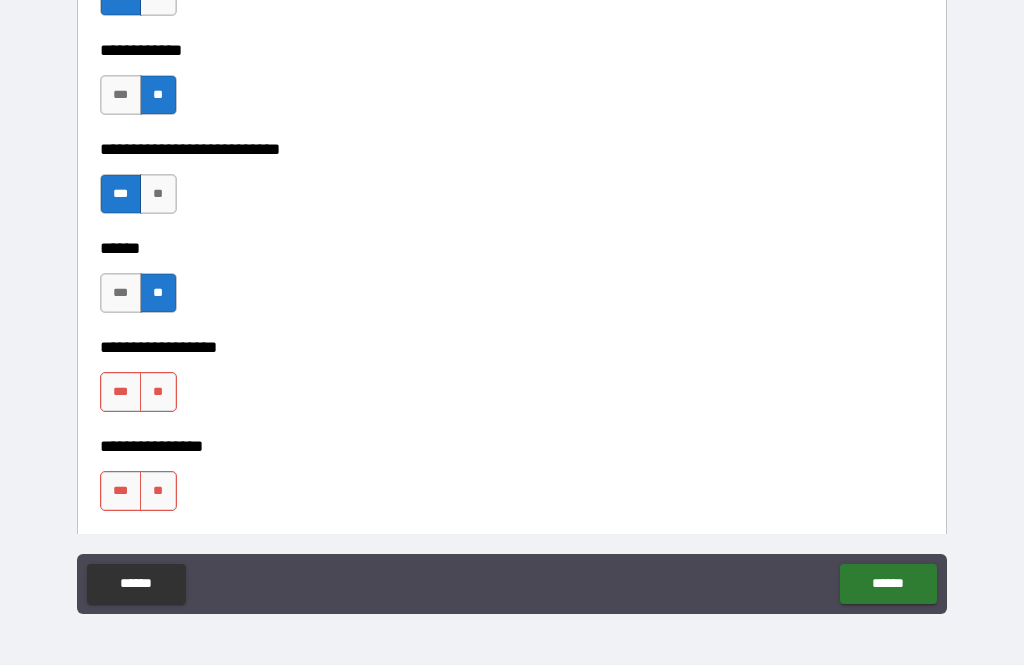 click on "**" at bounding box center [158, 392] 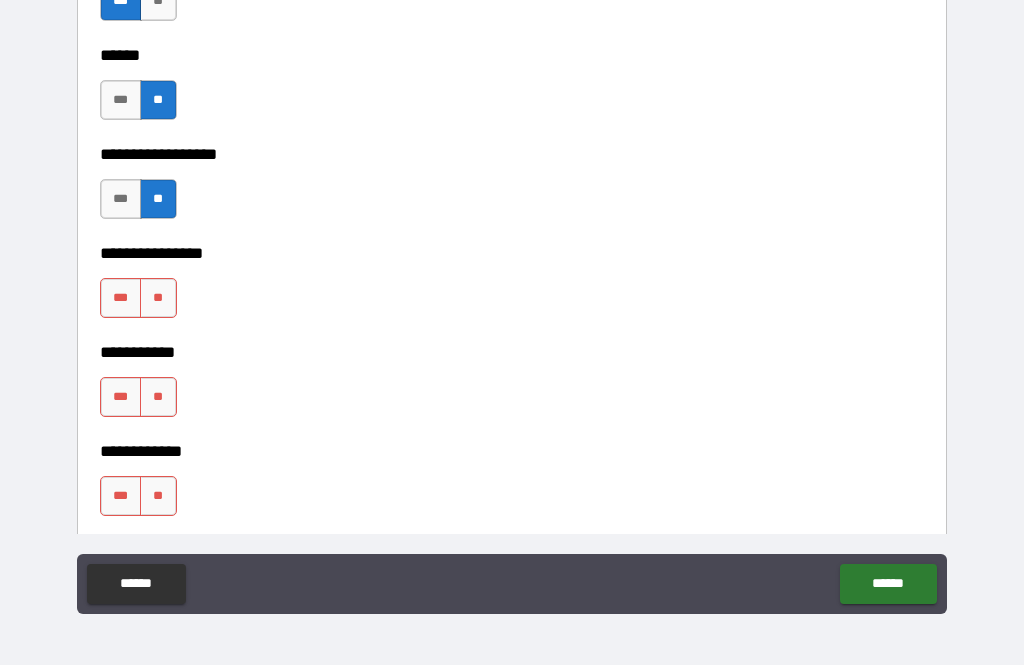 scroll, scrollTop: 9298, scrollLeft: 0, axis: vertical 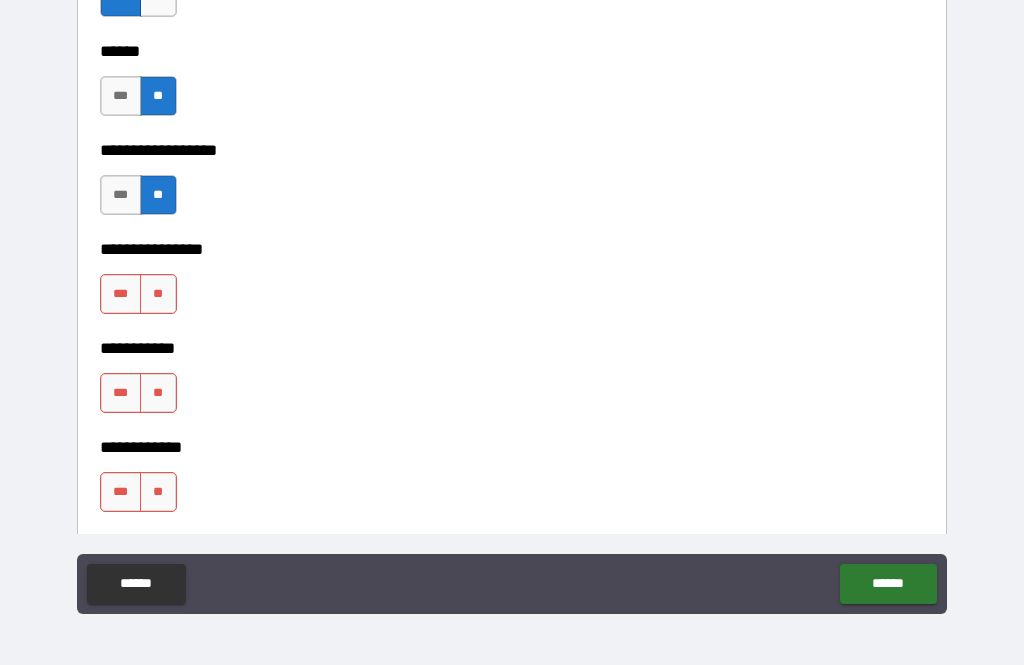 click on "**" at bounding box center (158, 294) 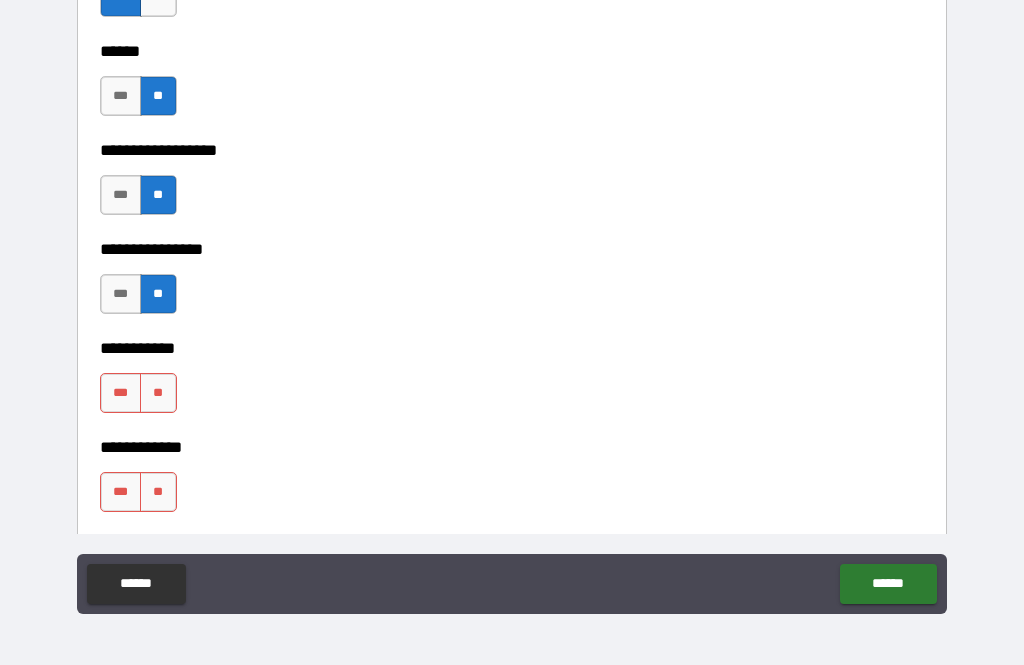 click on "**" at bounding box center (158, 393) 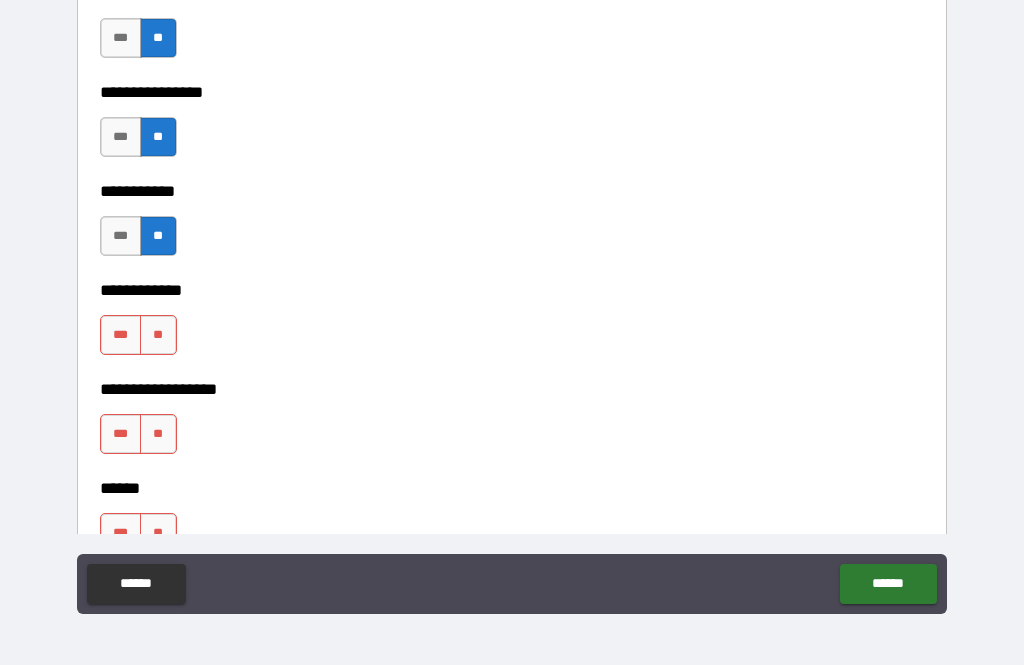 scroll, scrollTop: 9463, scrollLeft: 0, axis: vertical 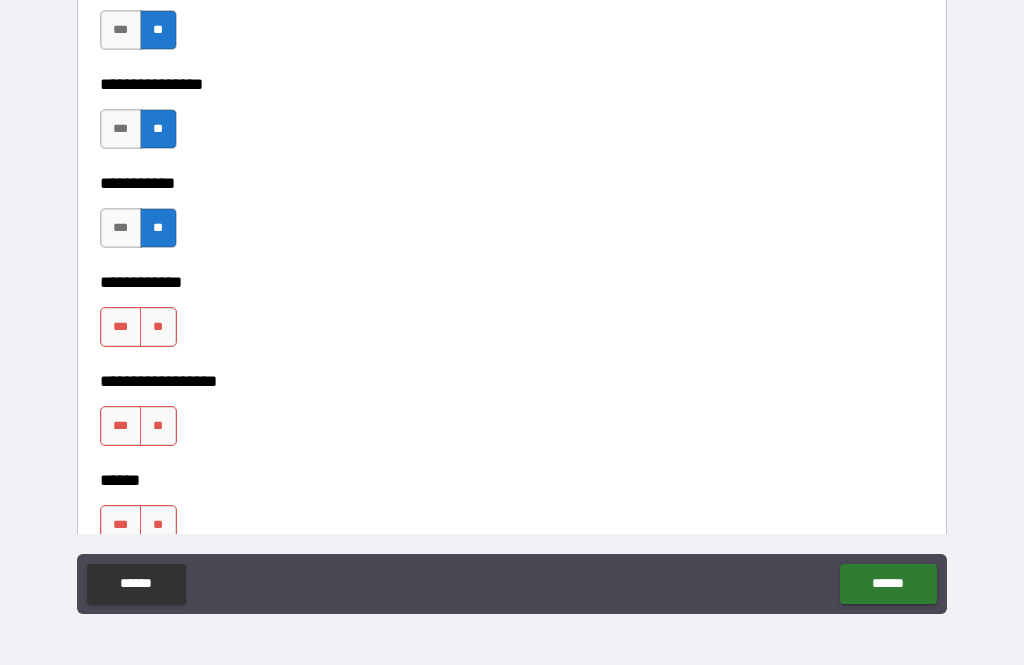 click on "**" at bounding box center (158, 327) 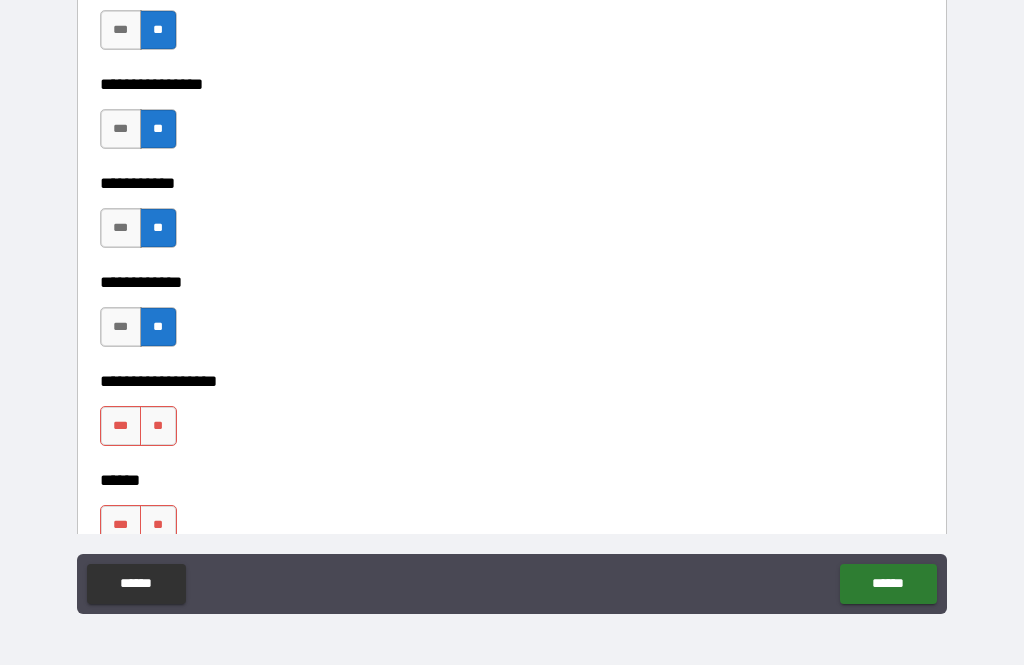 click on "**" at bounding box center (158, 426) 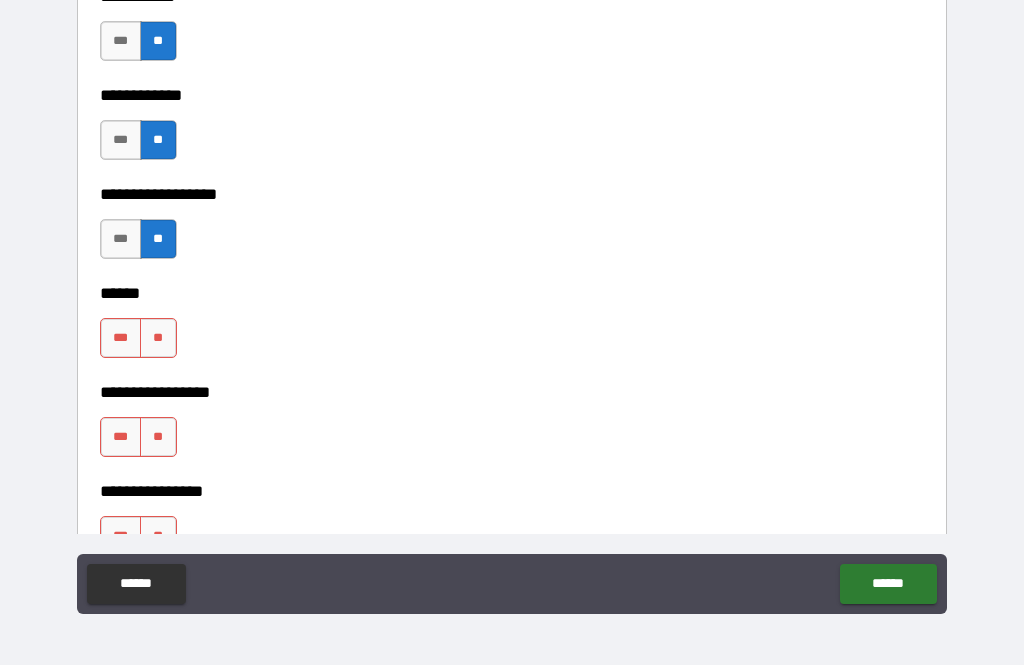 scroll, scrollTop: 9658, scrollLeft: 0, axis: vertical 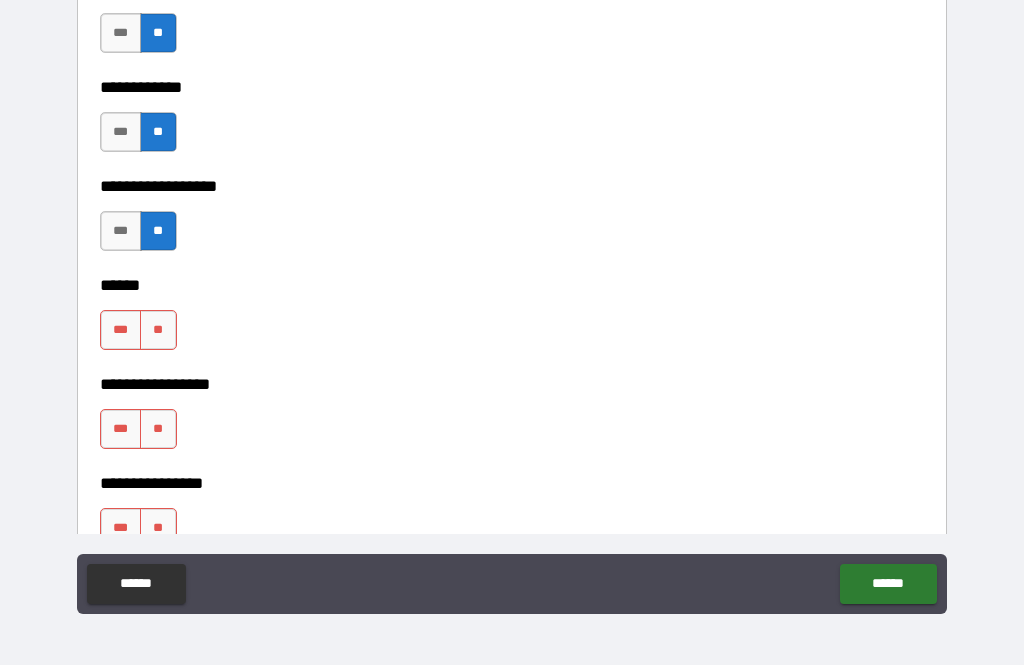 click on "**" at bounding box center (158, 330) 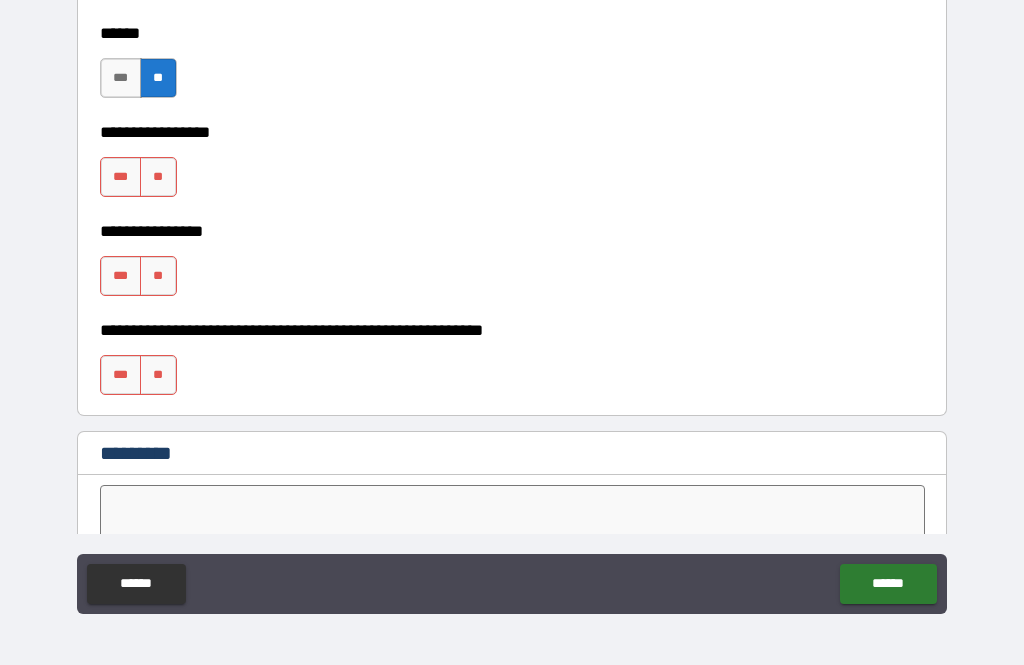 scroll, scrollTop: 9915, scrollLeft: 0, axis: vertical 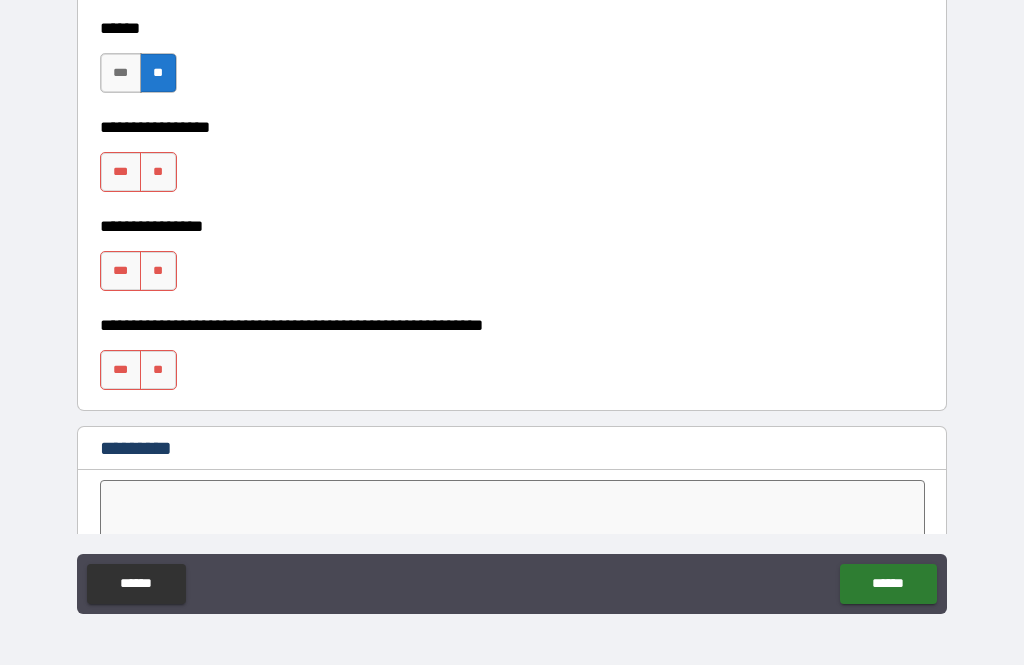 click on "**" at bounding box center [158, 172] 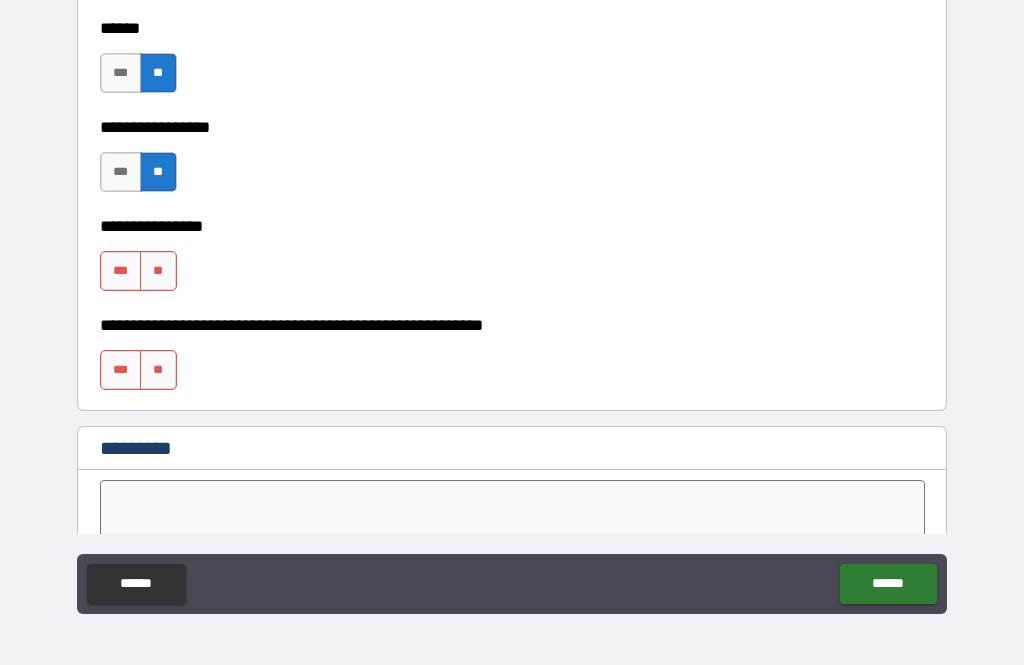 click on "**" at bounding box center (158, 271) 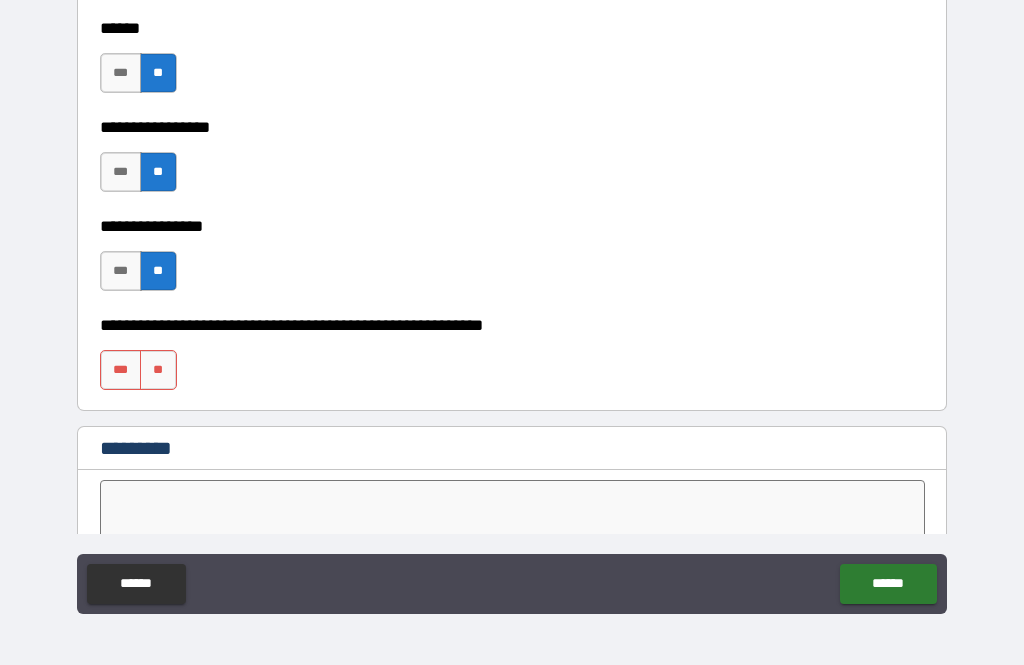 click on "***" at bounding box center [121, 370] 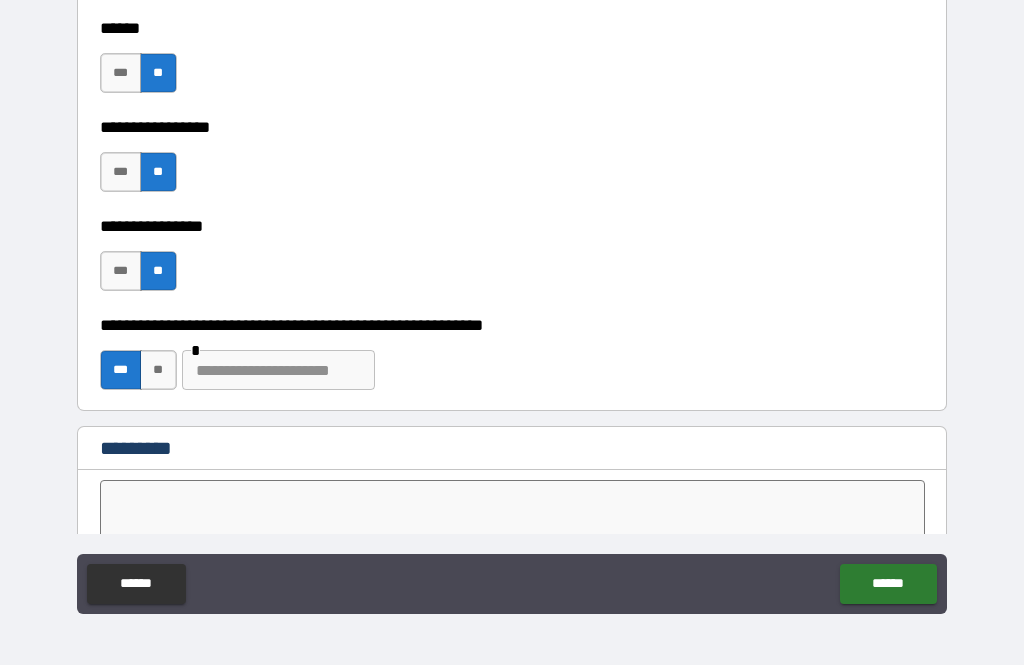 click at bounding box center [278, 370] 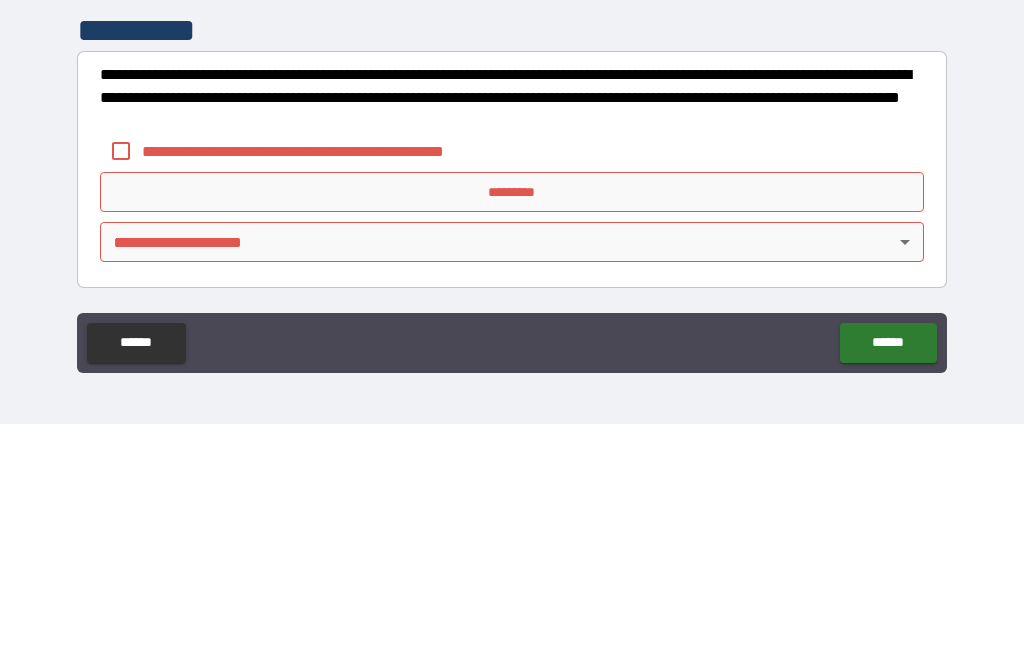 scroll, scrollTop: 10255, scrollLeft: 0, axis: vertical 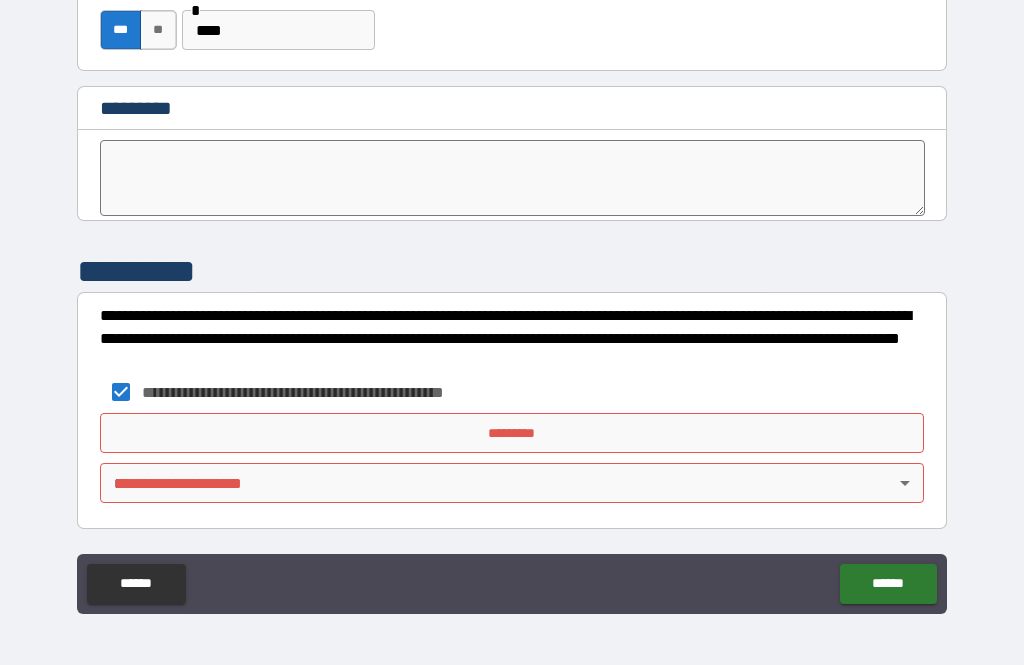 click on "*********" at bounding box center [512, 433] 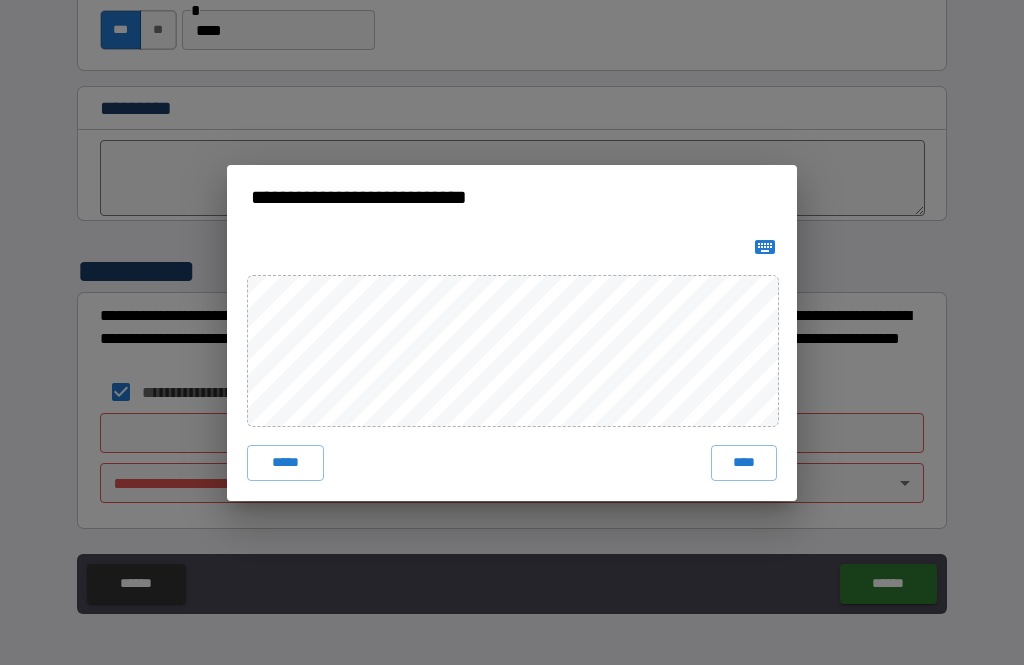click on "****" at bounding box center (744, 463) 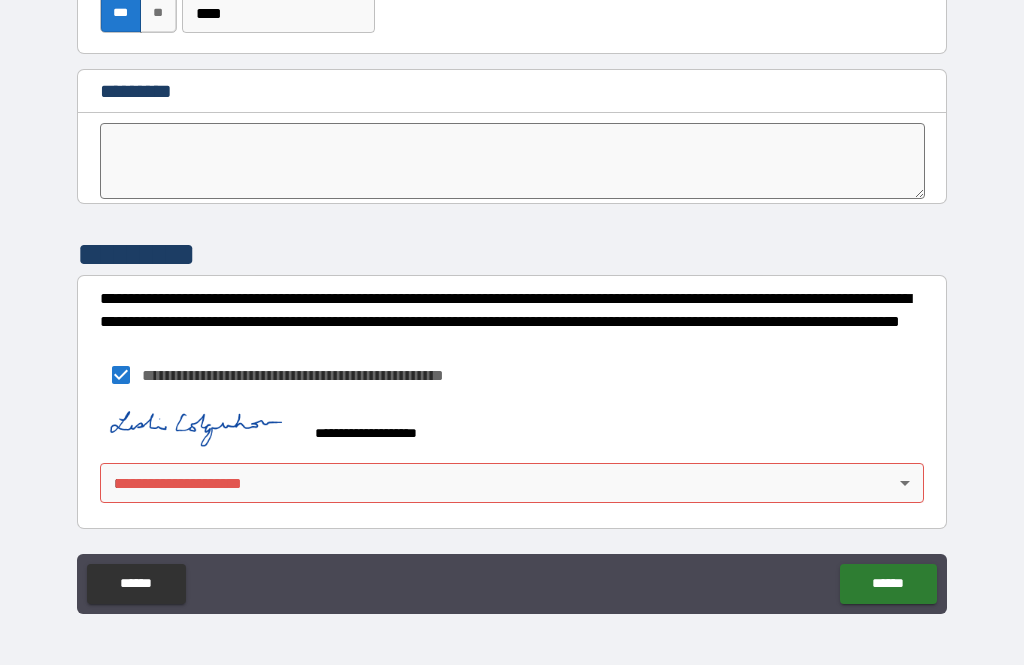 scroll, scrollTop: 10272, scrollLeft: 0, axis: vertical 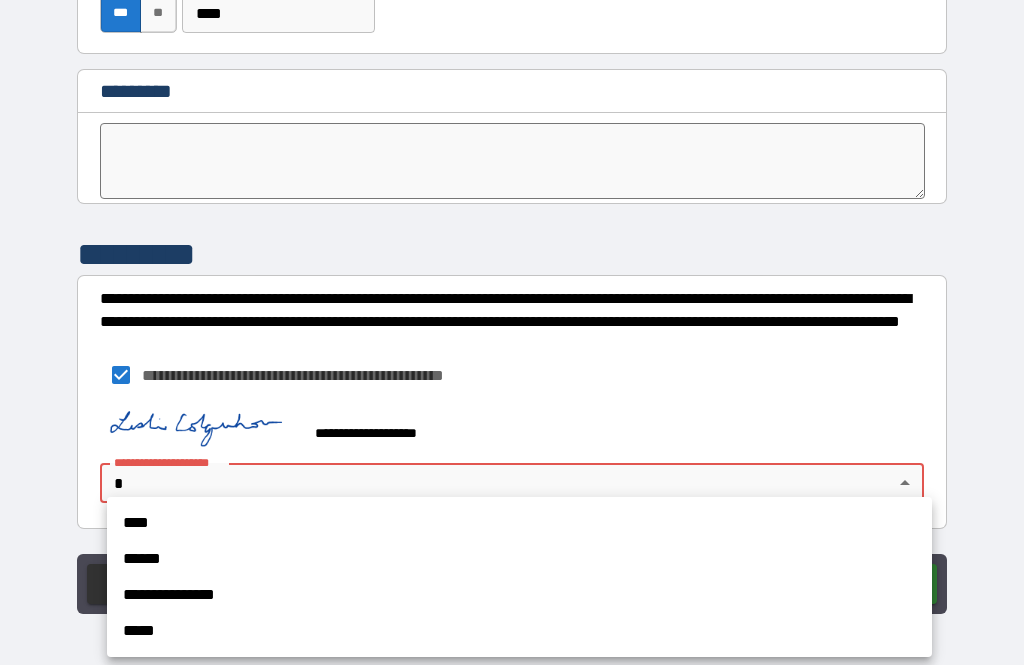 click on "****" at bounding box center (519, 523) 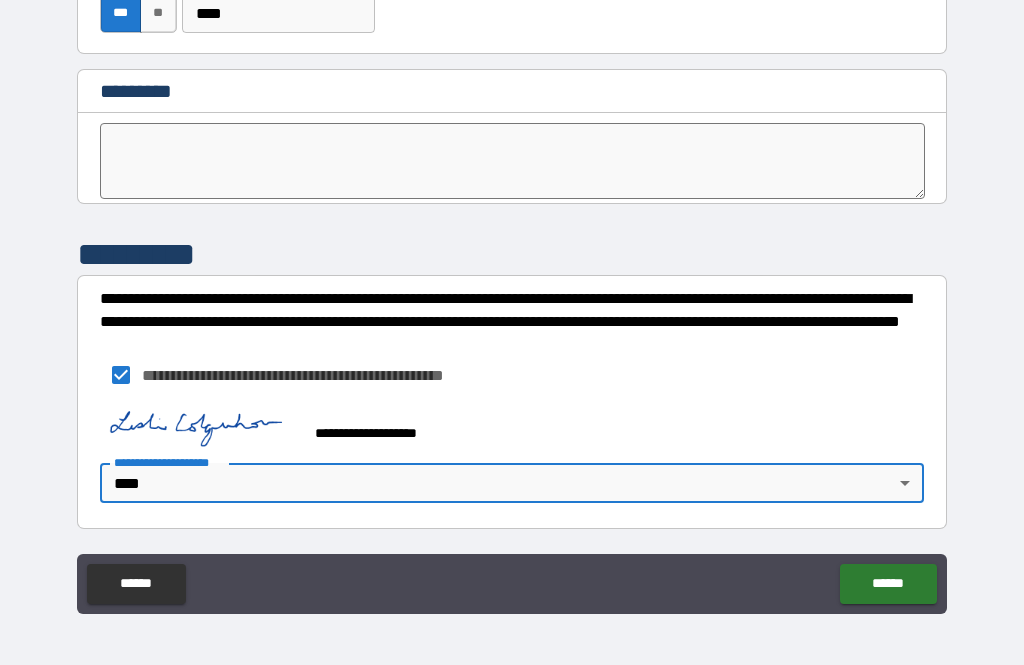 click on "******" at bounding box center (888, 584) 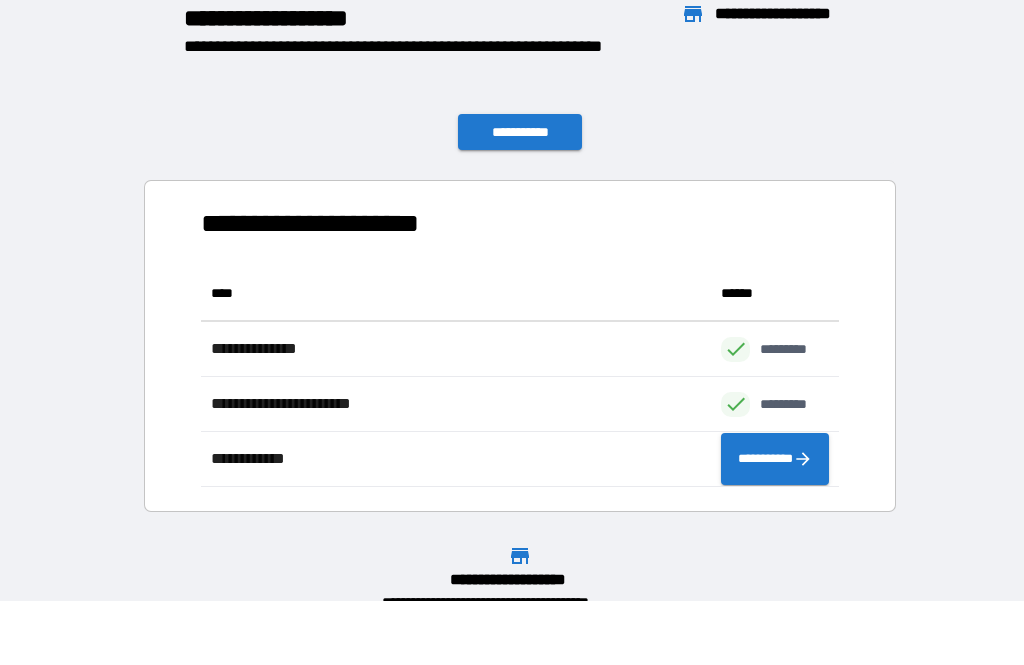 scroll, scrollTop: 221, scrollLeft: 638, axis: both 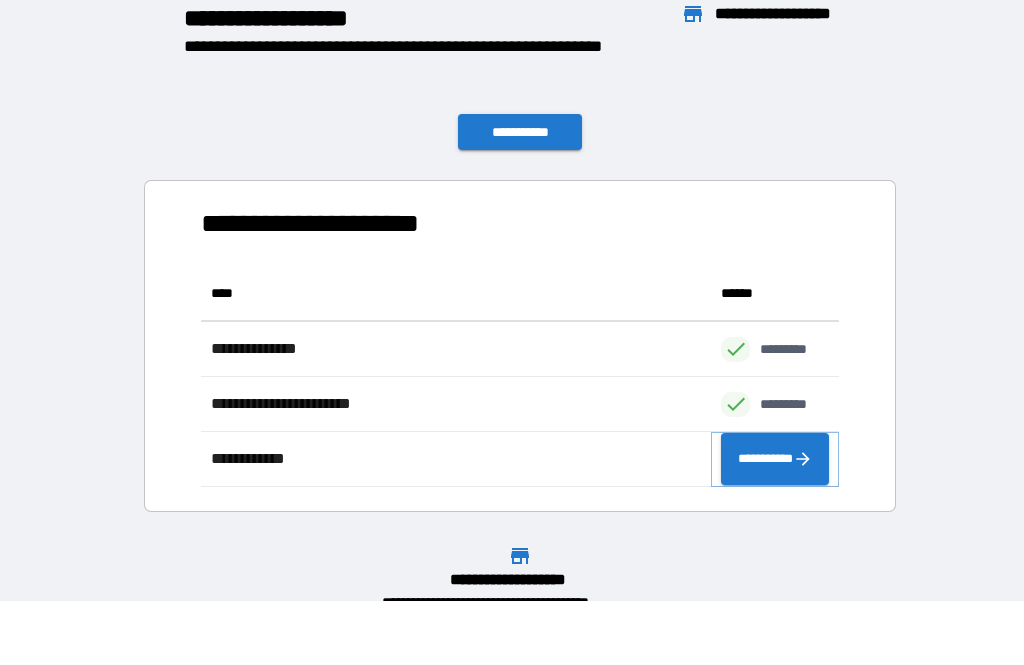 click on "**********" at bounding box center [775, 459] 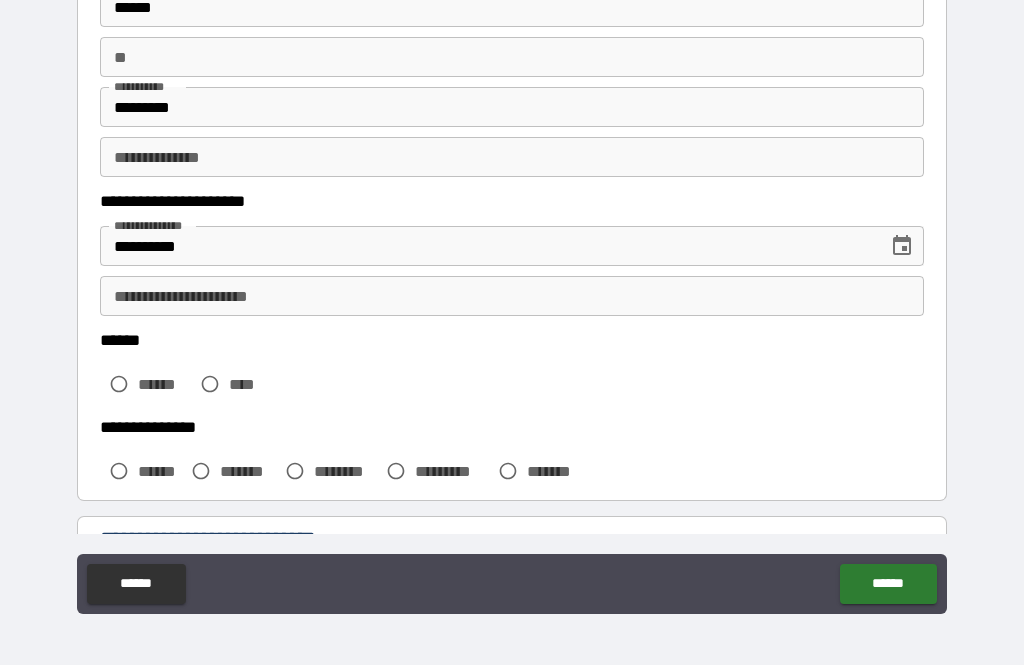 scroll, scrollTop: 152, scrollLeft: 0, axis: vertical 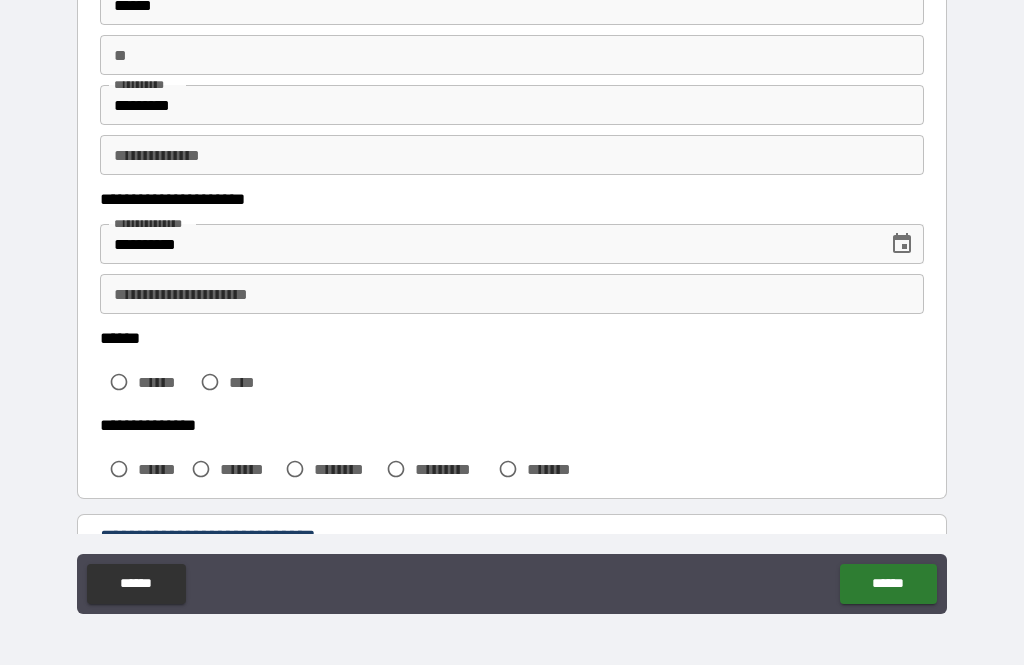 click on "**********" at bounding box center [512, 294] 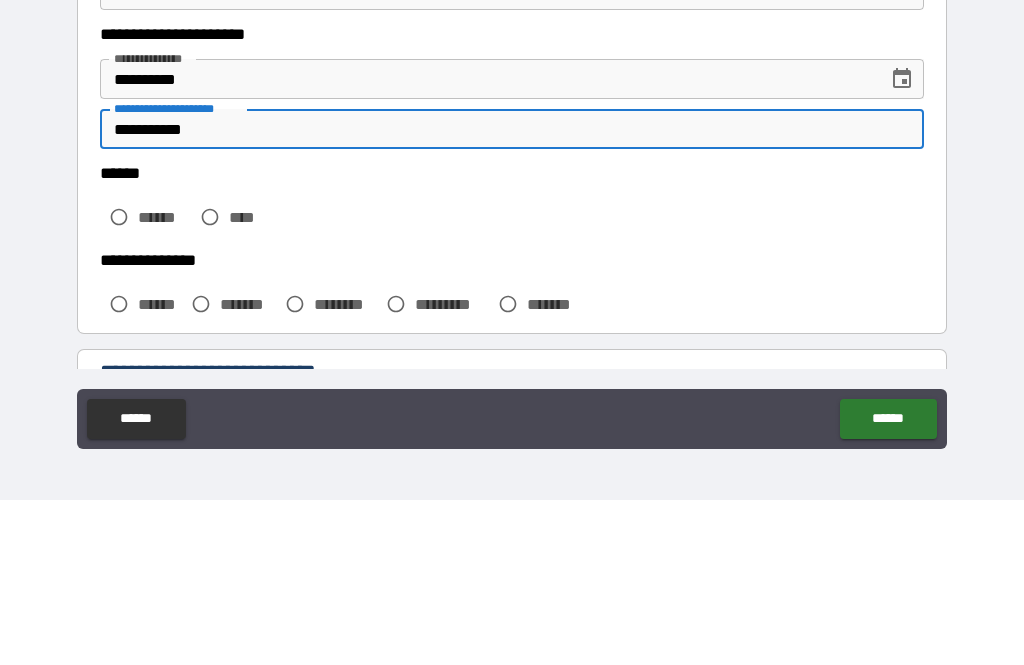 type on "**********" 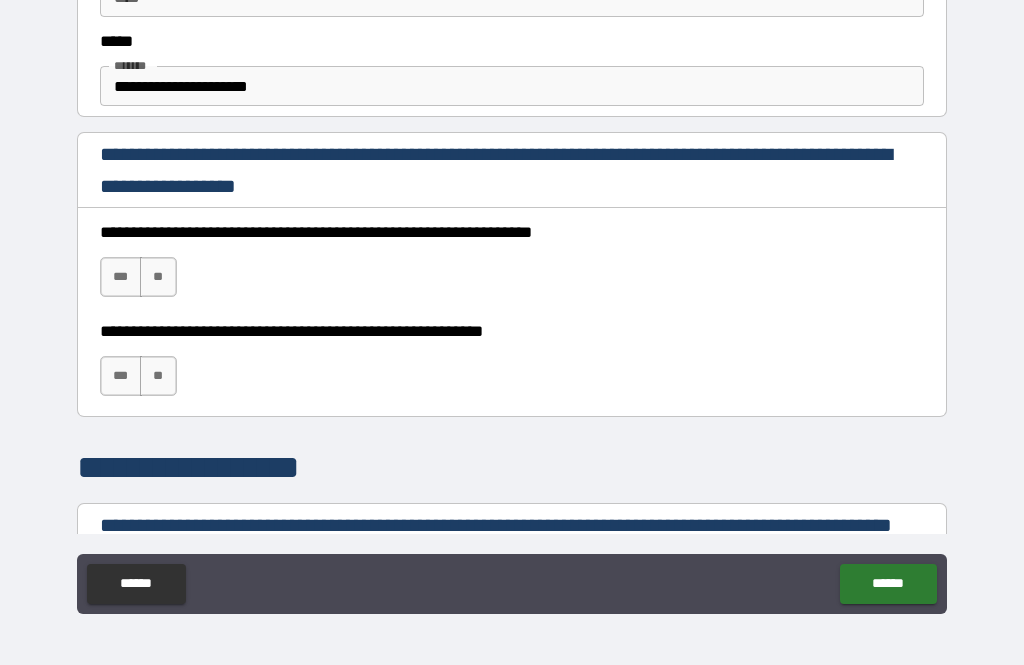 scroll, scrollTop: 1163, scrollLeft: 0, axis: vertical 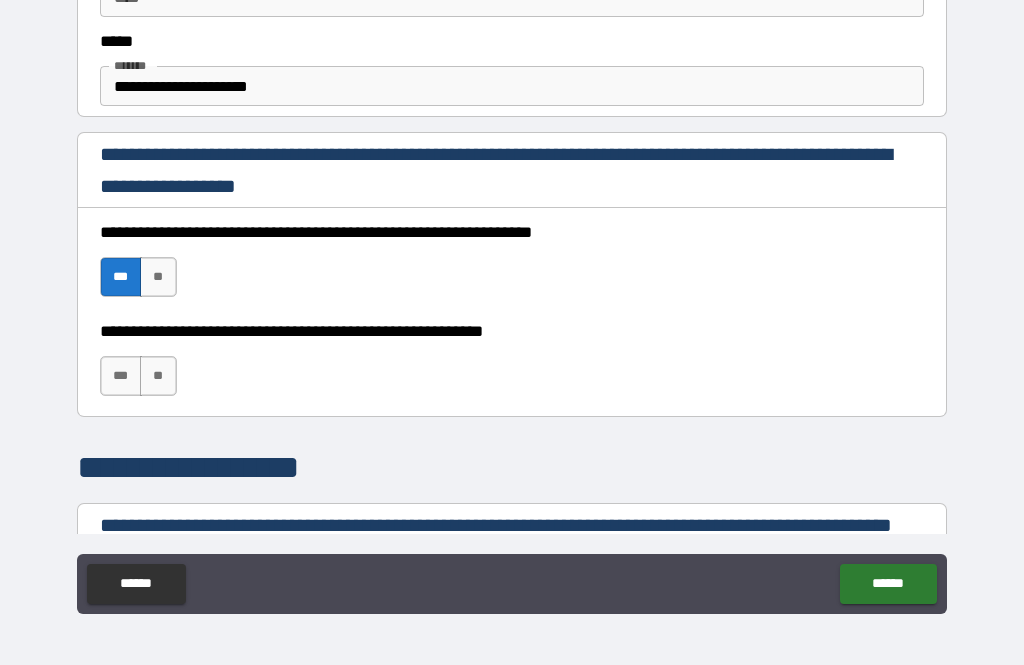 click on "***" at bounding box center [121, 376] 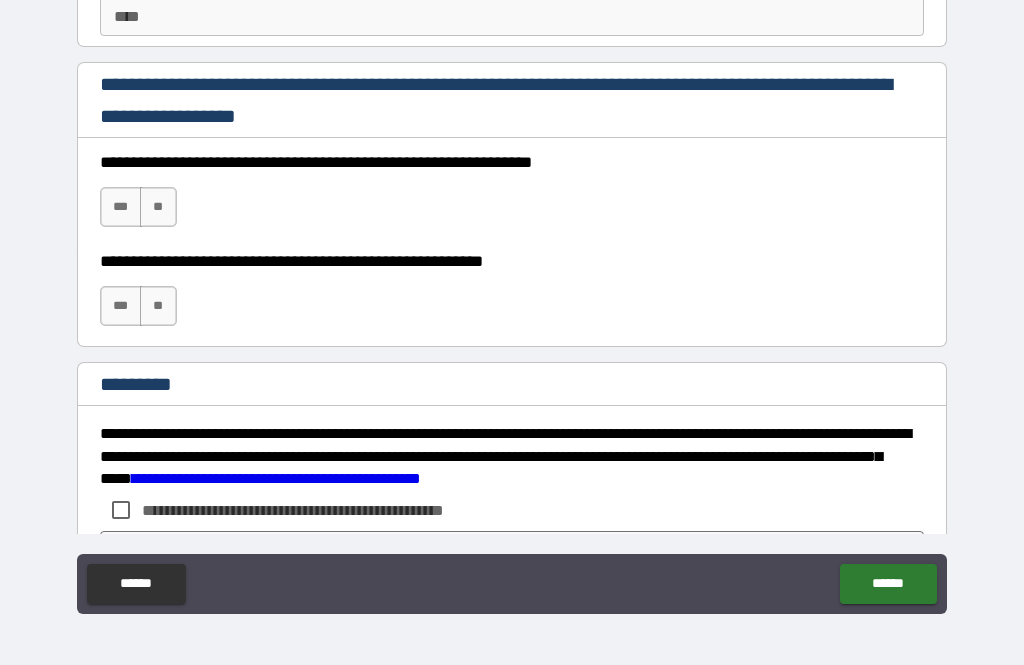 scroll, scrollTop: 2821, scrollLeft: 0, axis: vertical 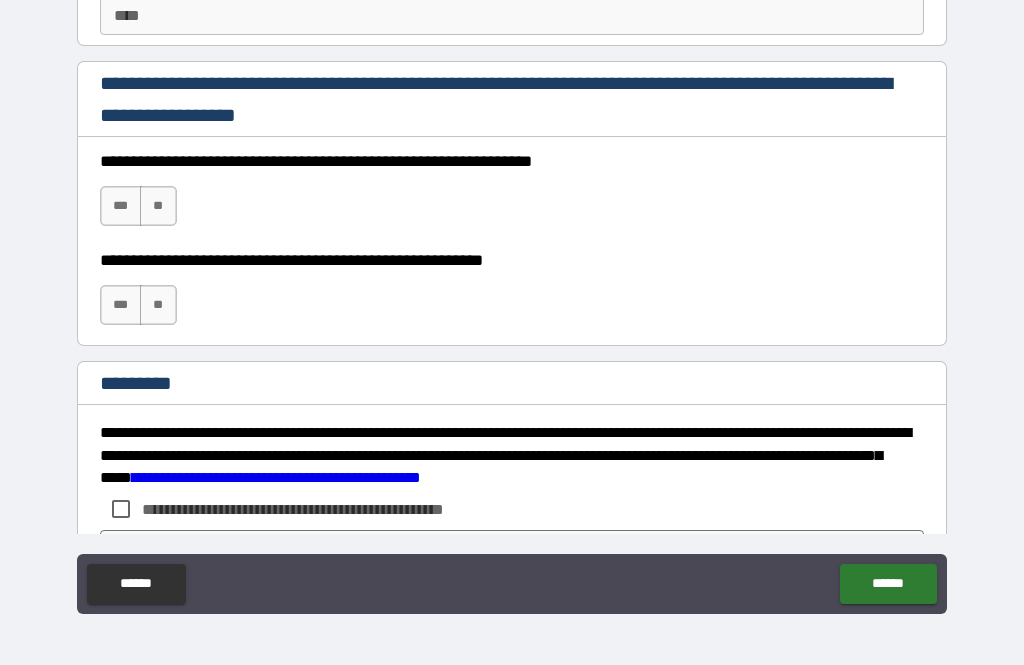 click on "***" at bounding box center (121, 206) 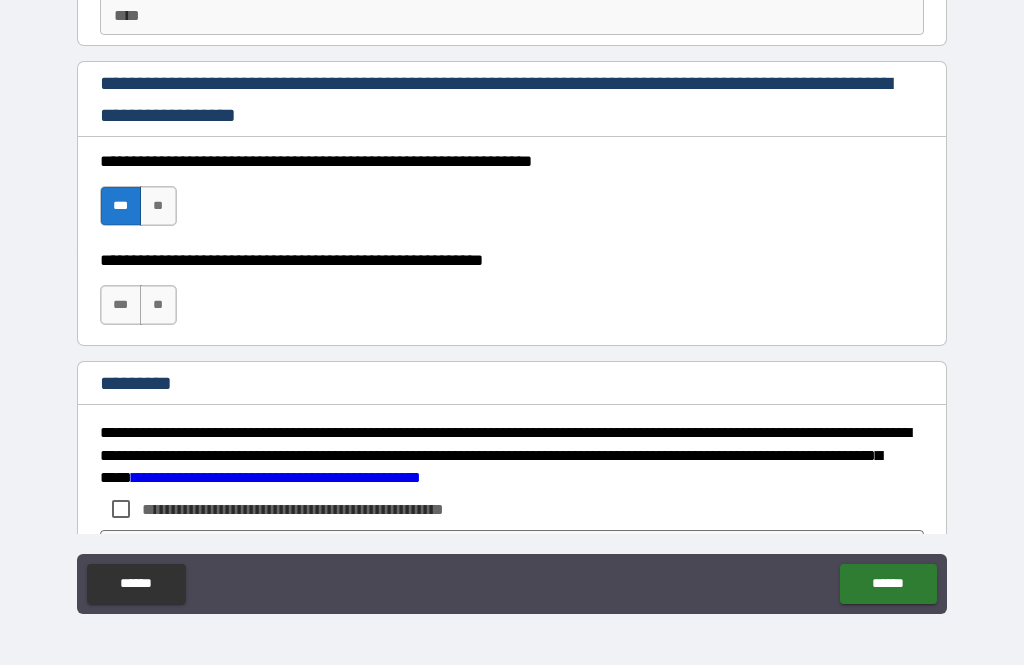 click on "***" at bounding box center [121, 305] 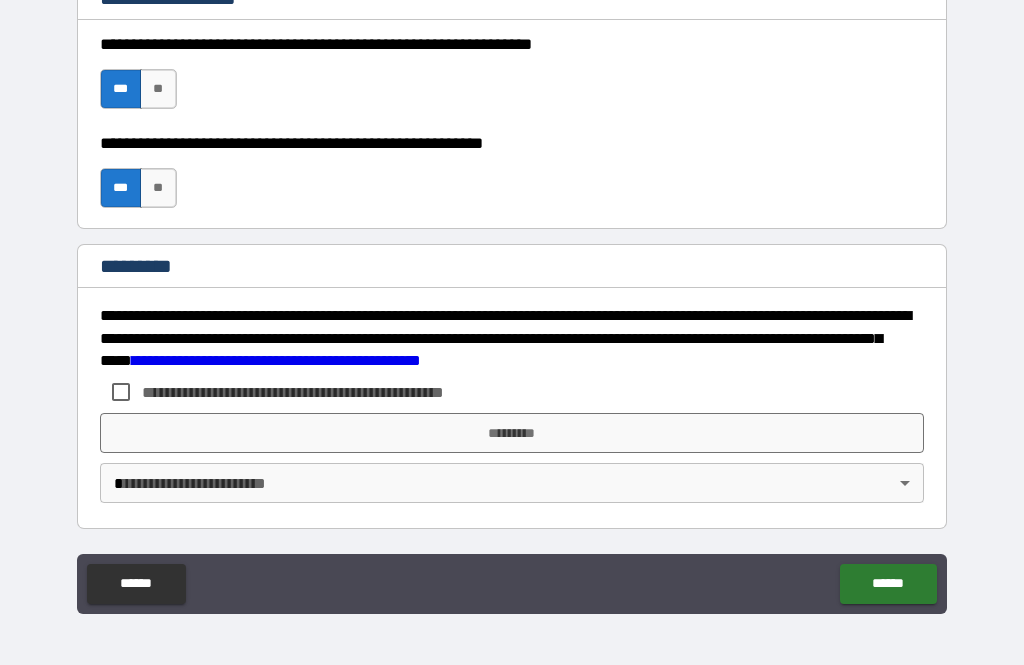 scroll, scrollTop: 2938, scrollLeft: 0, axis: vertical 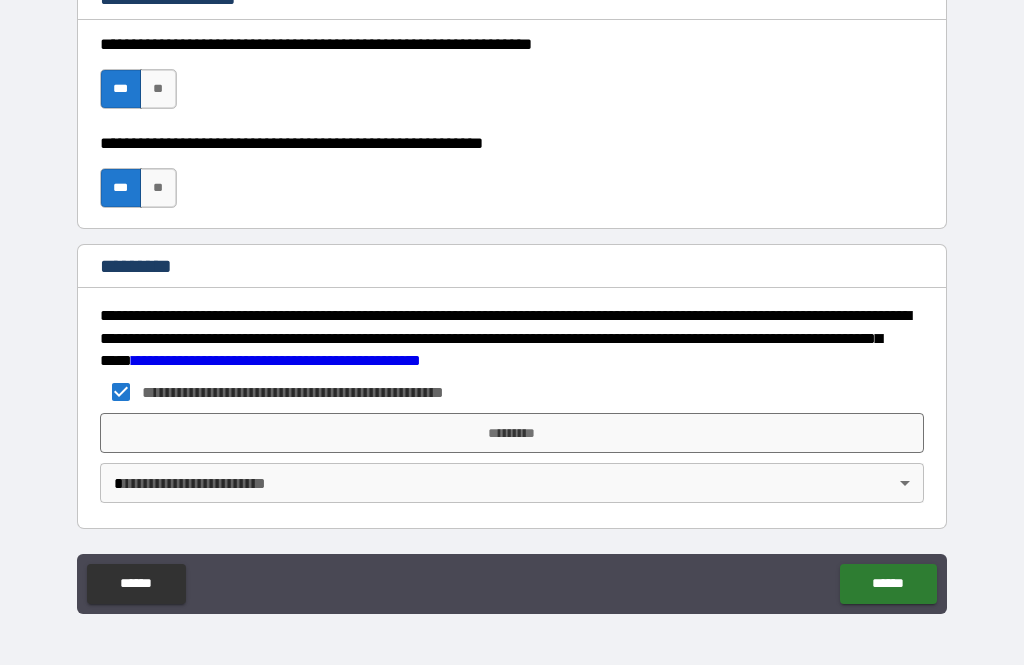 click on "*********" at bounding box center (512, 433) 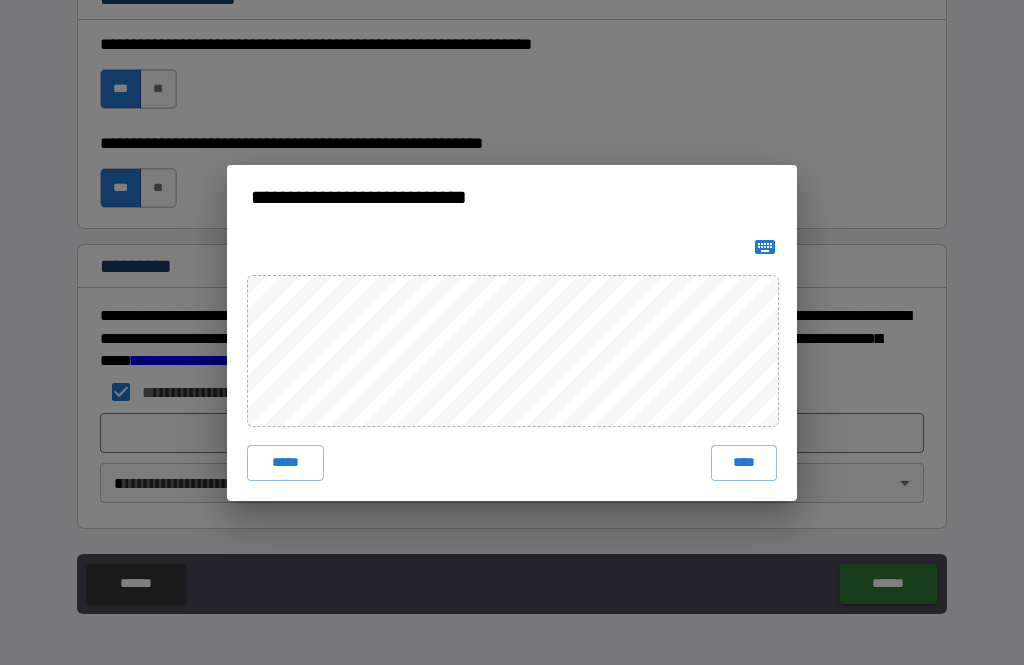 click on "****" at bounding box center (744, 463) 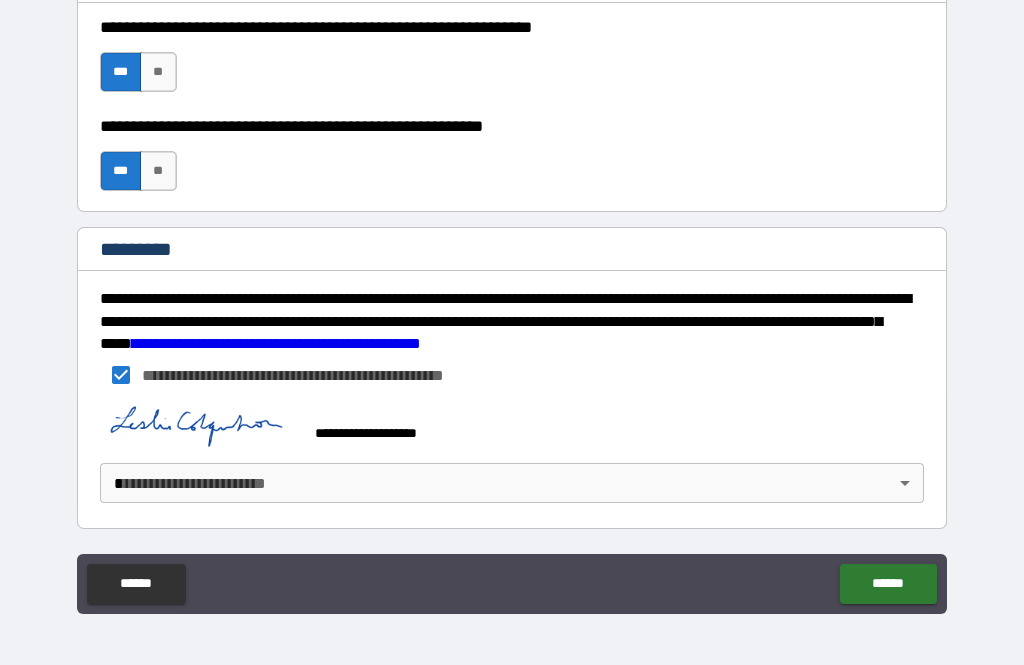 scroll, scrollTop: 2955, scrollLeft: 0, axis: vertical 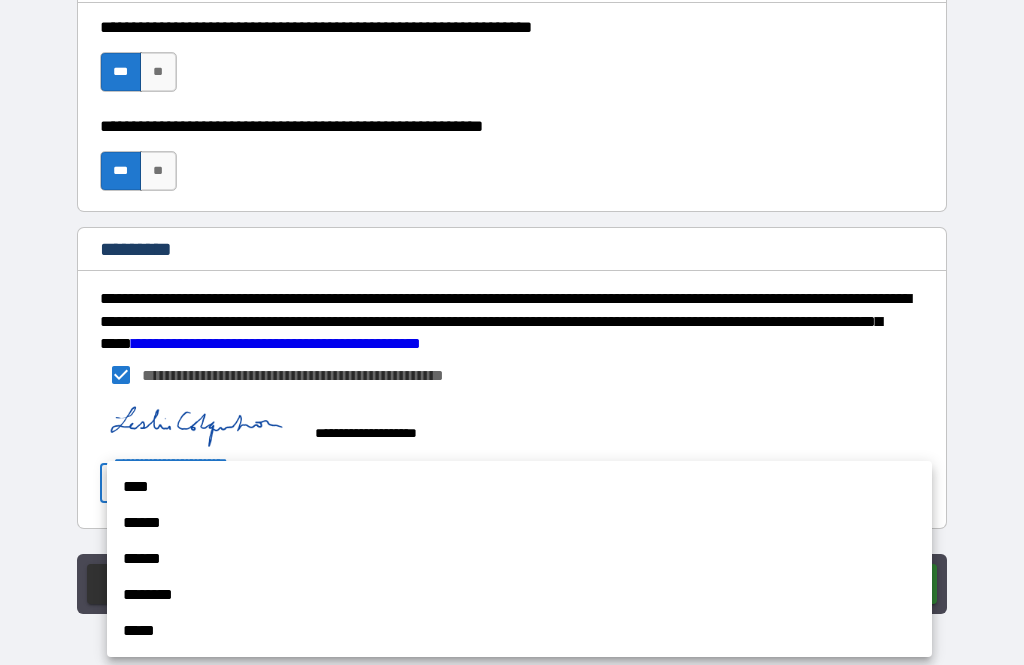 click on "****" at bounding box center [519, 487] 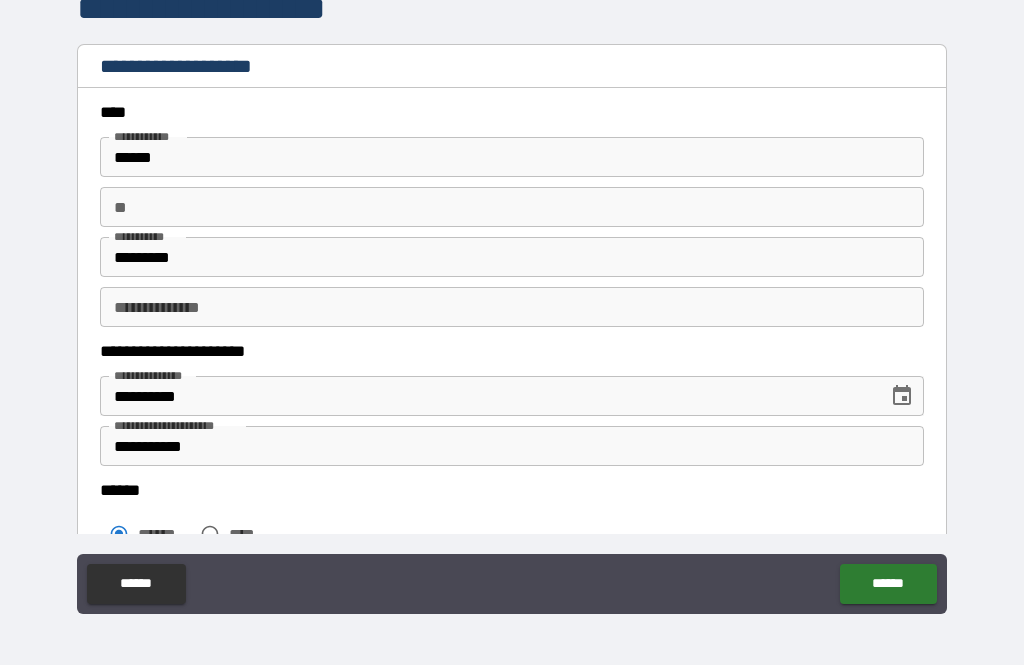 scroll, scrollTop: 0, scrollLeft: 0, axis: both 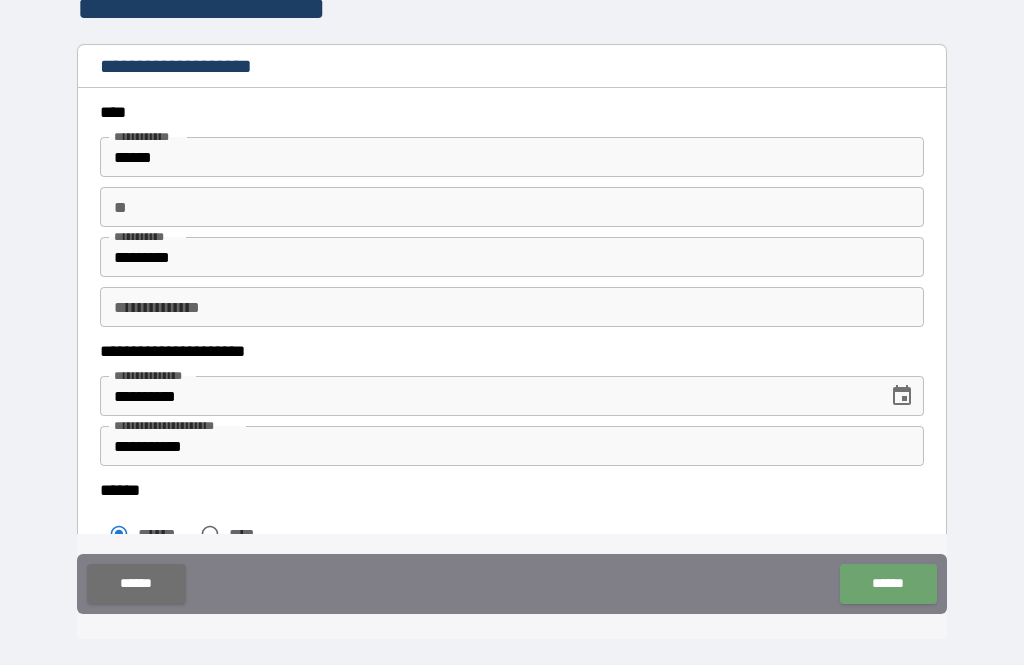 click on "******" at bounding box center (888, 584) 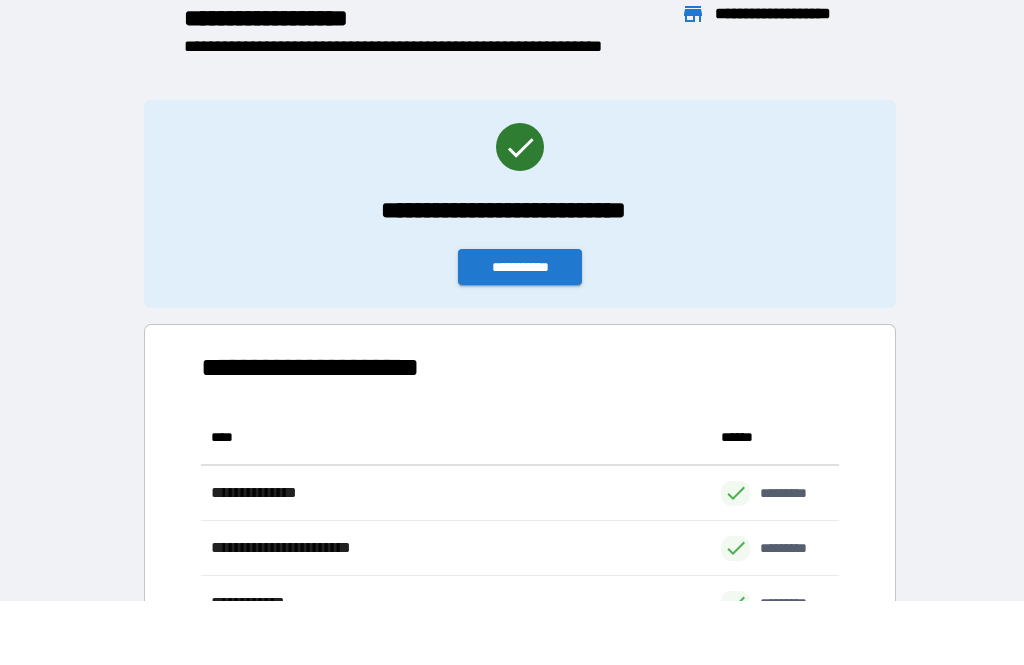 scroll, scrollTop: 1, scrollLeft: 1, axis: both 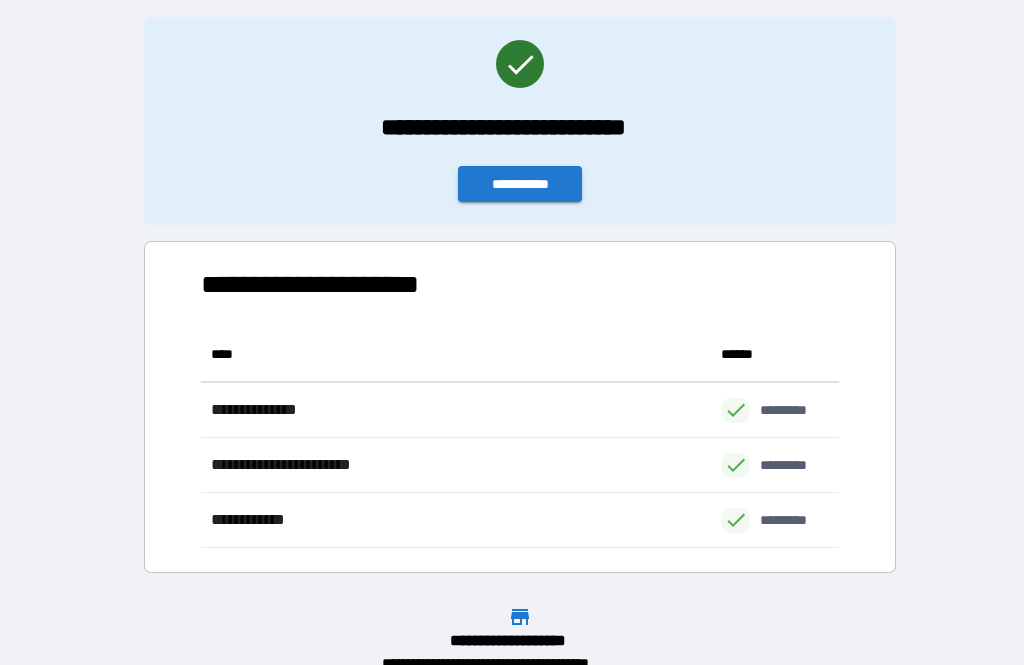 click on "**********" at bounding box center [520, 184] 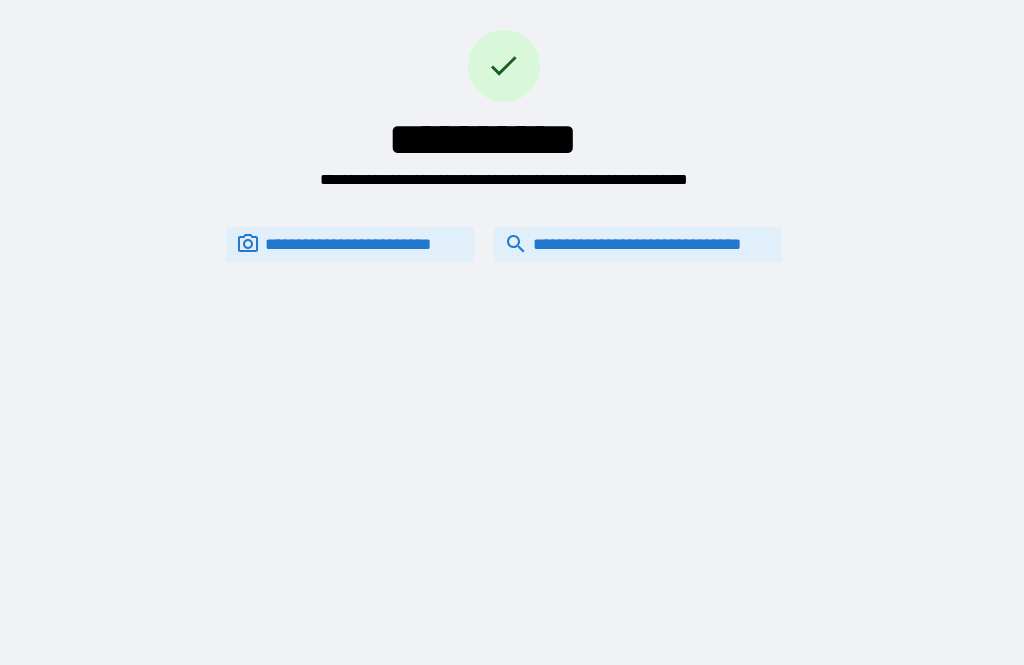 scroll, scrollTop: 0, scrollLeft: 0, axis: both 